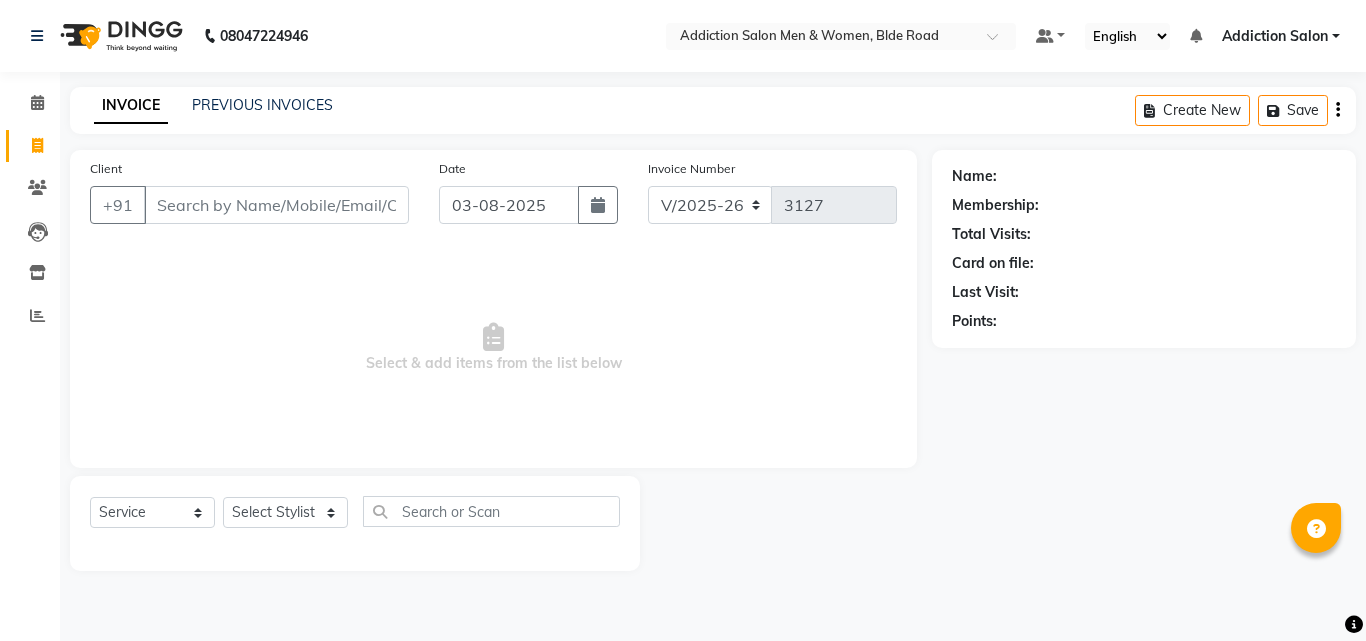 select on "6595" 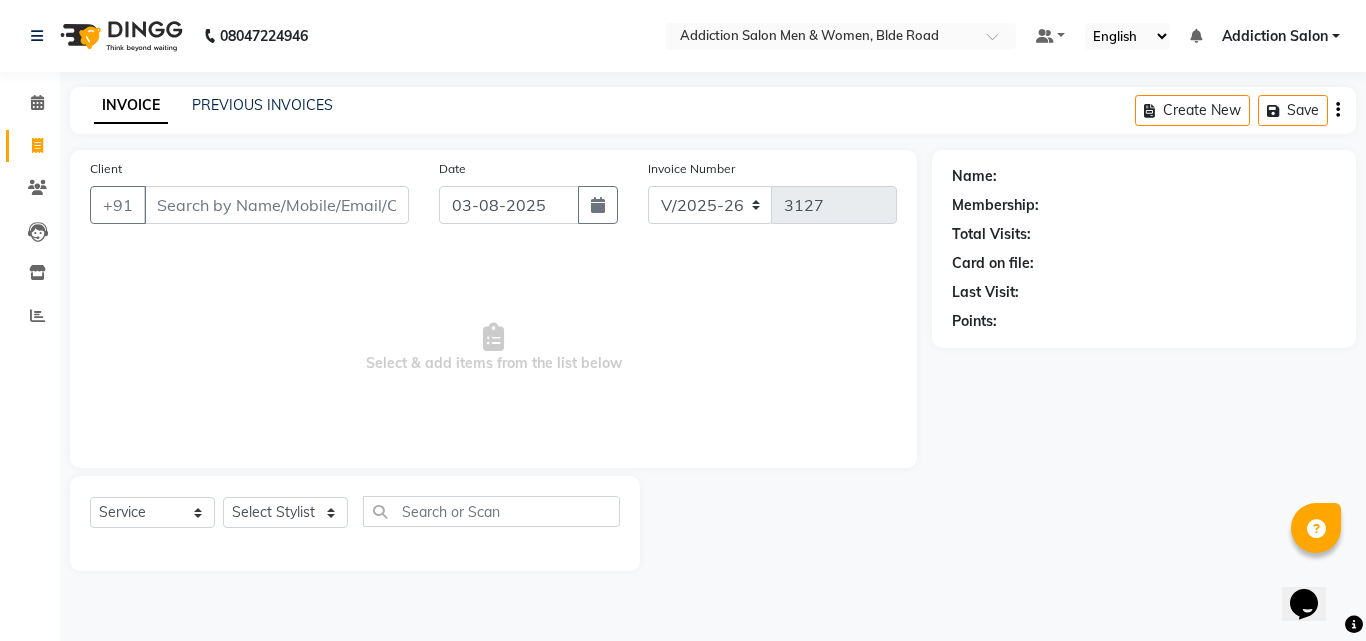 scroll, scrollTop: 0, scrollLeft: 0, axis: both 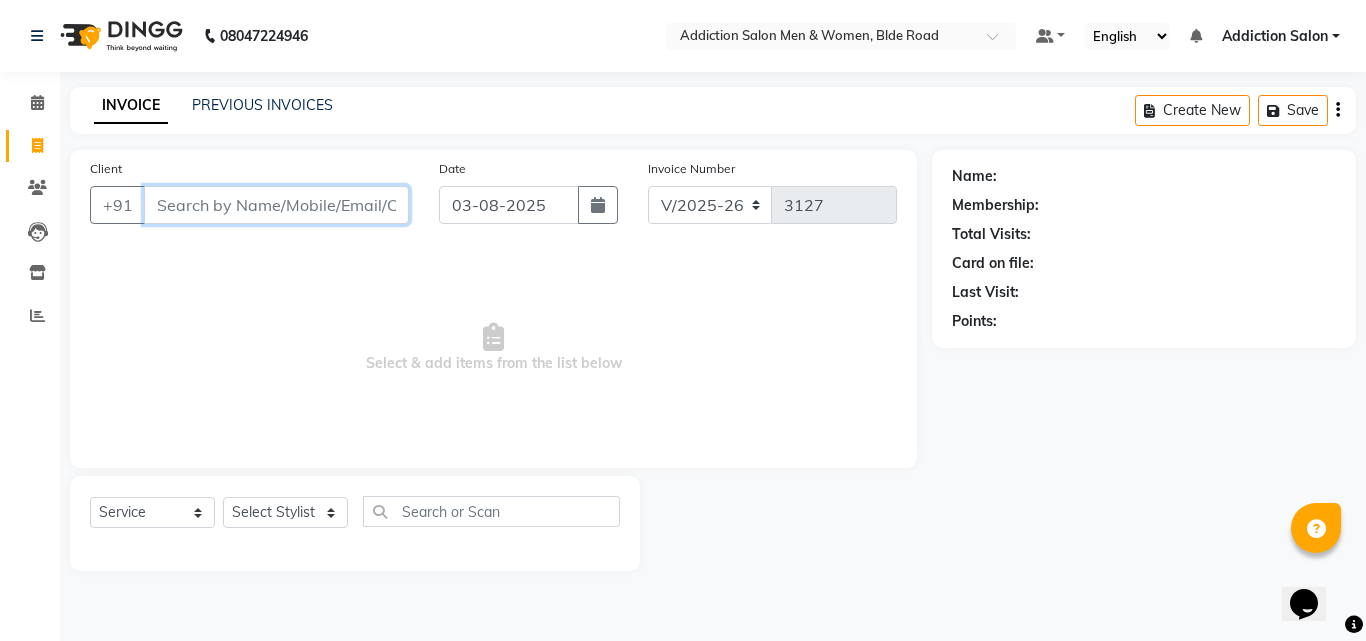 click on "Client" at bounding box center [276, 205] 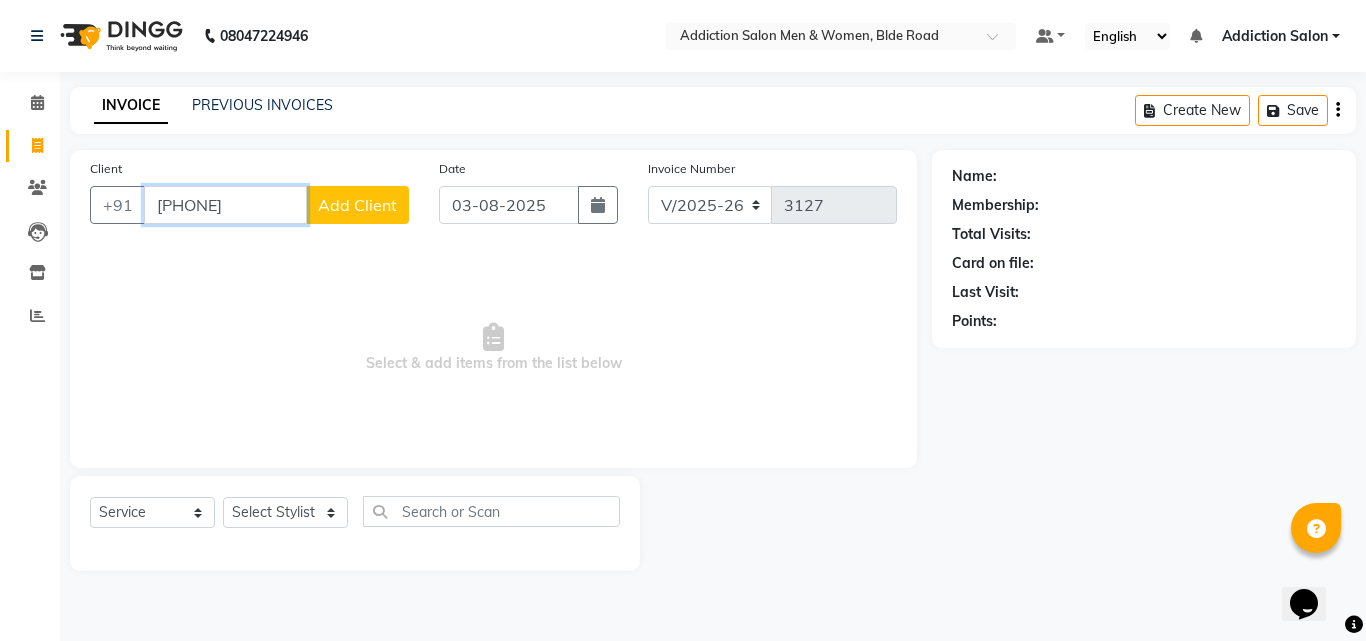 type on "[PHONE]" 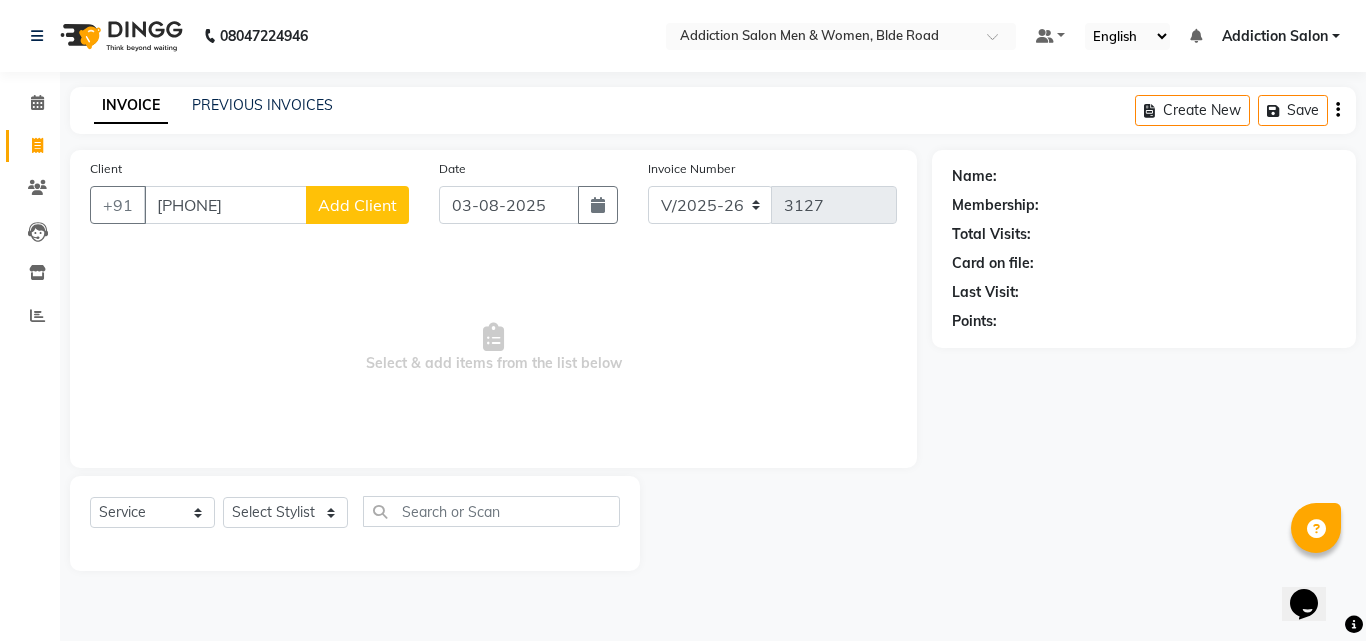 click on "Add Client" 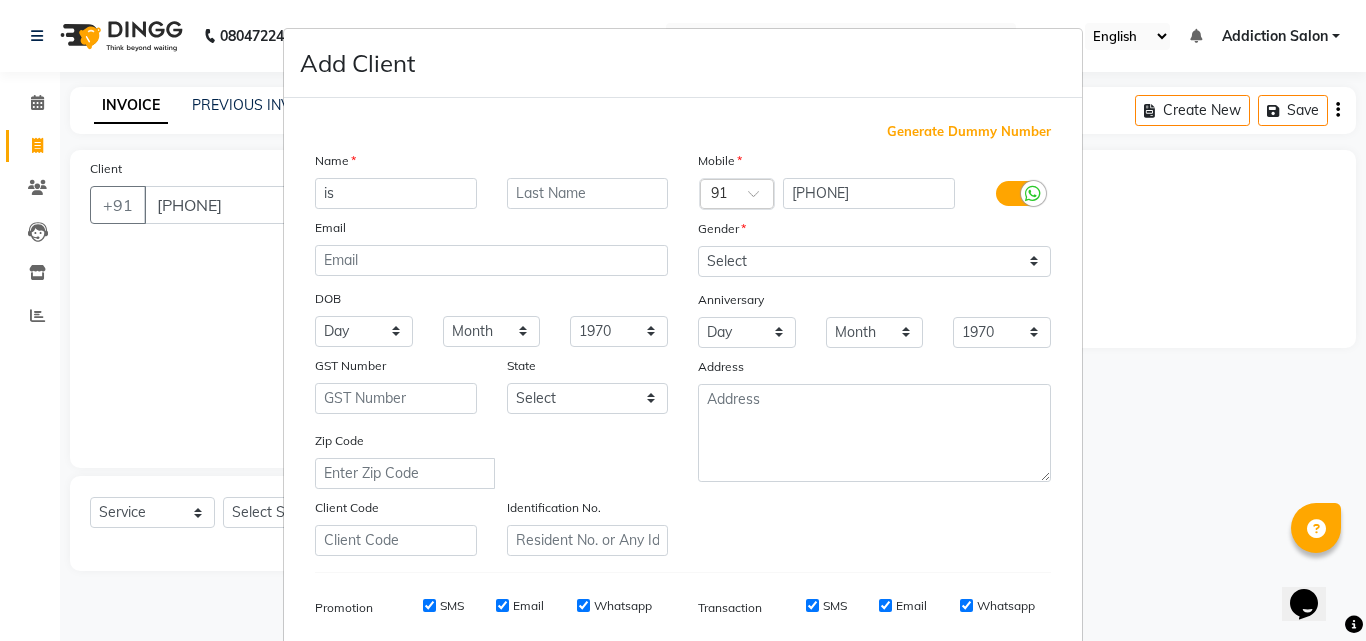 type on "i" 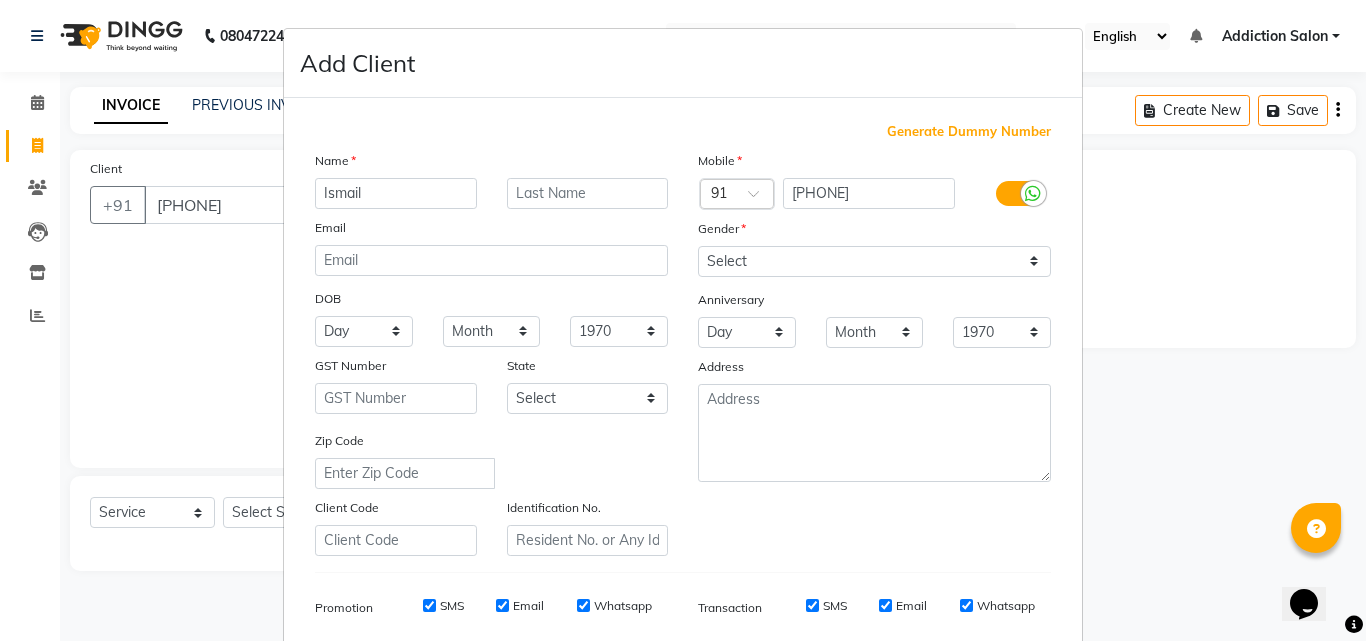 type on "Ismail" 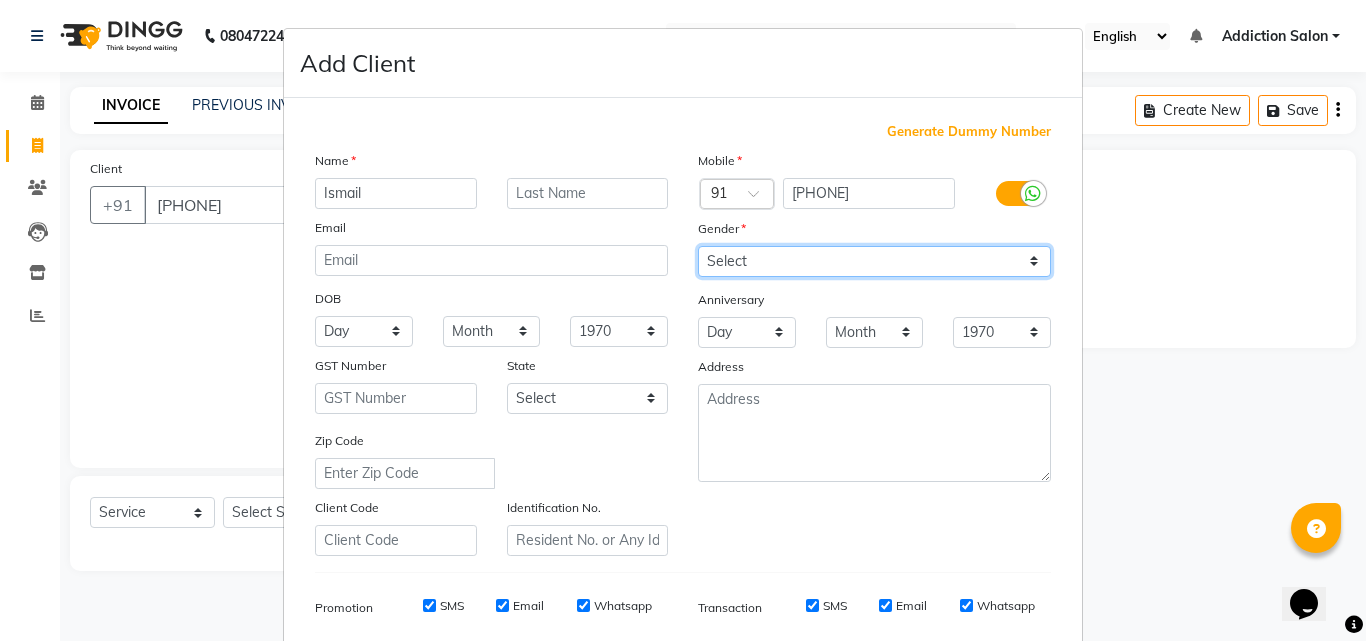 click on "Select Male Female Other Prefer Not To Say" at bounding box center [874, 261] 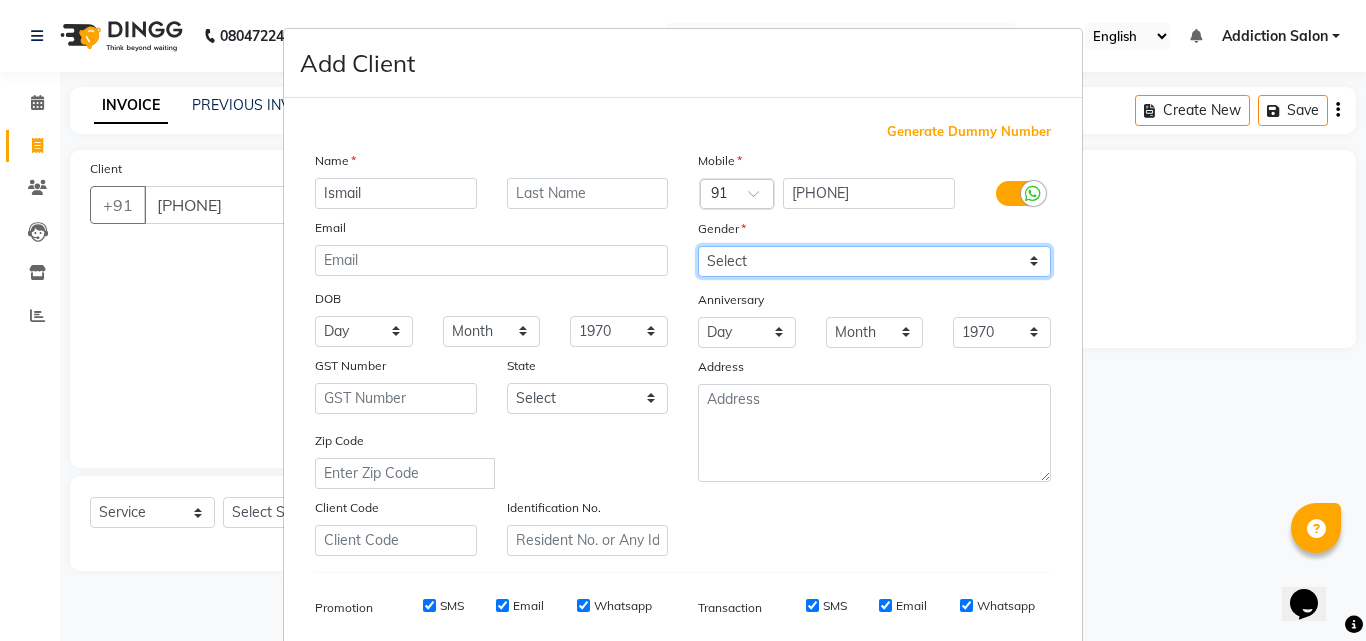 select on "male" 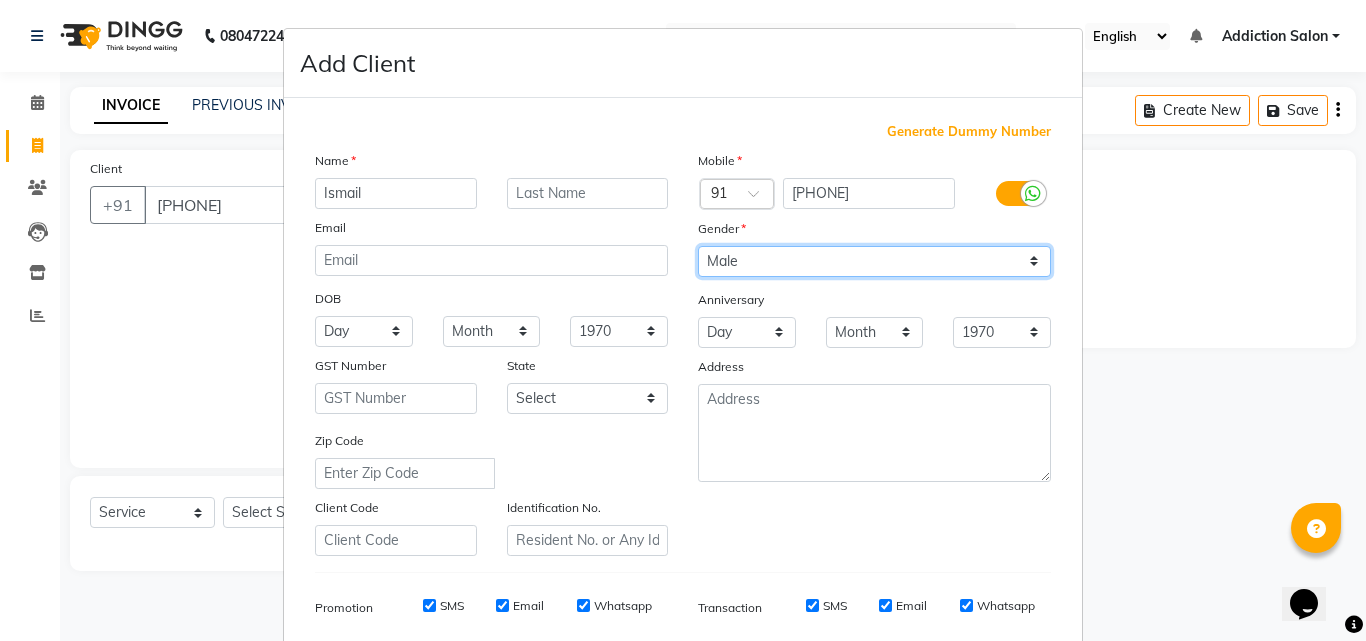 click on "Select Male Female Other Prefer Not To Say" at bounding box center [874, 261] 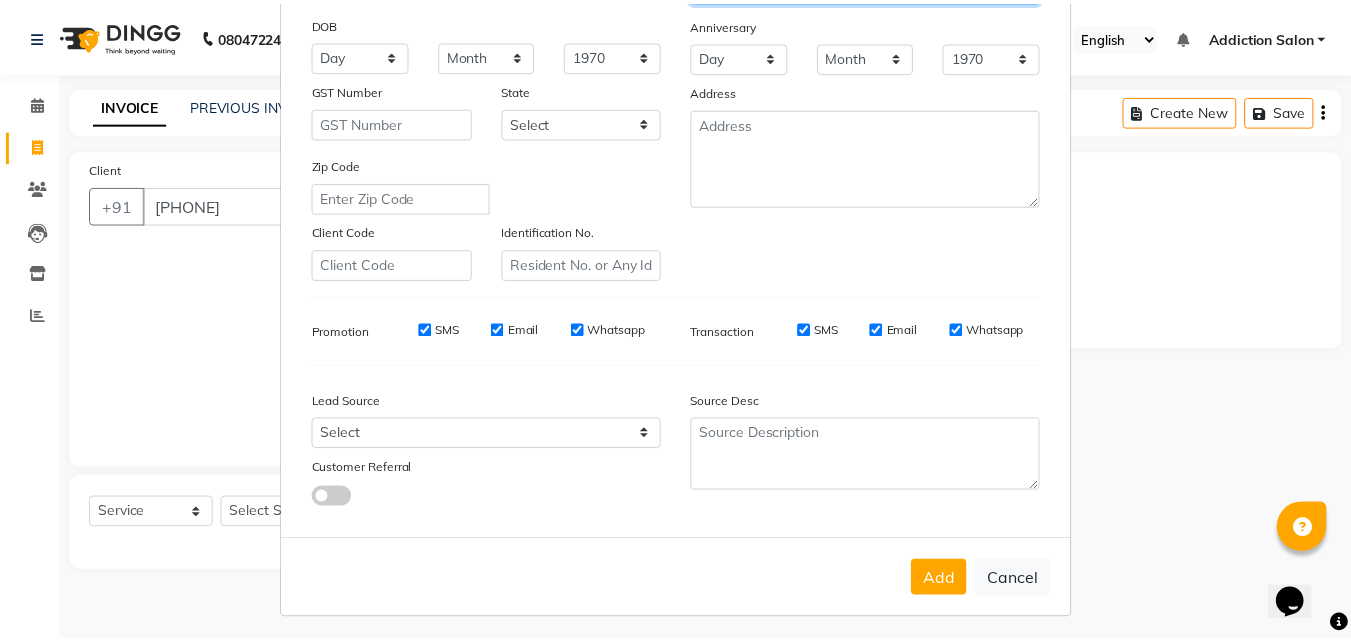 scroll, scrollTop: 282, scrollLeft: 0, axis: vertical 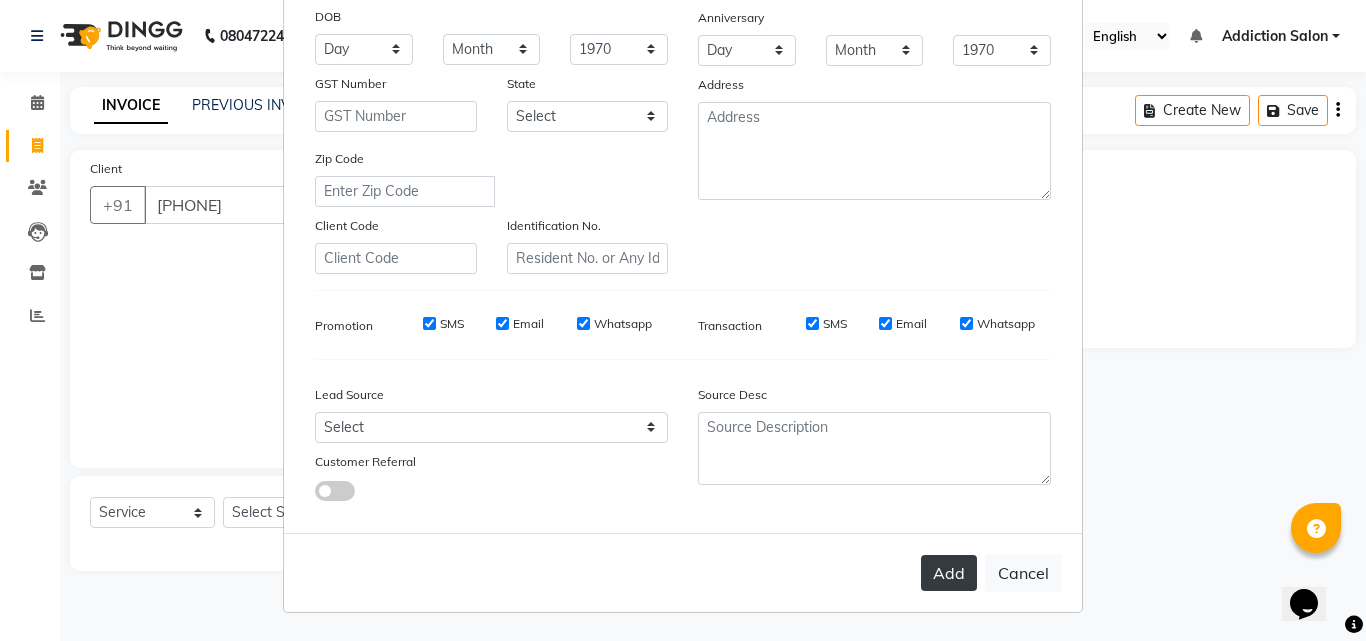 click on "Add" at bounding box center (949, 573) 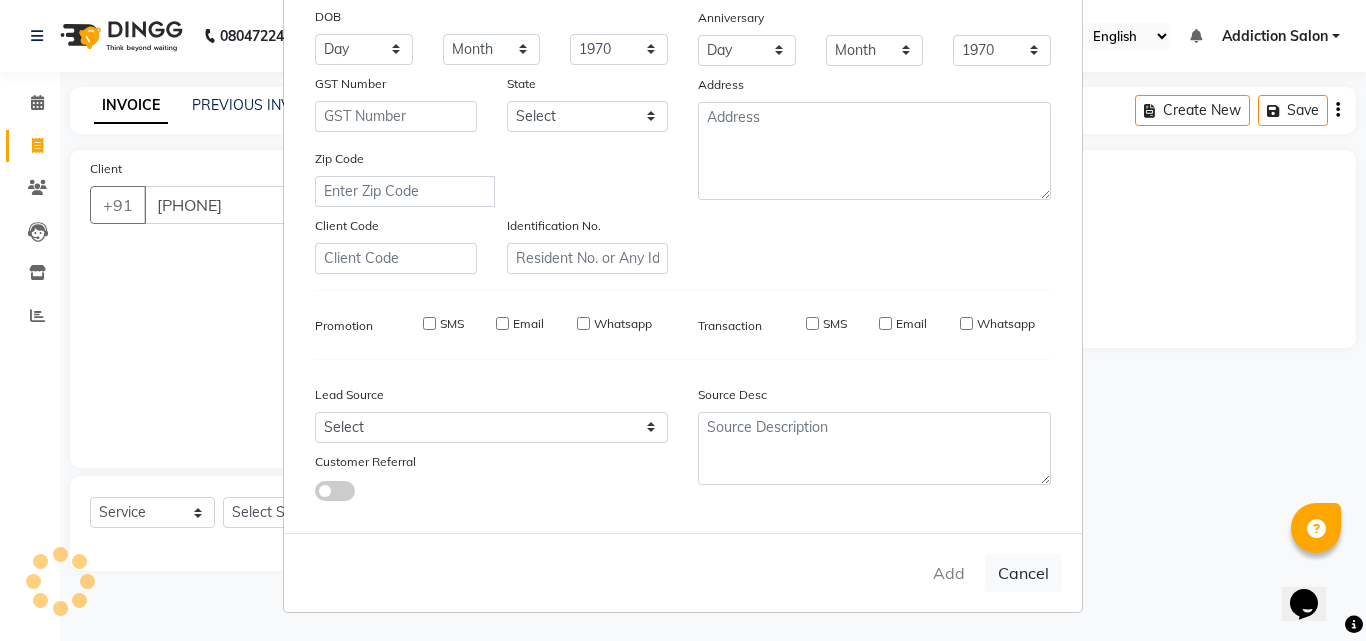 type on "[PHONE]" 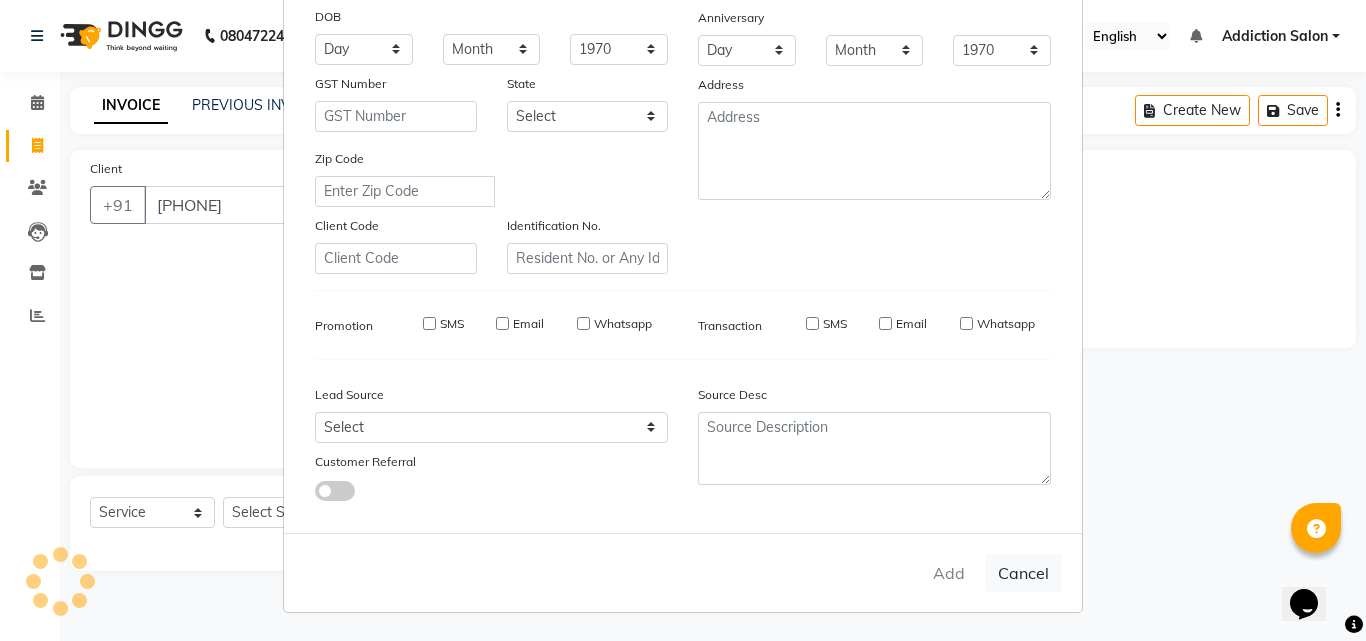 type 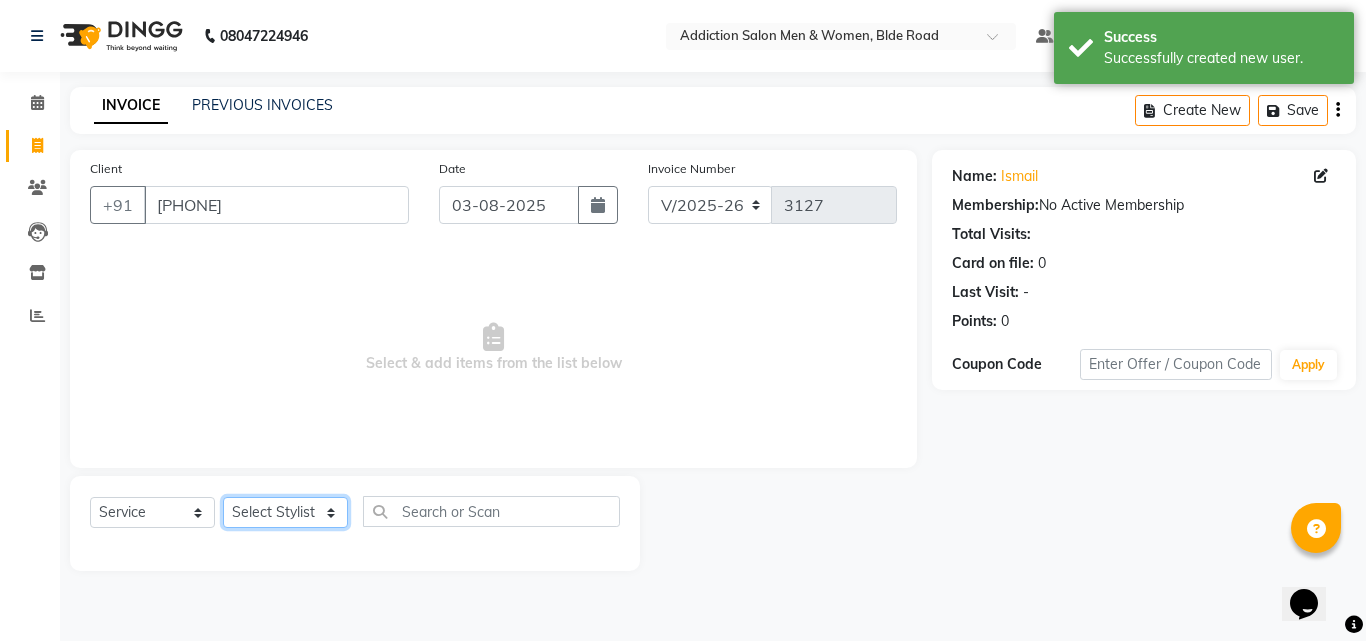 click on "Select Stylist Addiction Salon ANJALI BANSIKA Kamal KARAN KOUSHIK Nikhil Nilesh  pal Pranav REKHA RATHOD SHARDA" 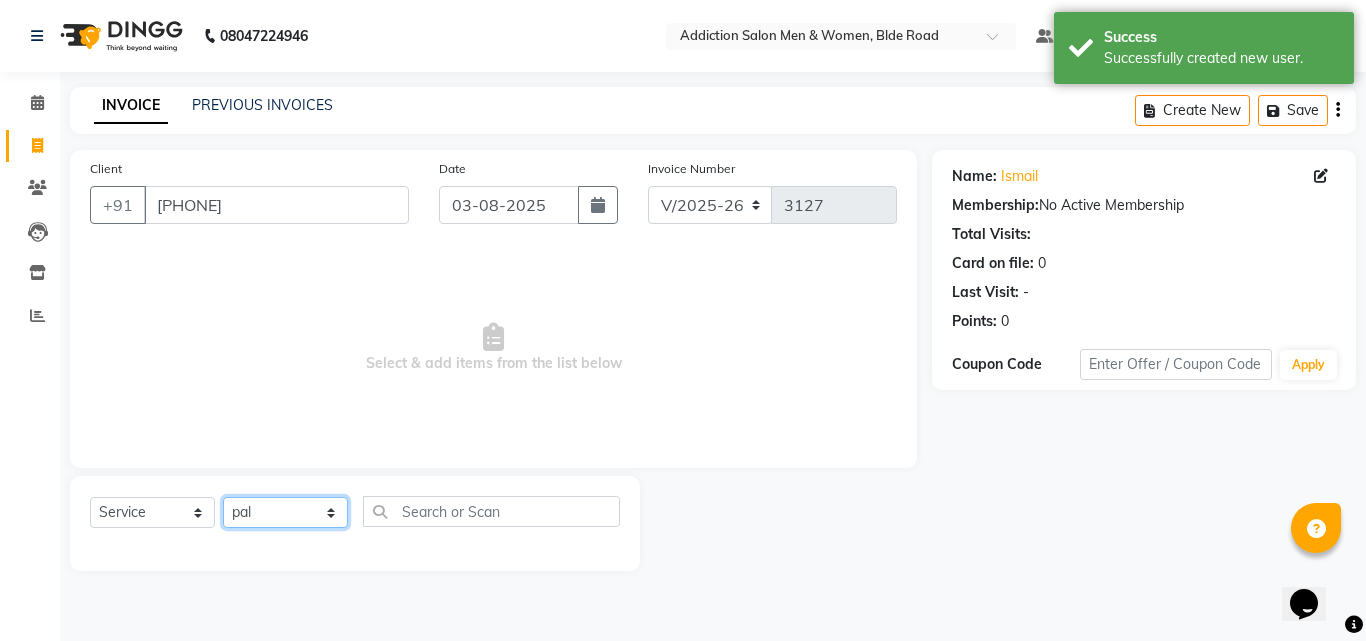click on "Select Stylist Addiction Salon ANJALI BANSIKA Kamal KARAN KOUSHIK Nikhil Nilesh  pal Pranav REKHA RATHOD SHARDA" 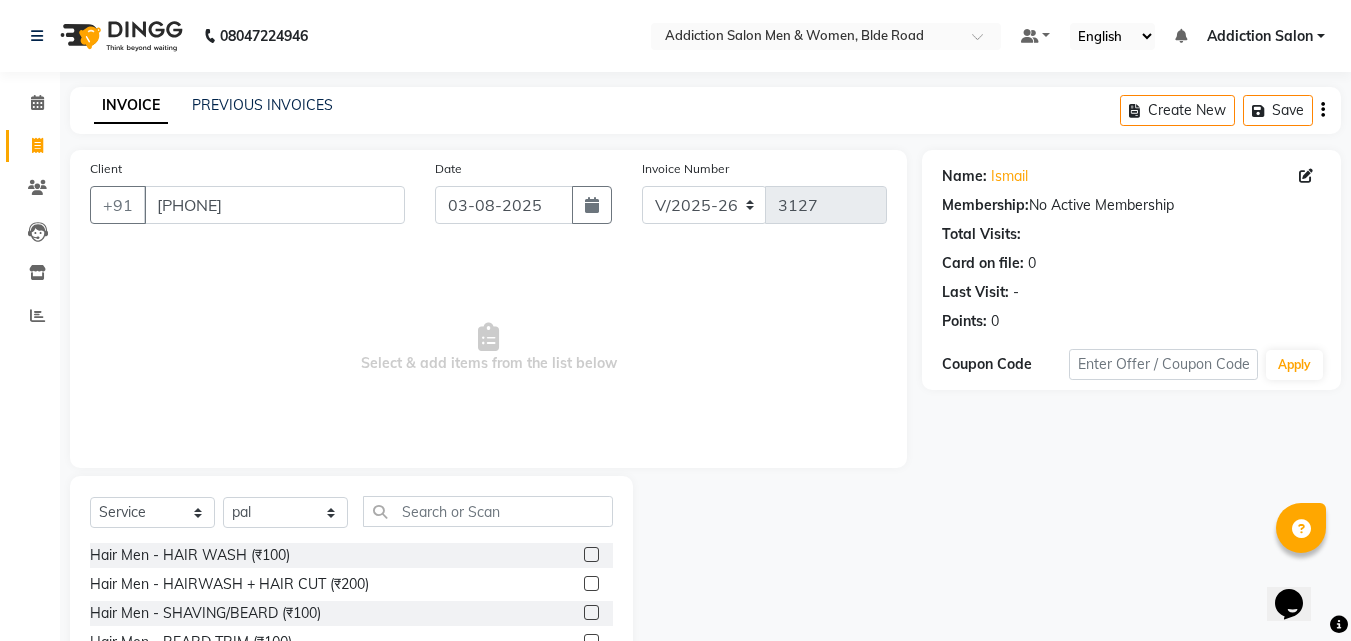 click 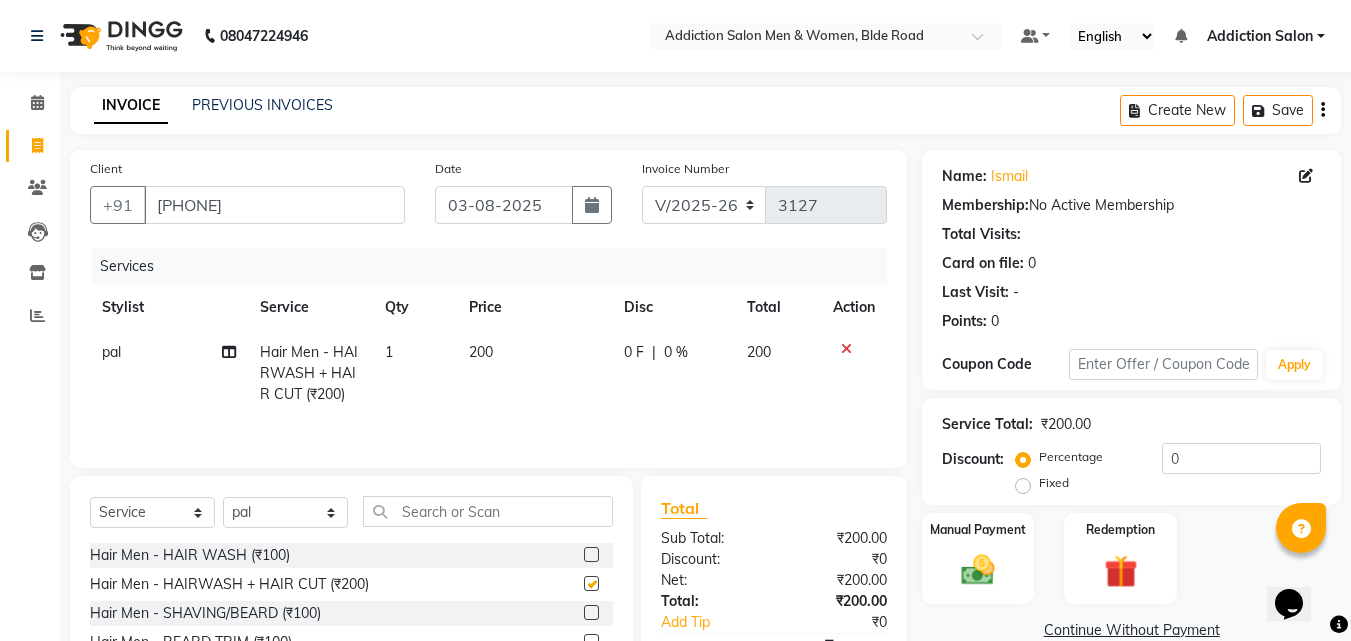 checkbox on "false" 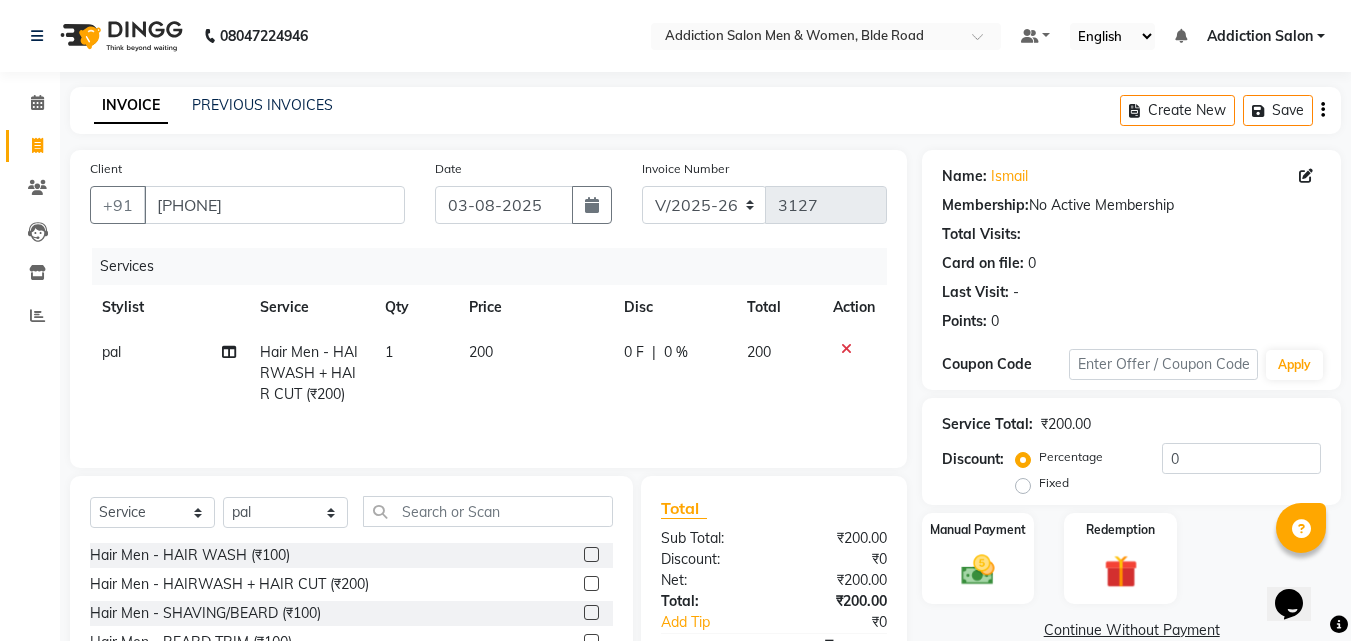 click 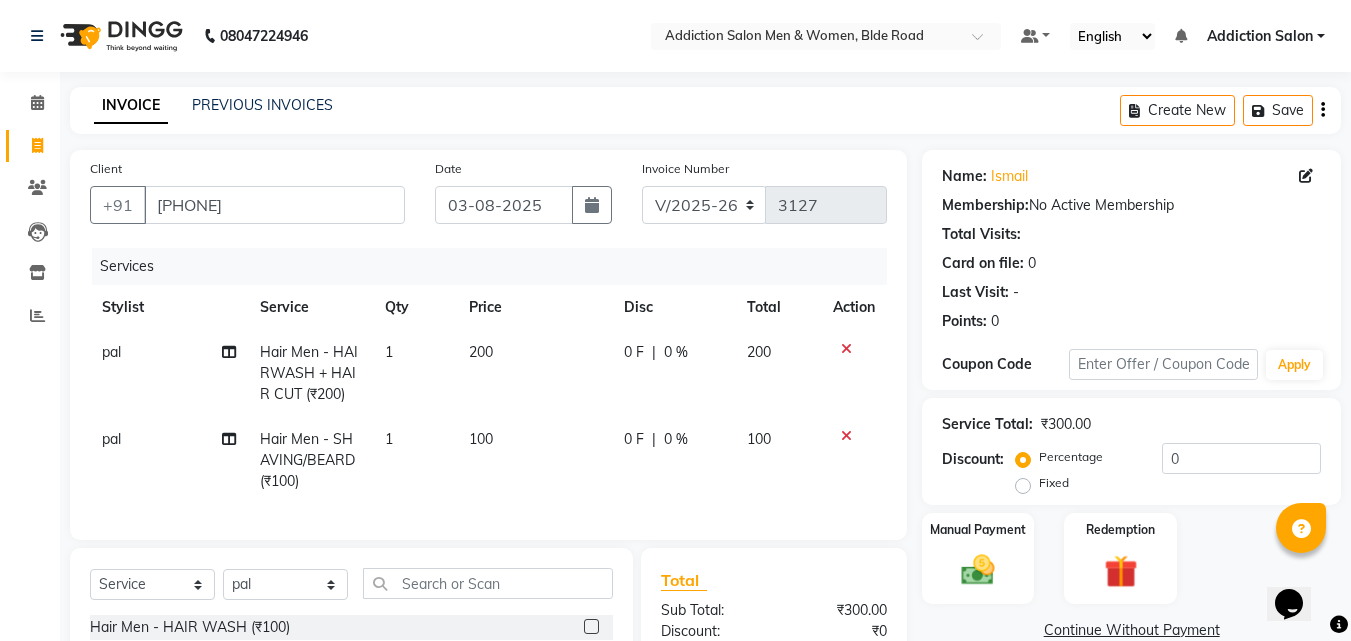 checkbox on "false" 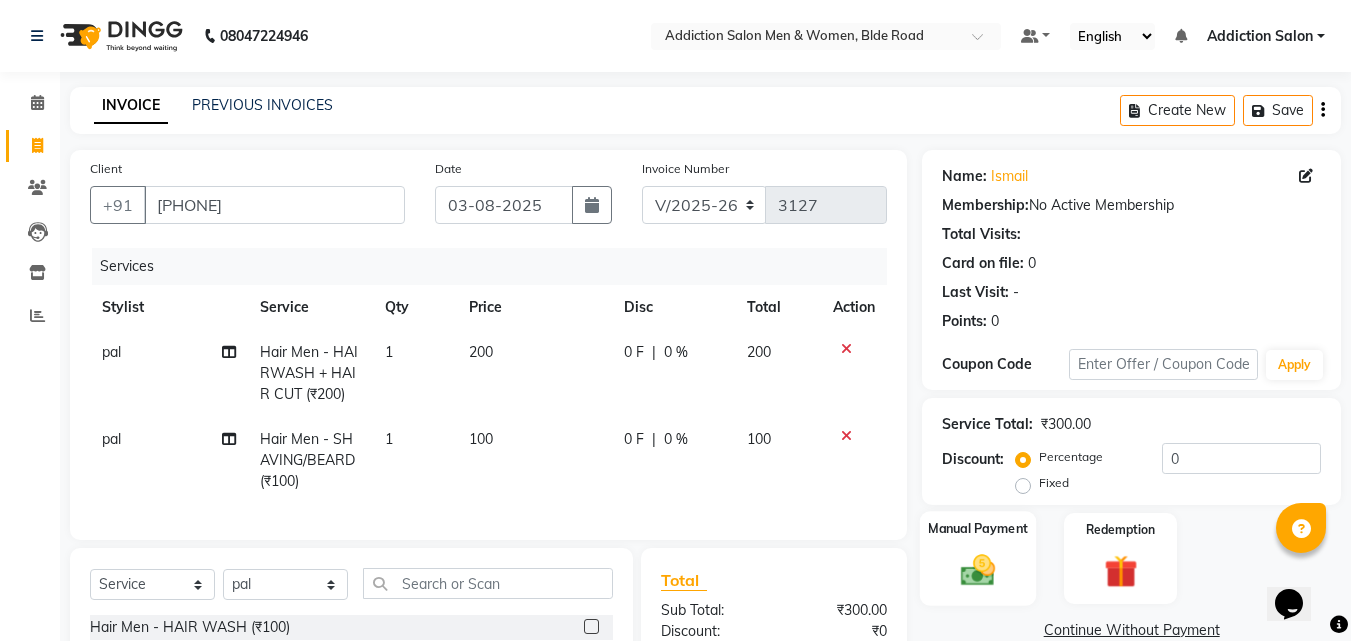 click on "Manual Payment" 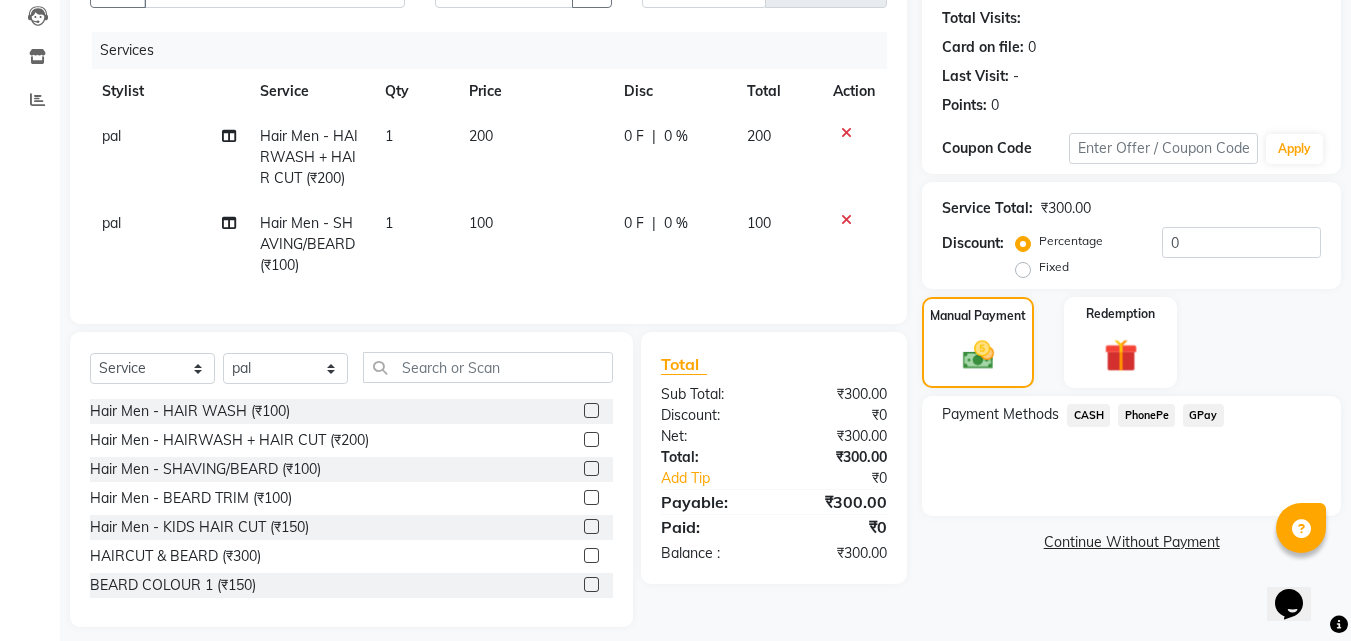 scroll, scrollTop: 247, scrollLeft: 0, axis: vertical 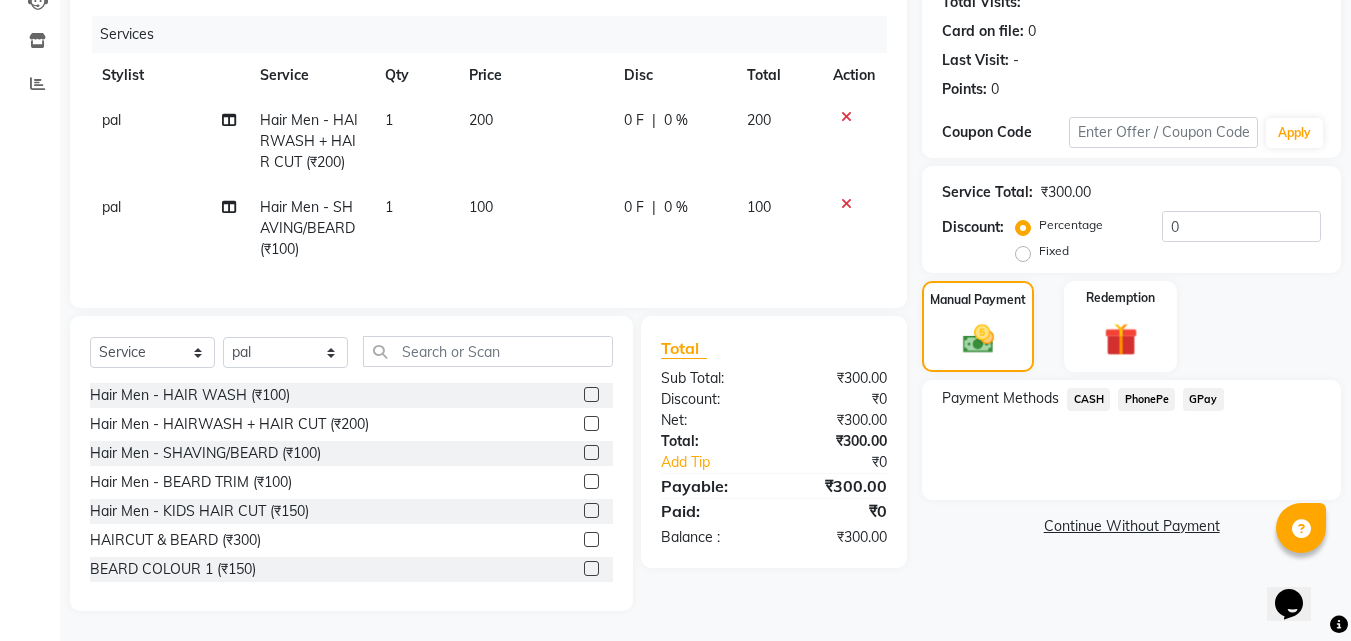 click on "CASH" 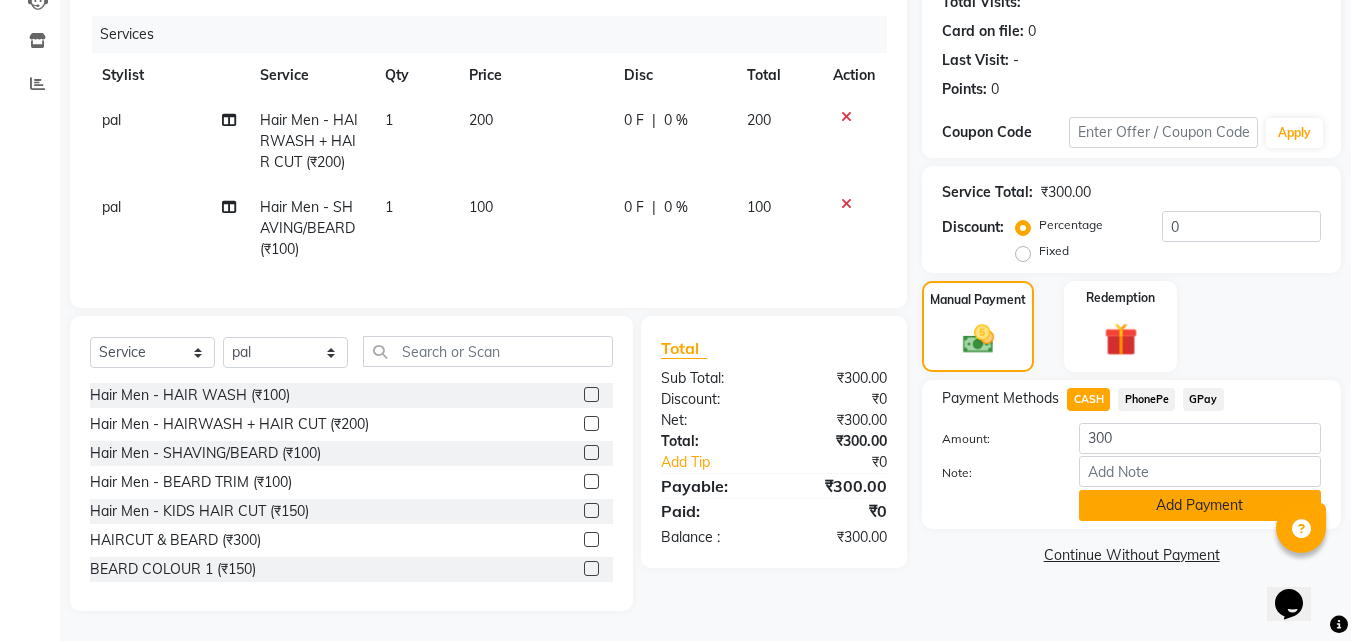 click on "Add Payment" 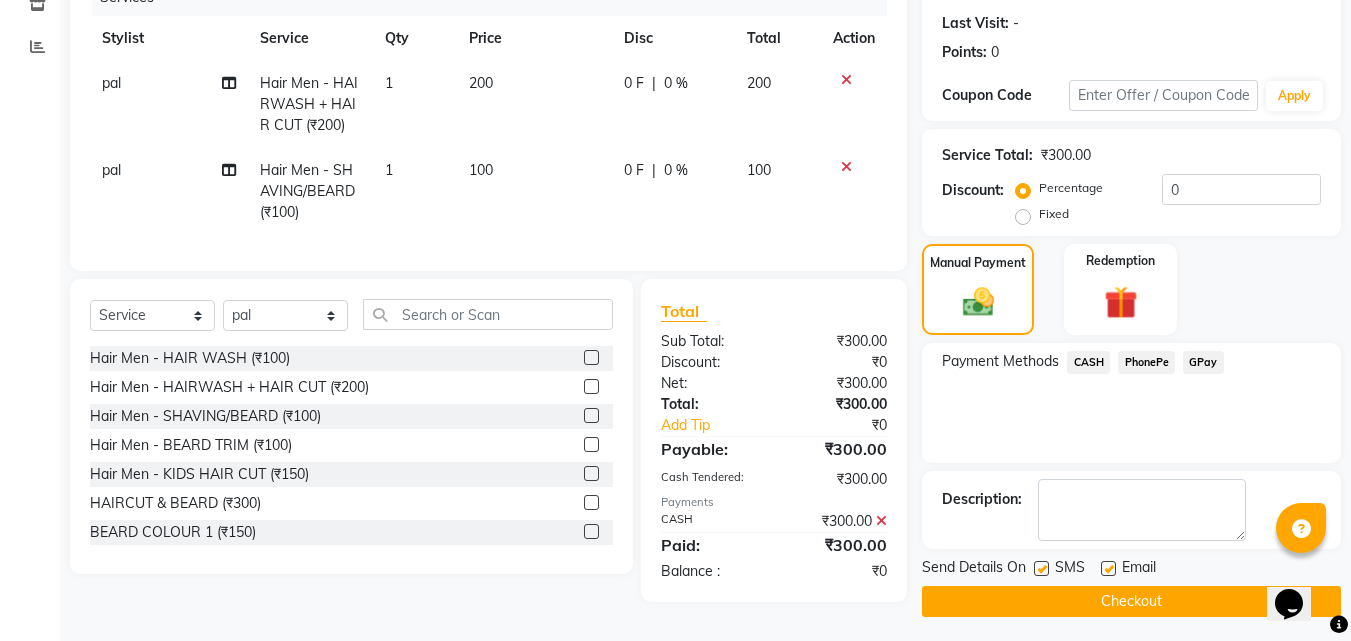 scroll, scrollTop: 275, scrollLeft: 0, axis: vertical 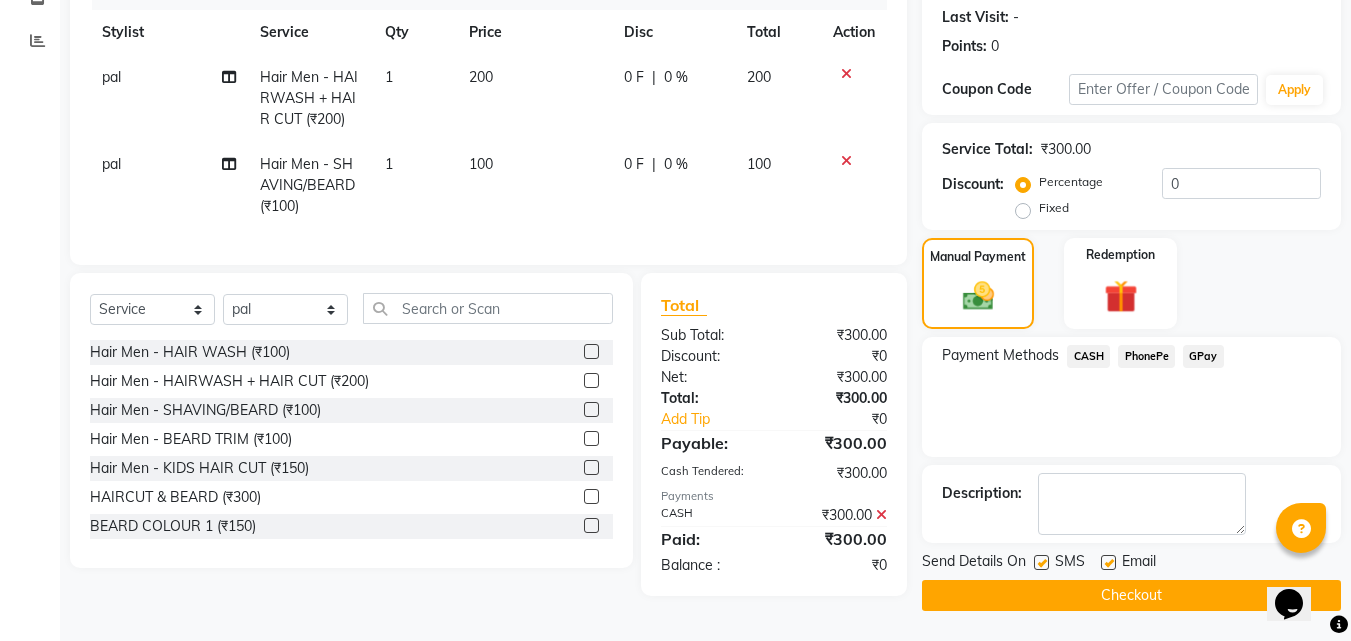 click on "Checkout" 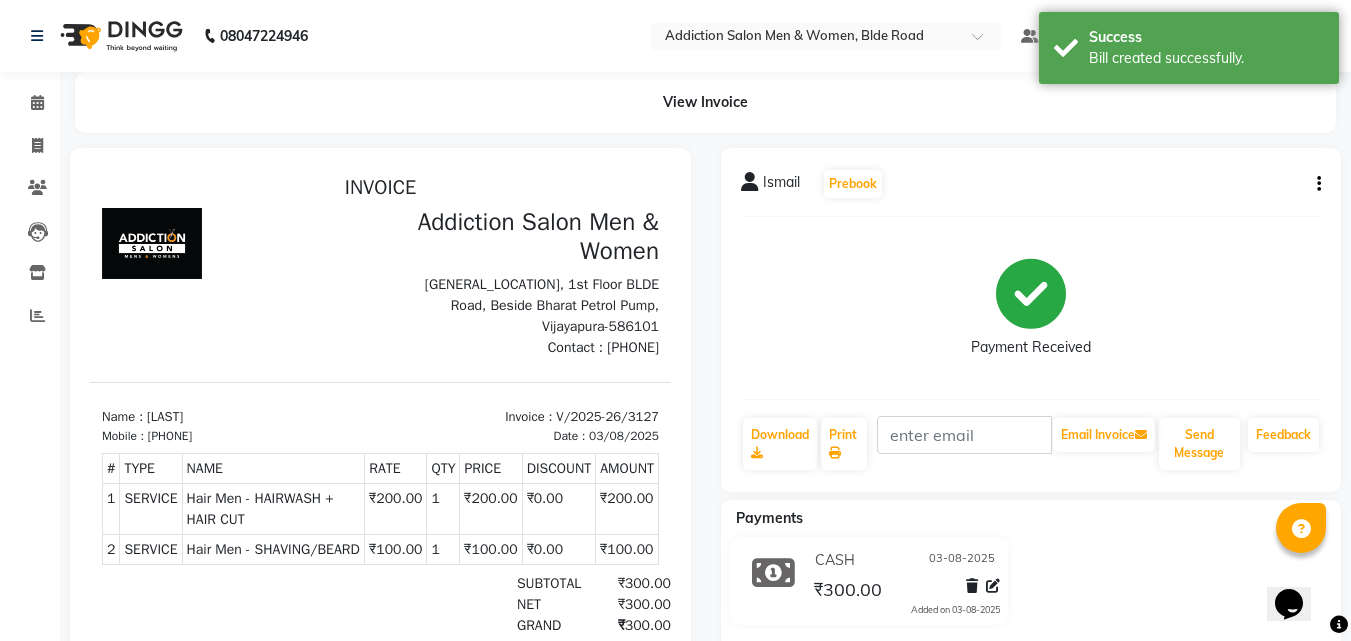 scroll, scrollTop: 0, scrollLeft: 0, axis: both 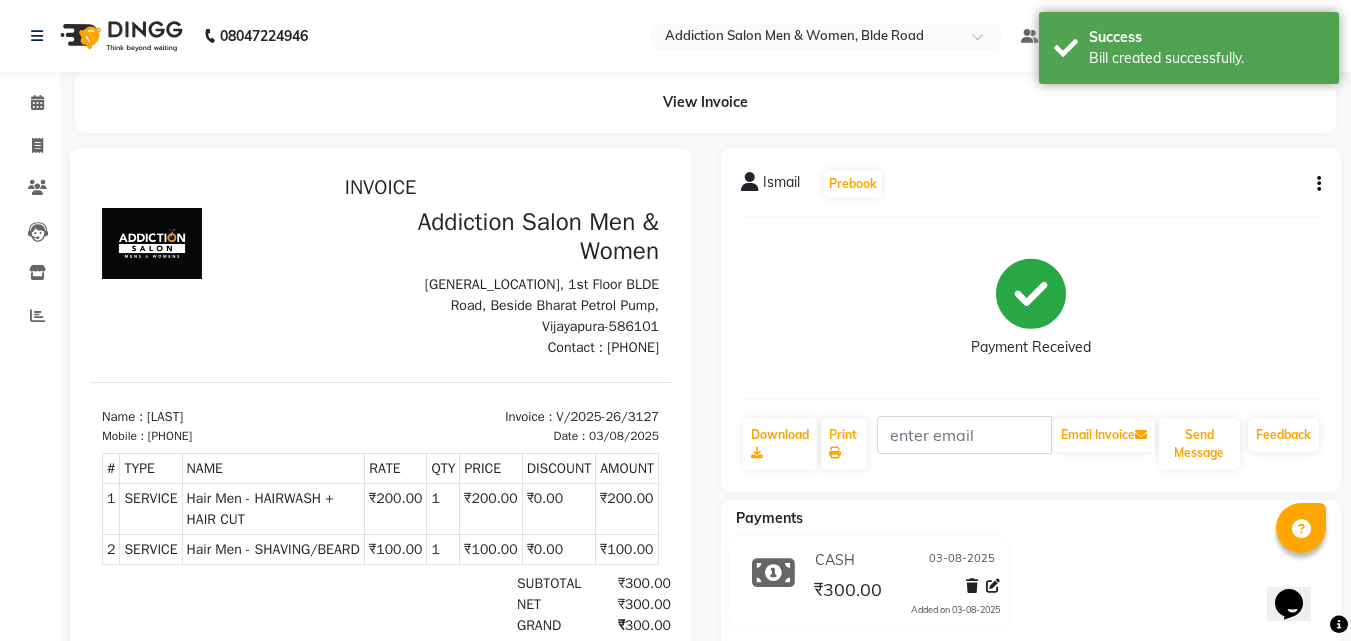 select on "service" 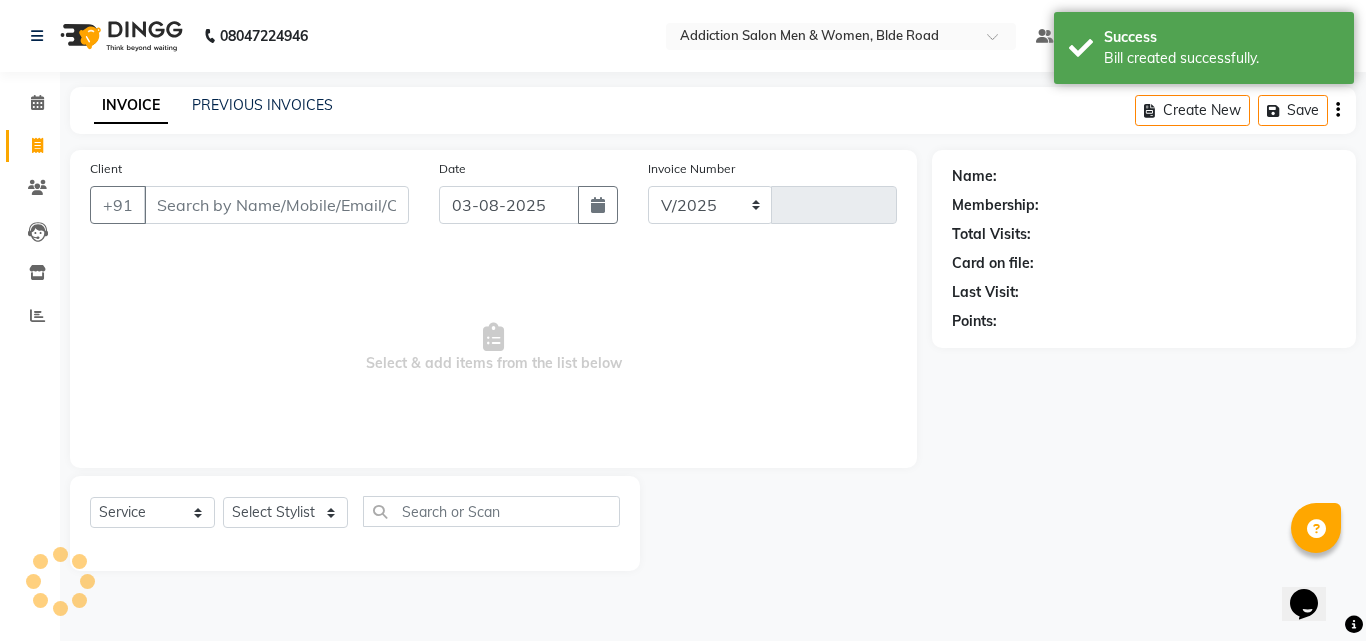 select on "6595" 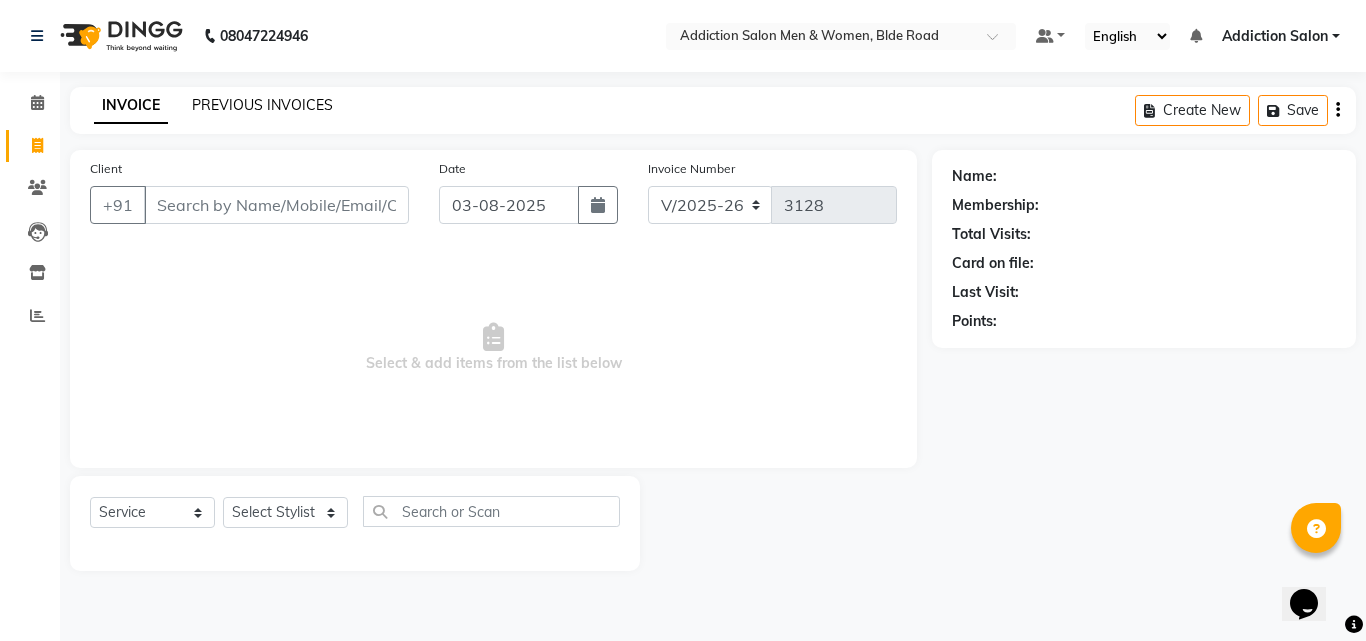 click on "PREVIOUS INVOICES" 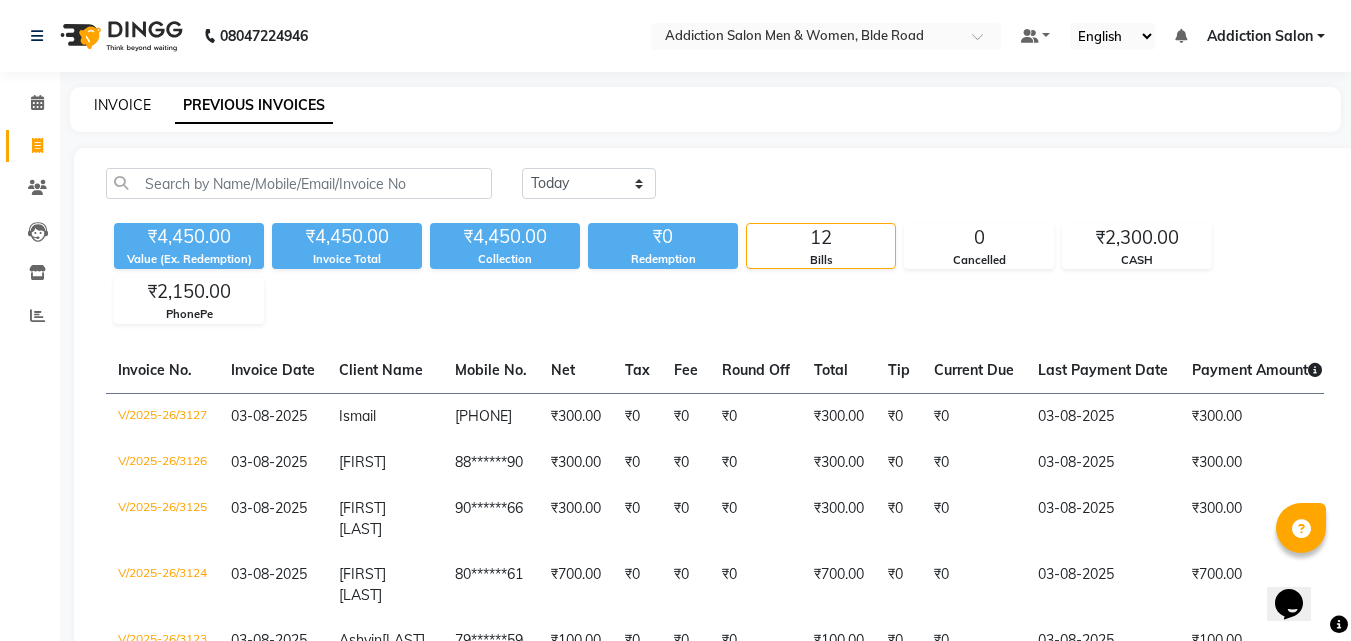 click on "INVOICE" 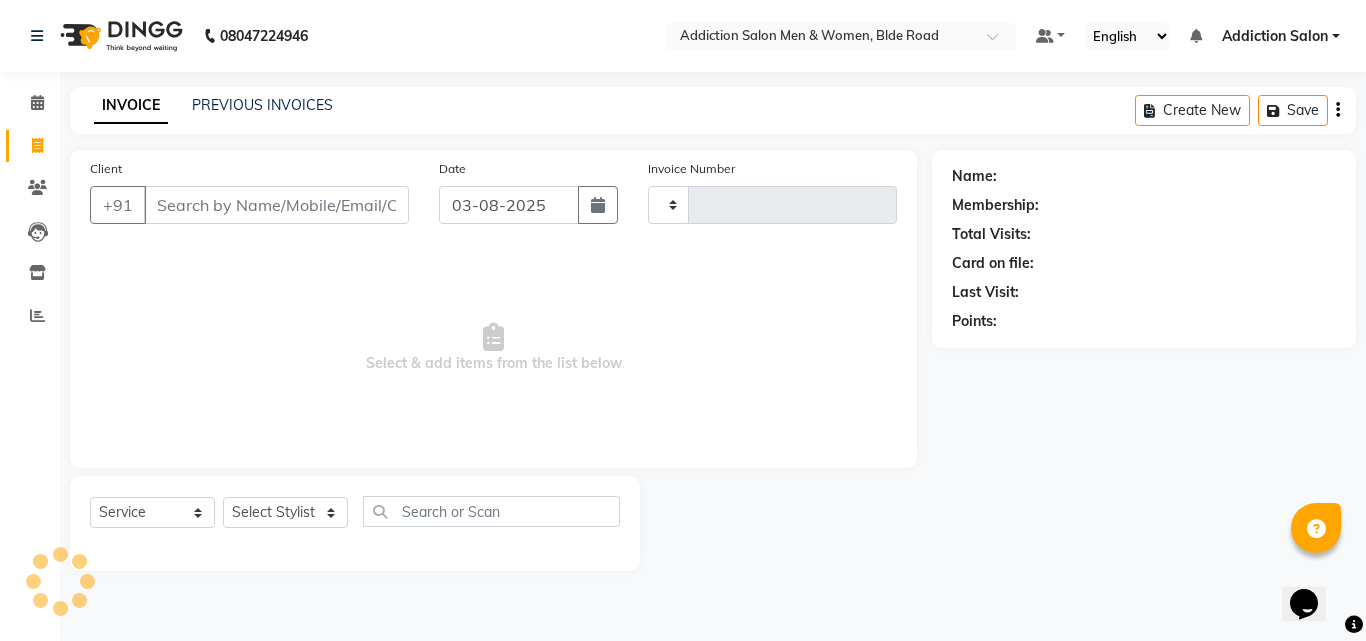 type on "3128" 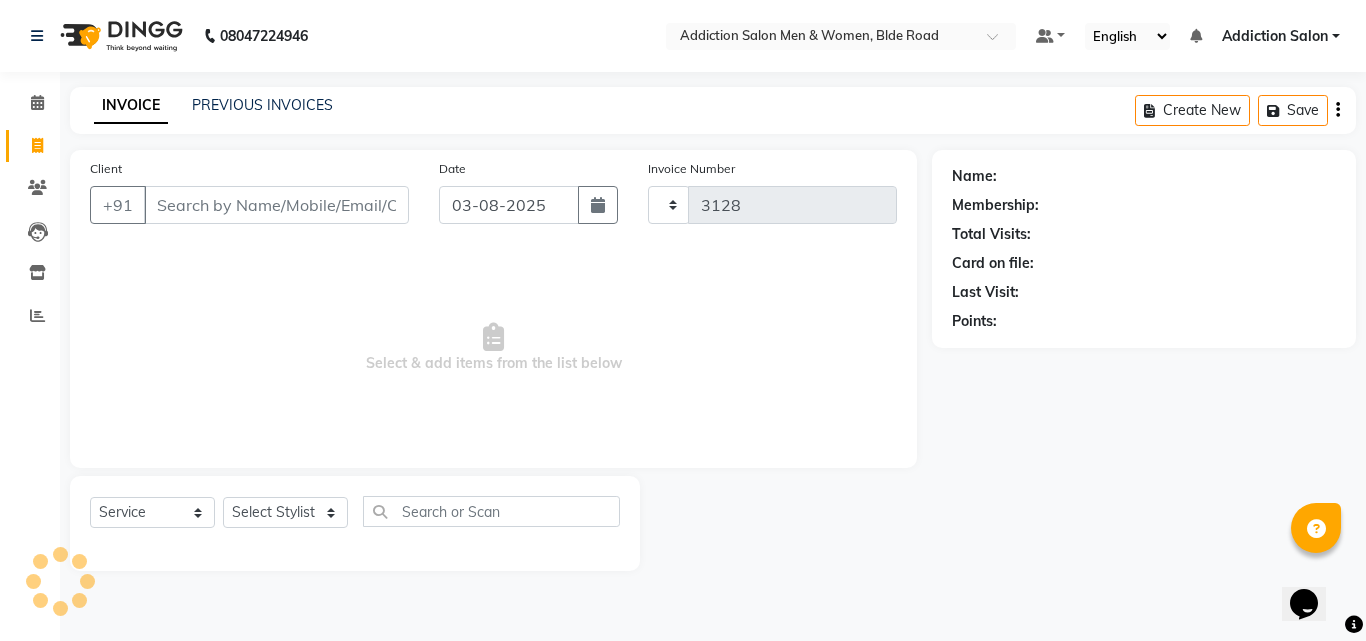 select on "6595" 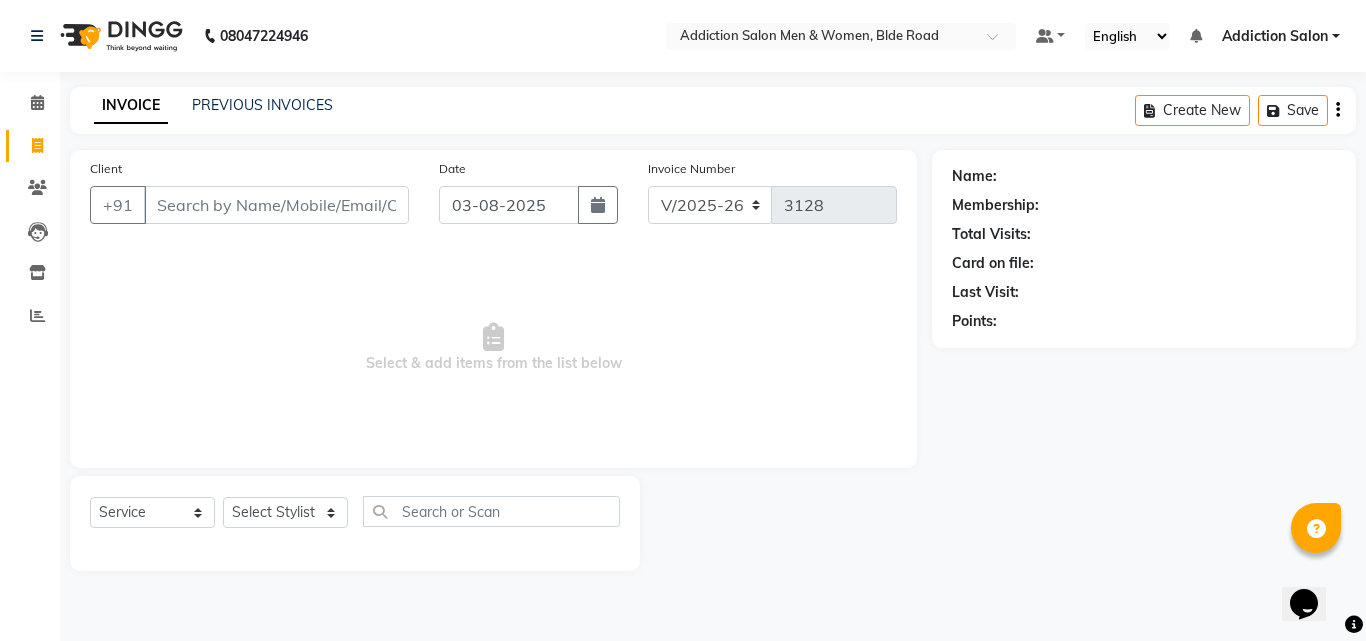 drag, startPoint x: 201, startPoint y: 65, endPoint x: 130, endPoint y: 30, distance: 79.15807 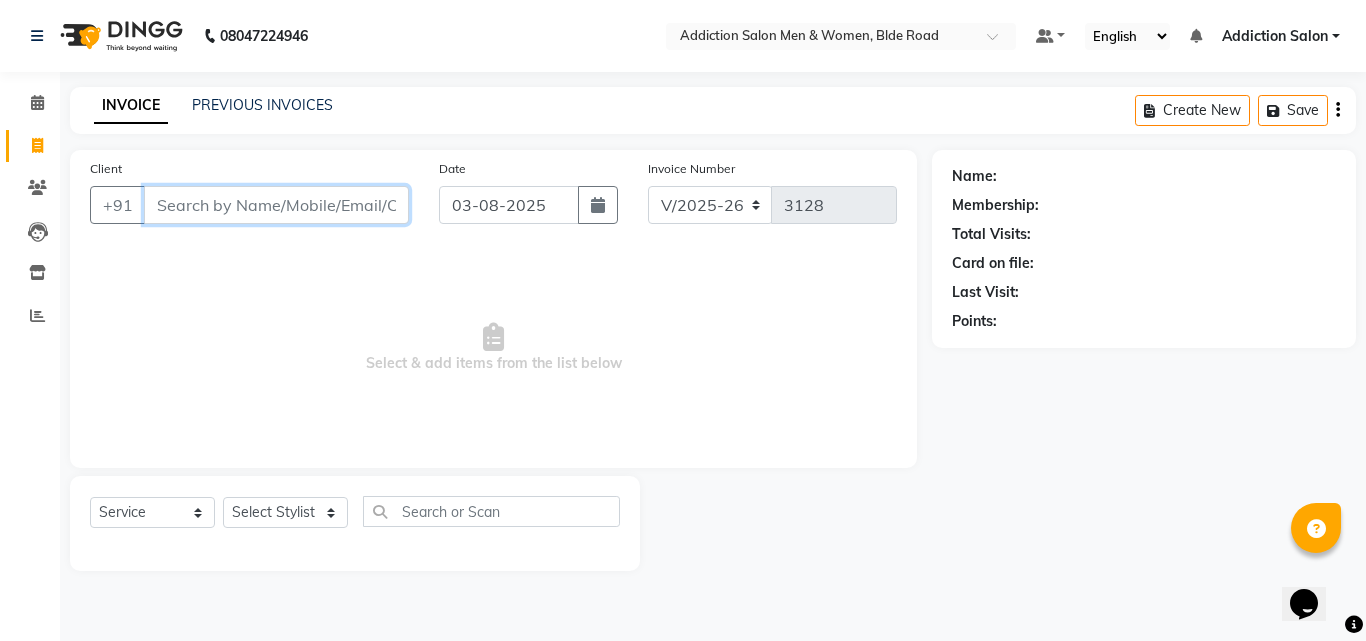 click on "Client" at bounding box center [276, 205] 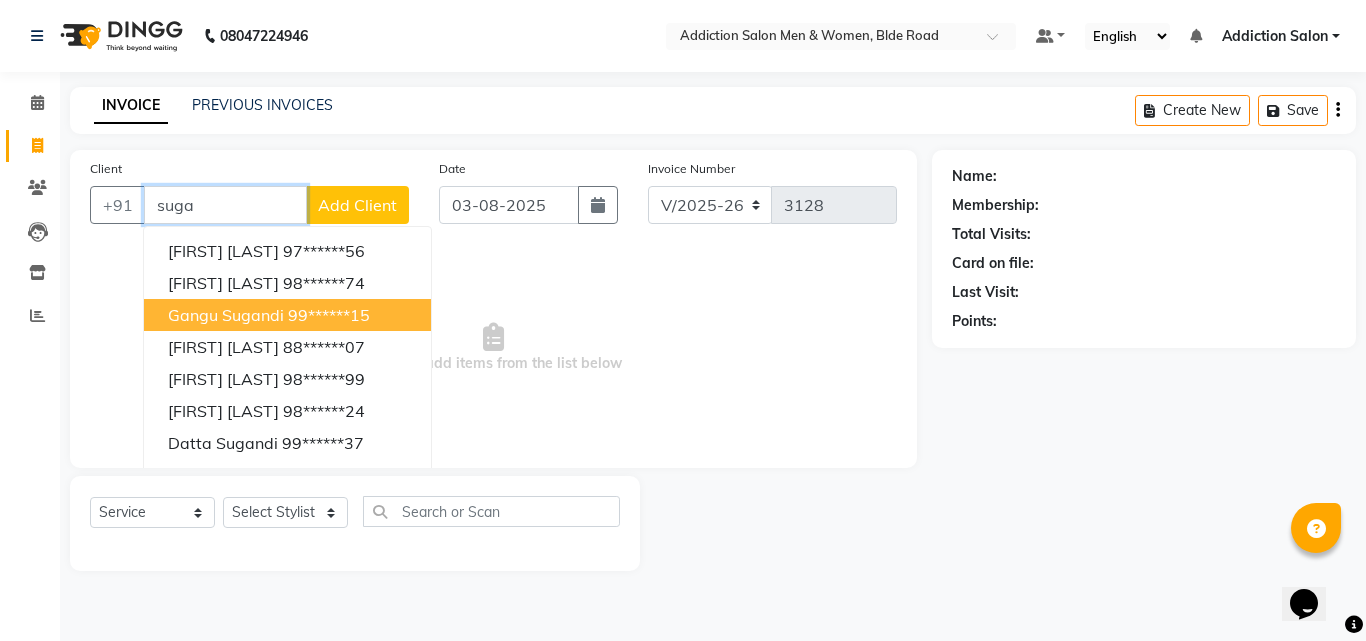 click on "[FIRST] [LAST] [PHONE]" at bounding box center (287, 315) 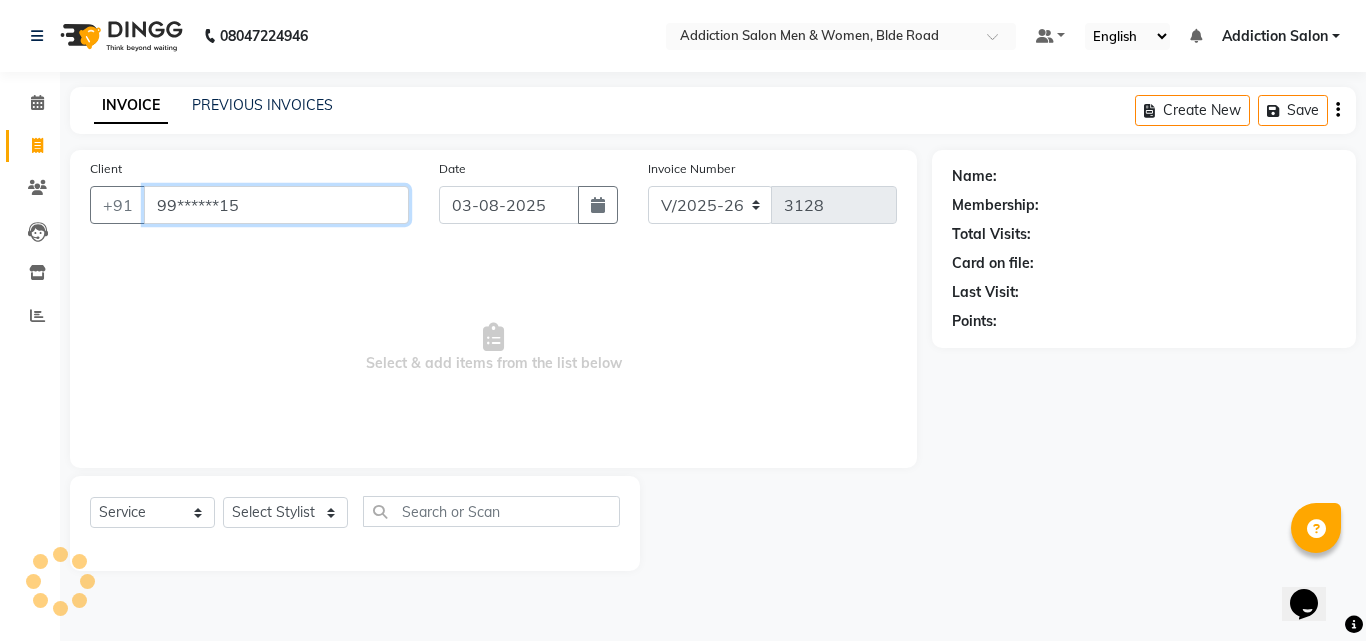 type on "99******15" 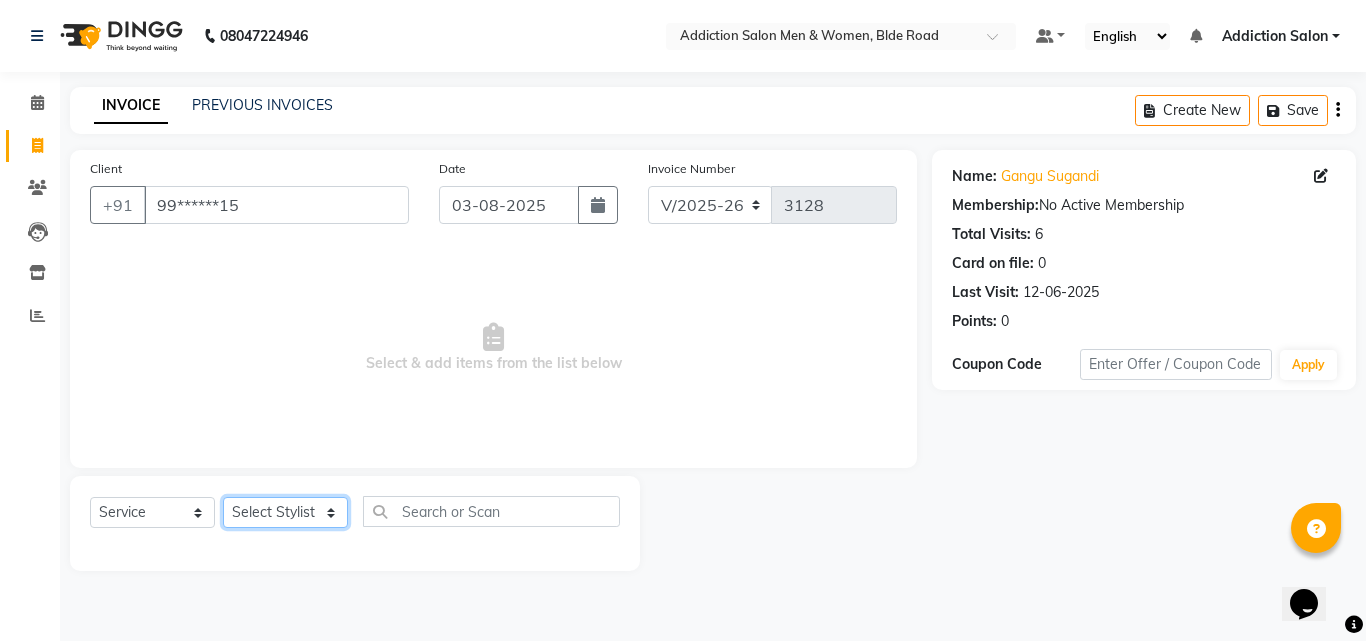 click on "Select Stylist Addiction Salon ANJALI BANSIKA Kamal KARAN KOUSHIK Nikhil Nilesh  pal Pranav REKHA RATHOD SHARDA" 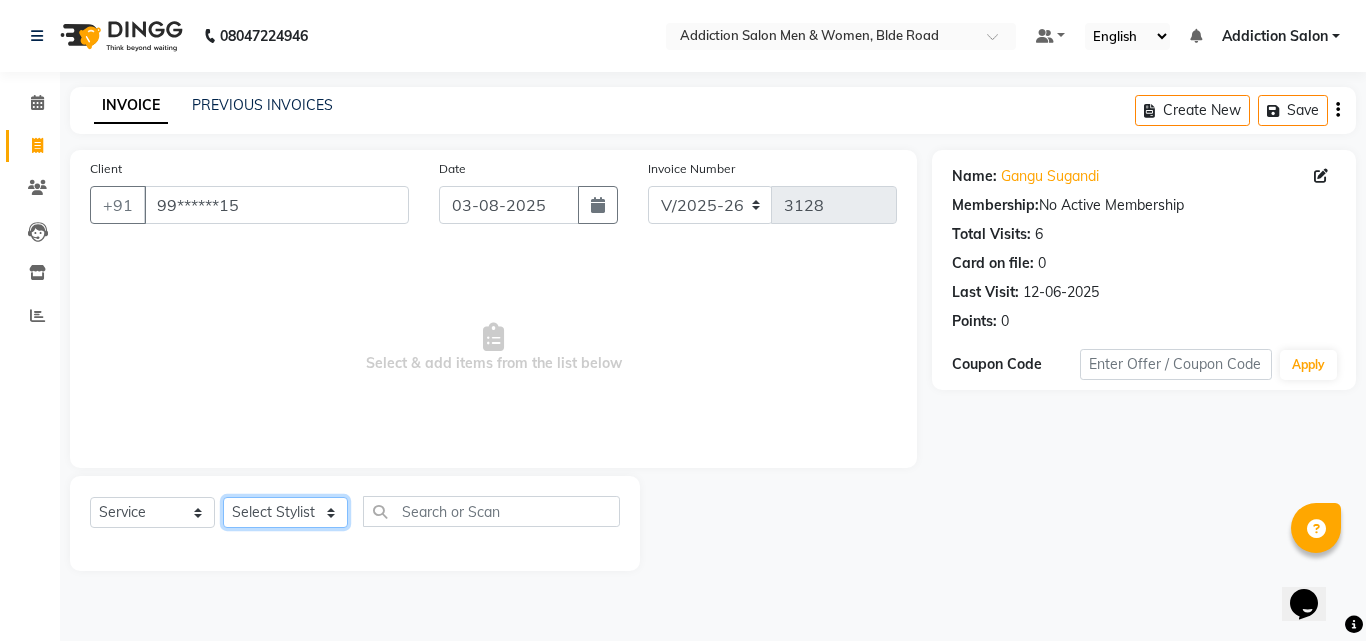 select on "50851" 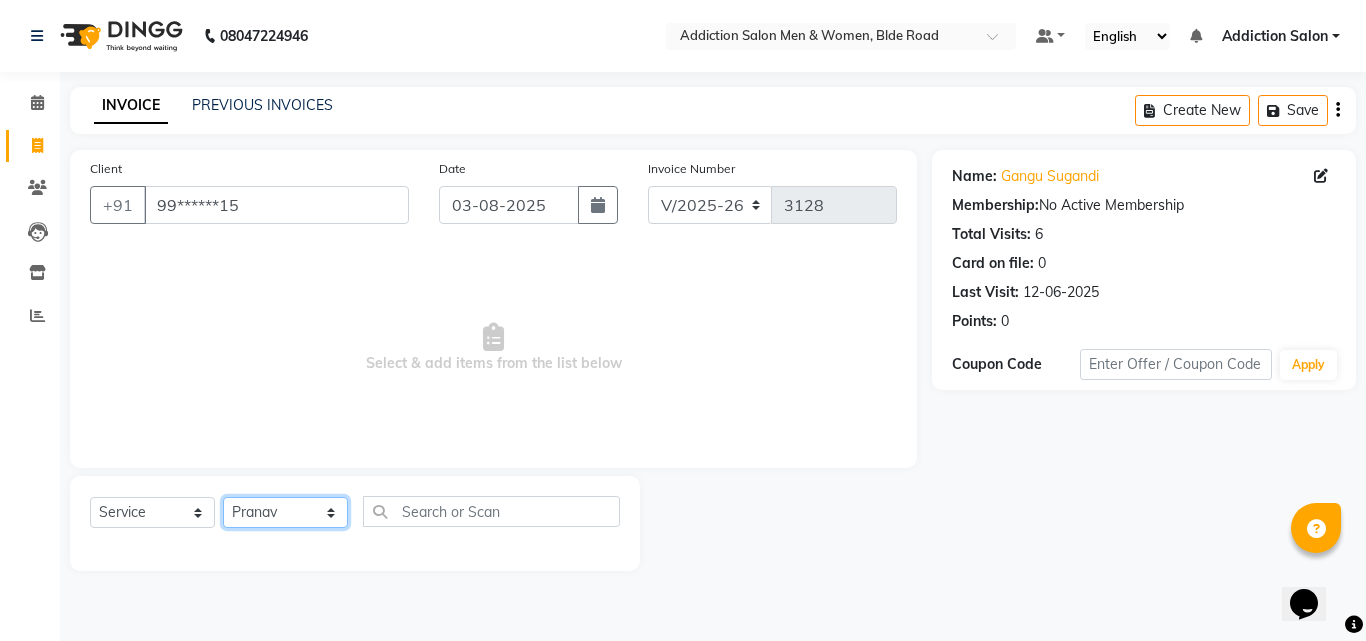 click on "Select Stylist Addiction Salon ANJALI BANSIKA Kamal KARAN KOUSHIK Nikhil Nilesh  pal Pranav REKHA RATHOD SHARDA" 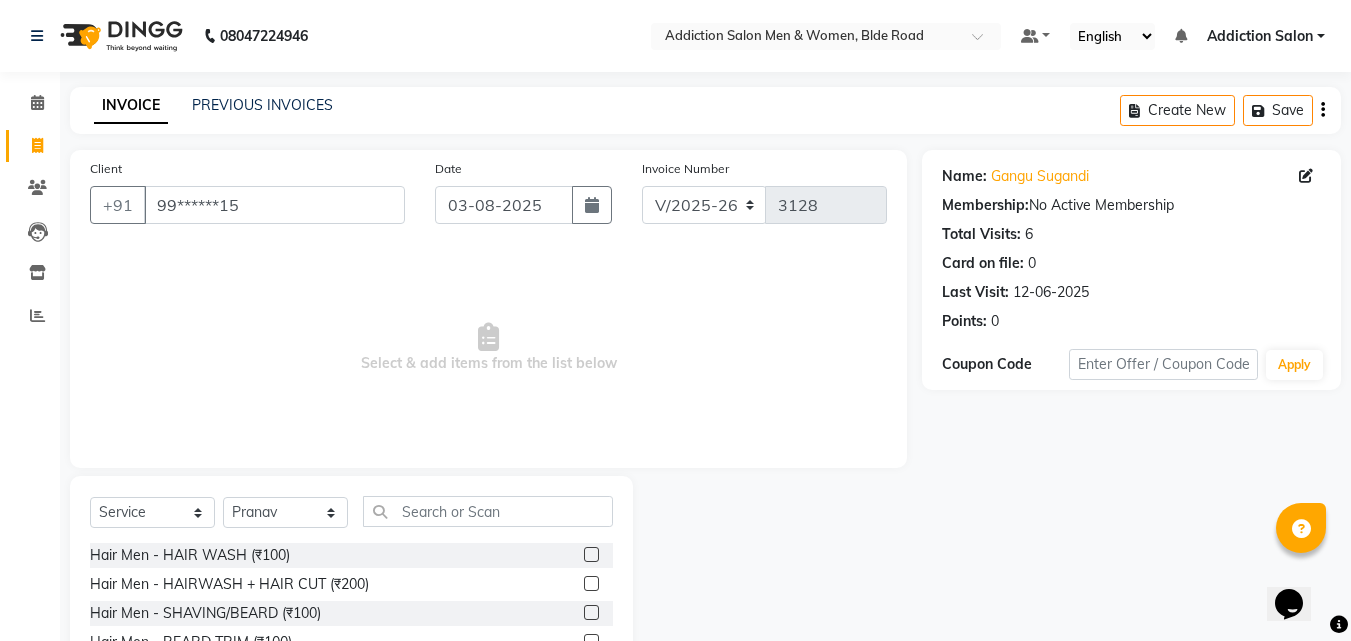 click 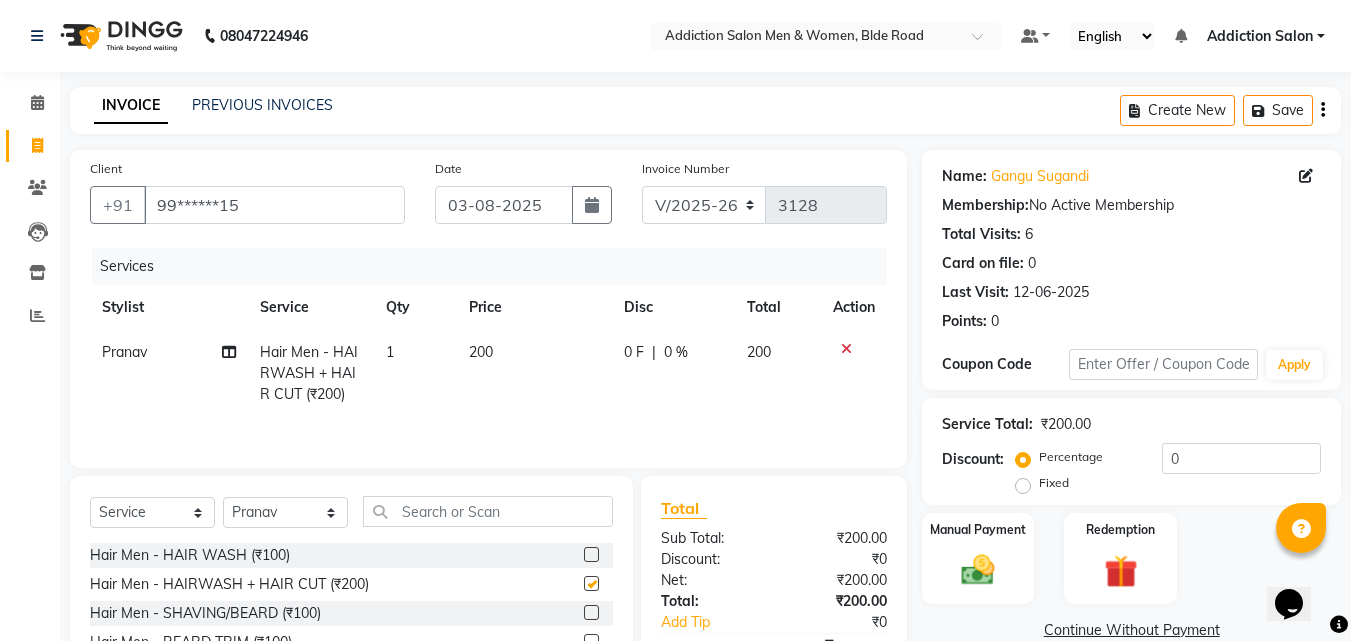 checkbox on "false" 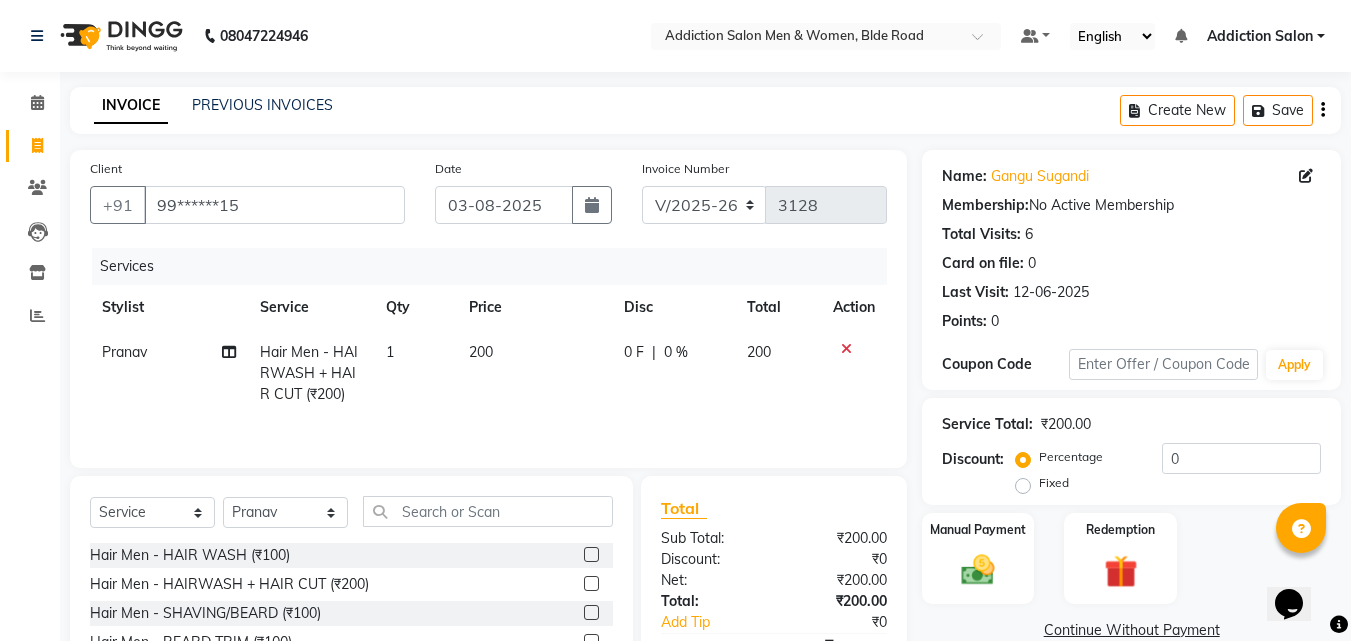 click 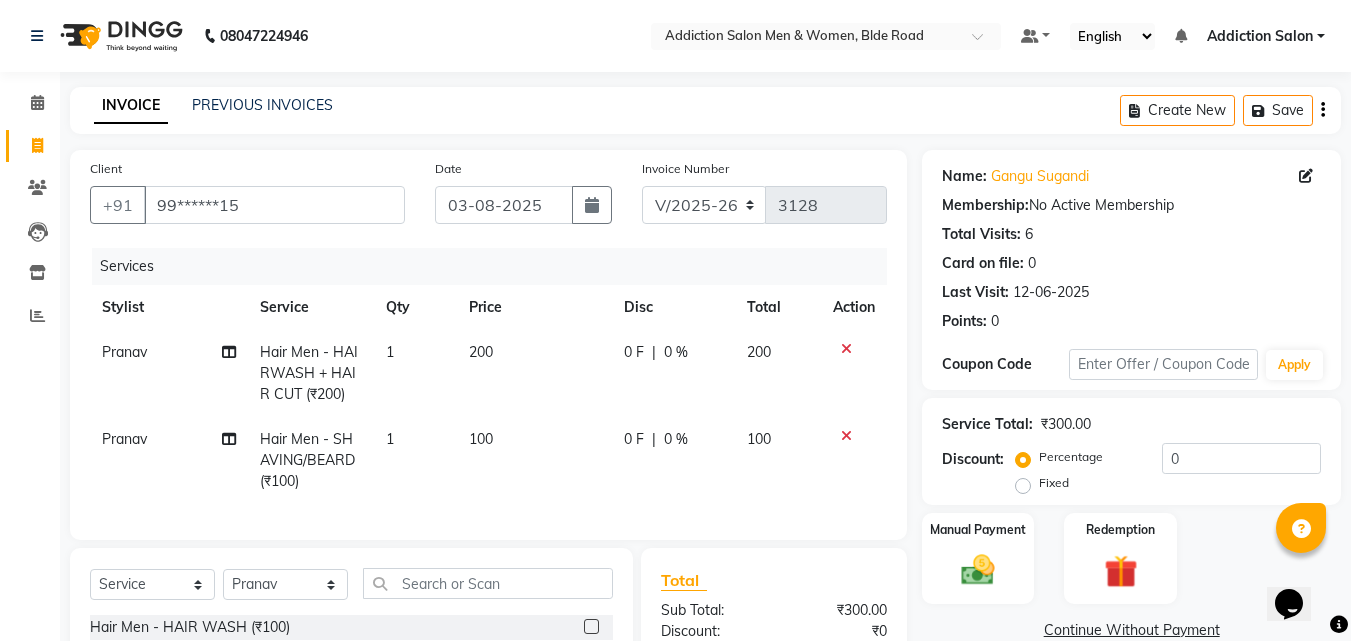 checkbox on "false" 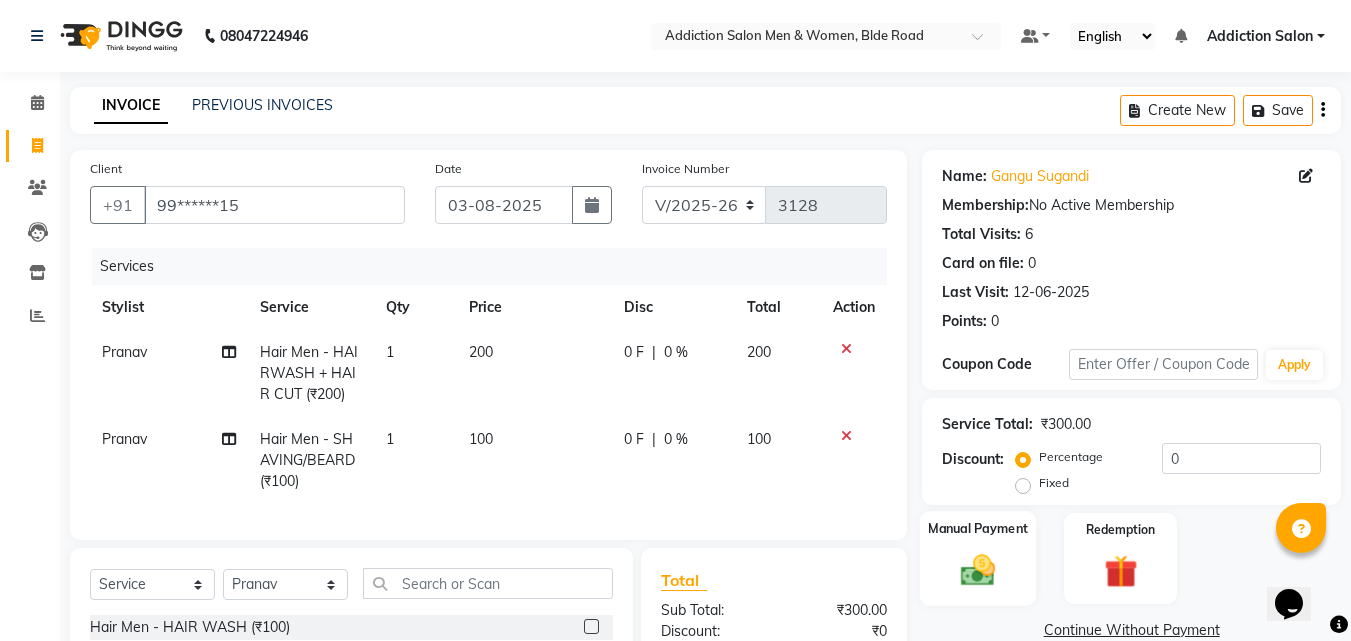 click 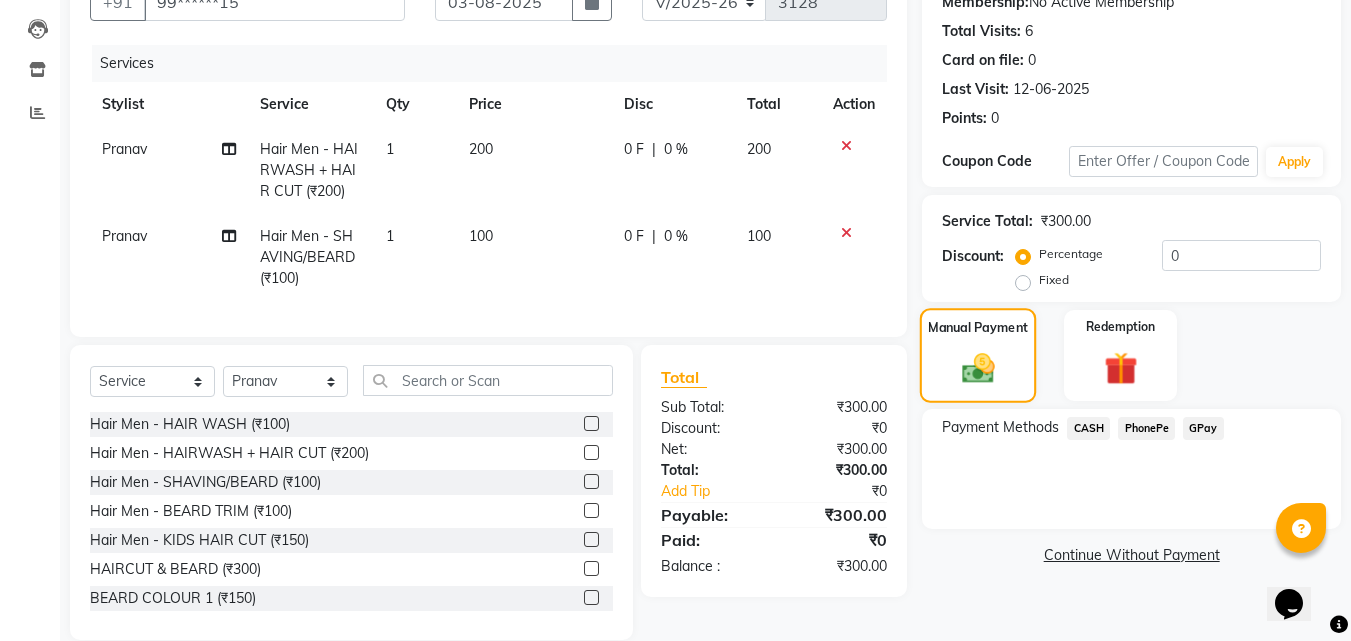 scroll, scrollTop: 247, scrollLeft: 0, axis: vertical 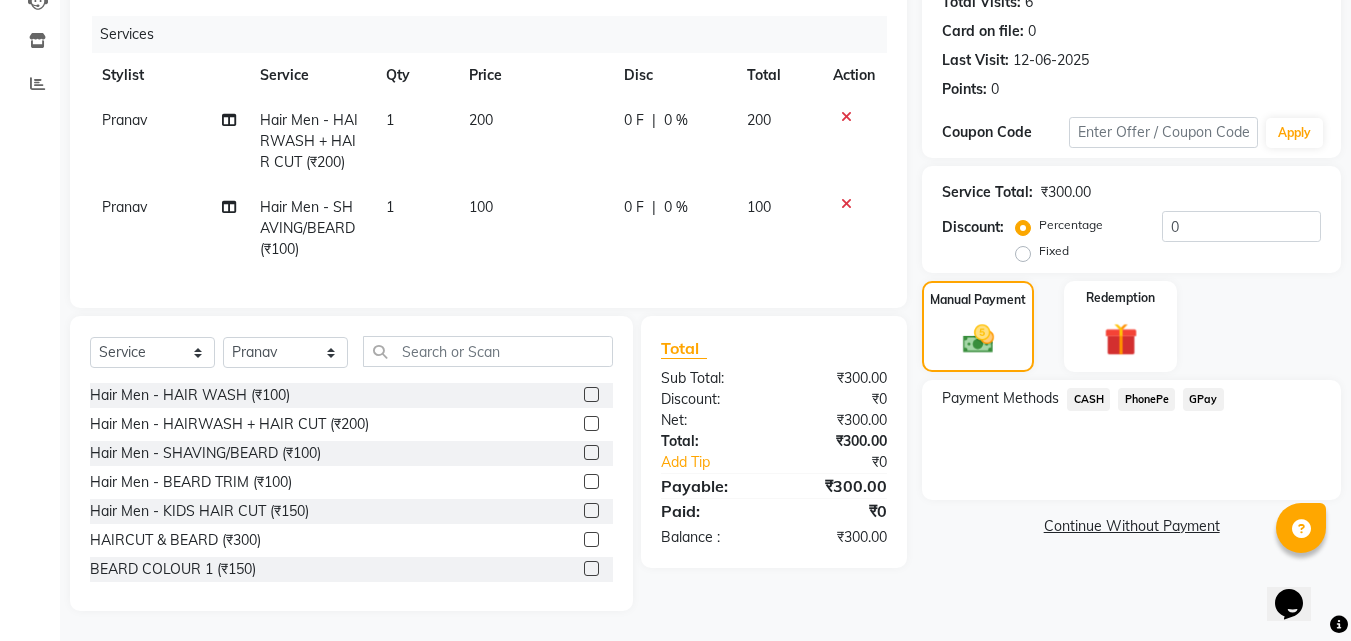 click on "PhonePe" 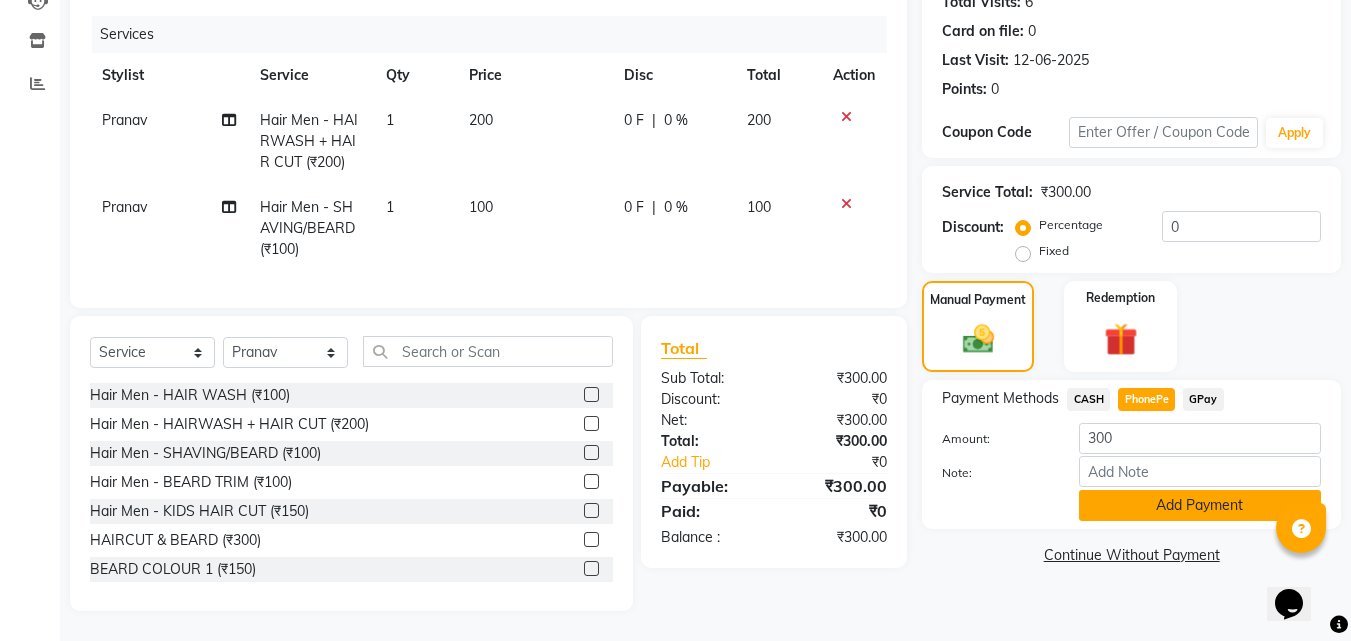 click on "Add Payment" 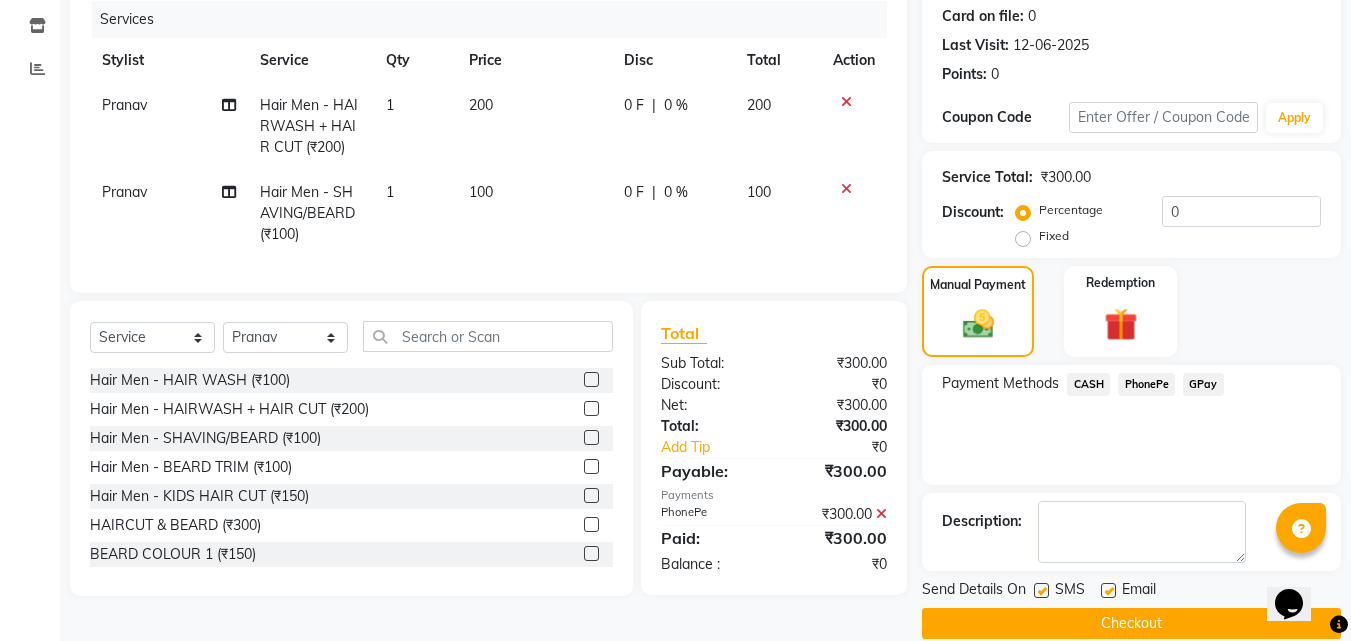 scroll, scrollTop: 275, scrollLeft: 0, axis: vertical 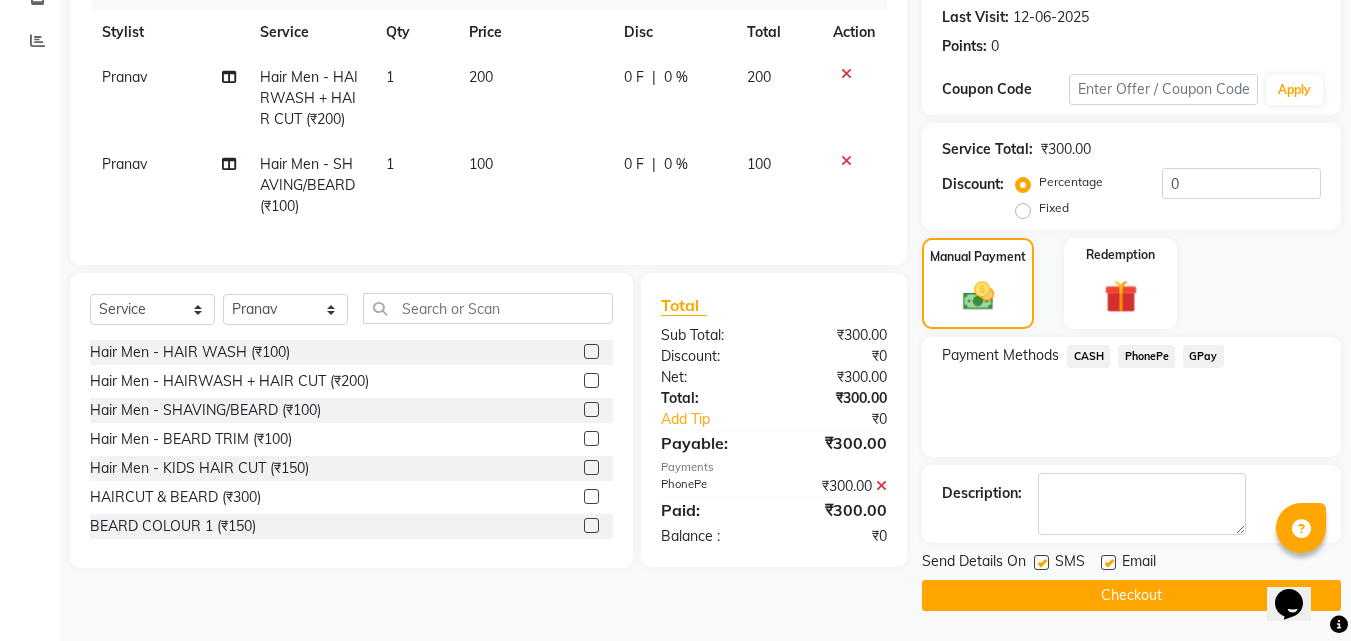 click on "Checkout" 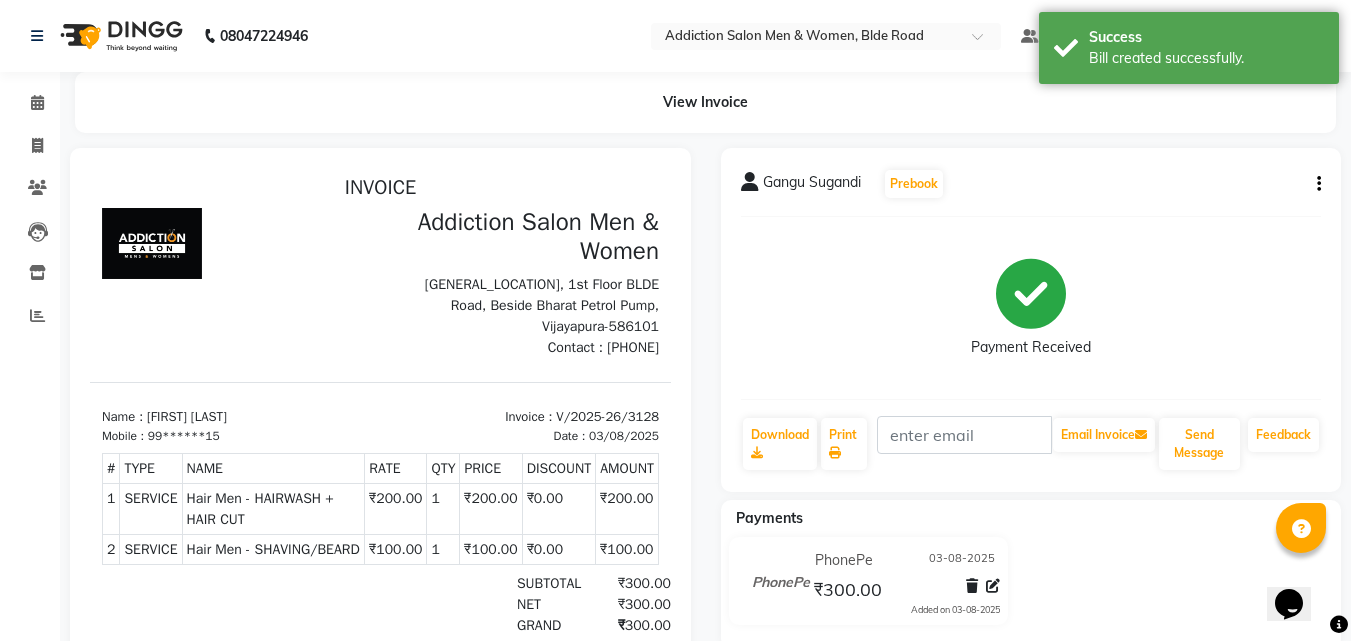 scroll, scrollTop: 0, scrollLeft: 0, axis: both 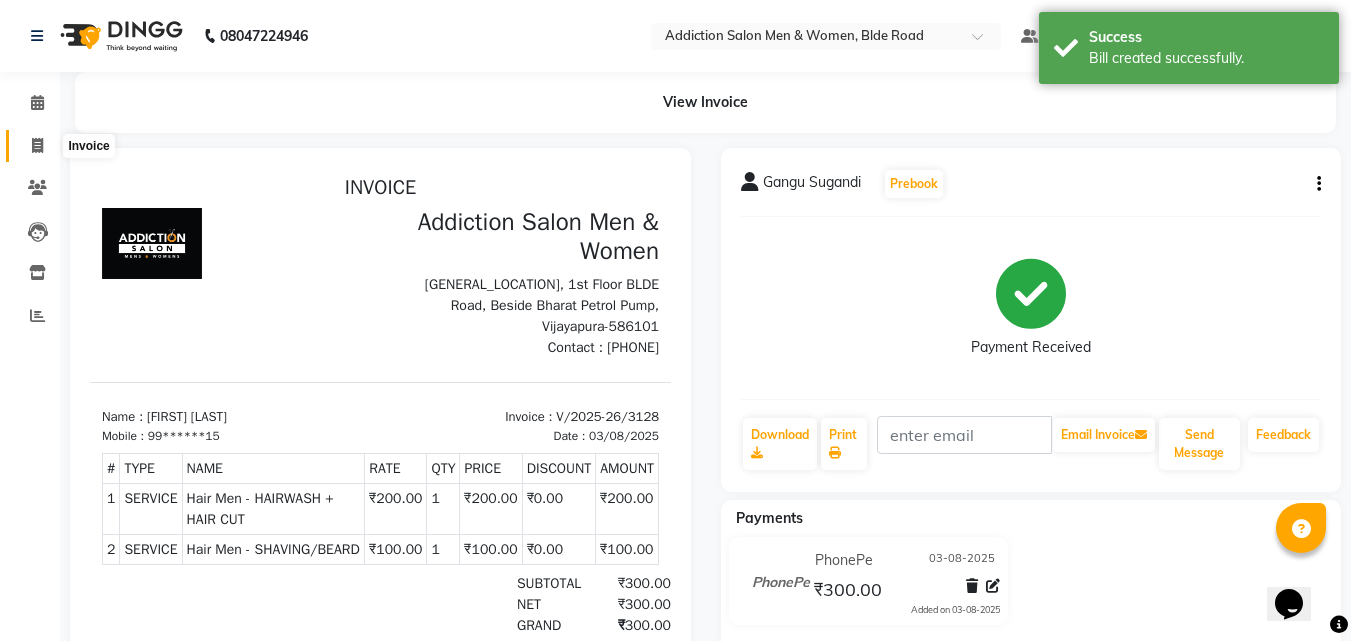 click 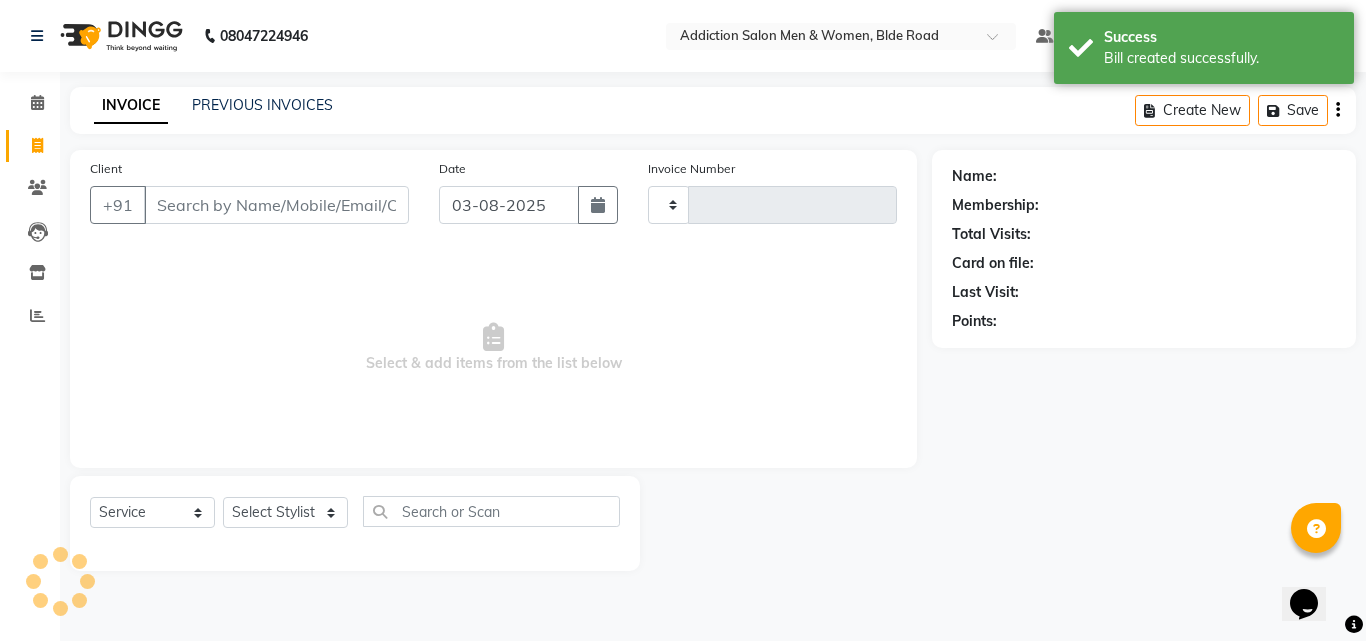 type on "3129" 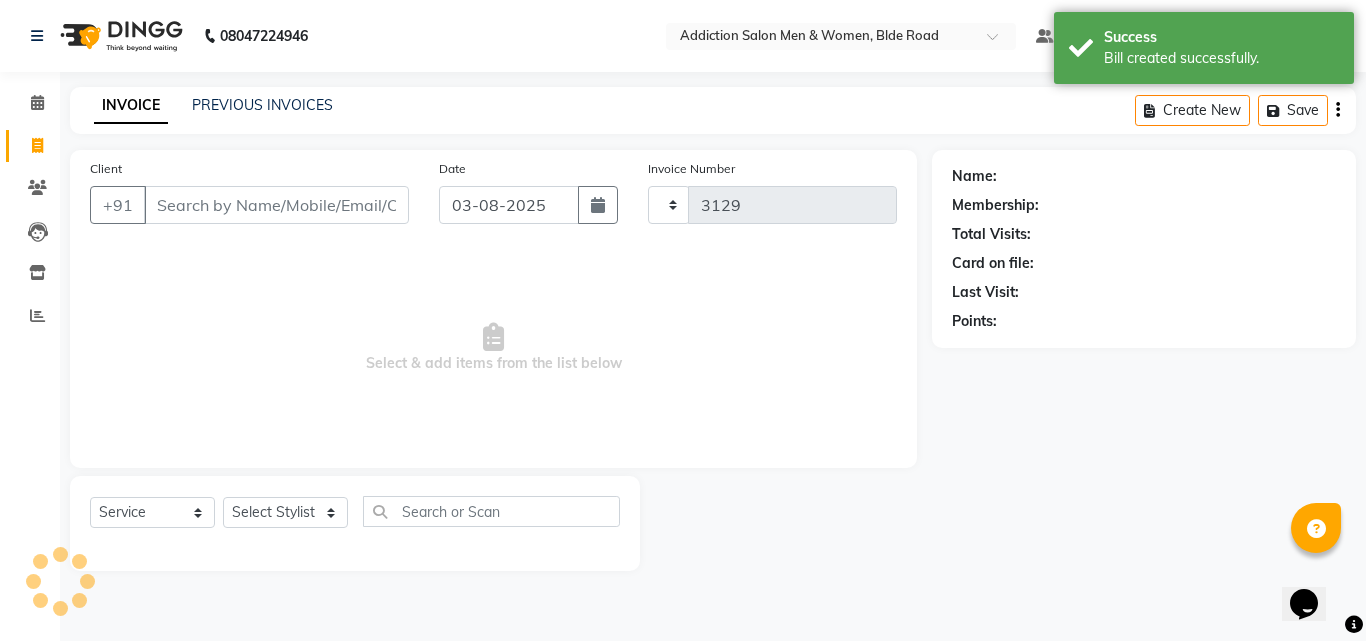 select on "6595" 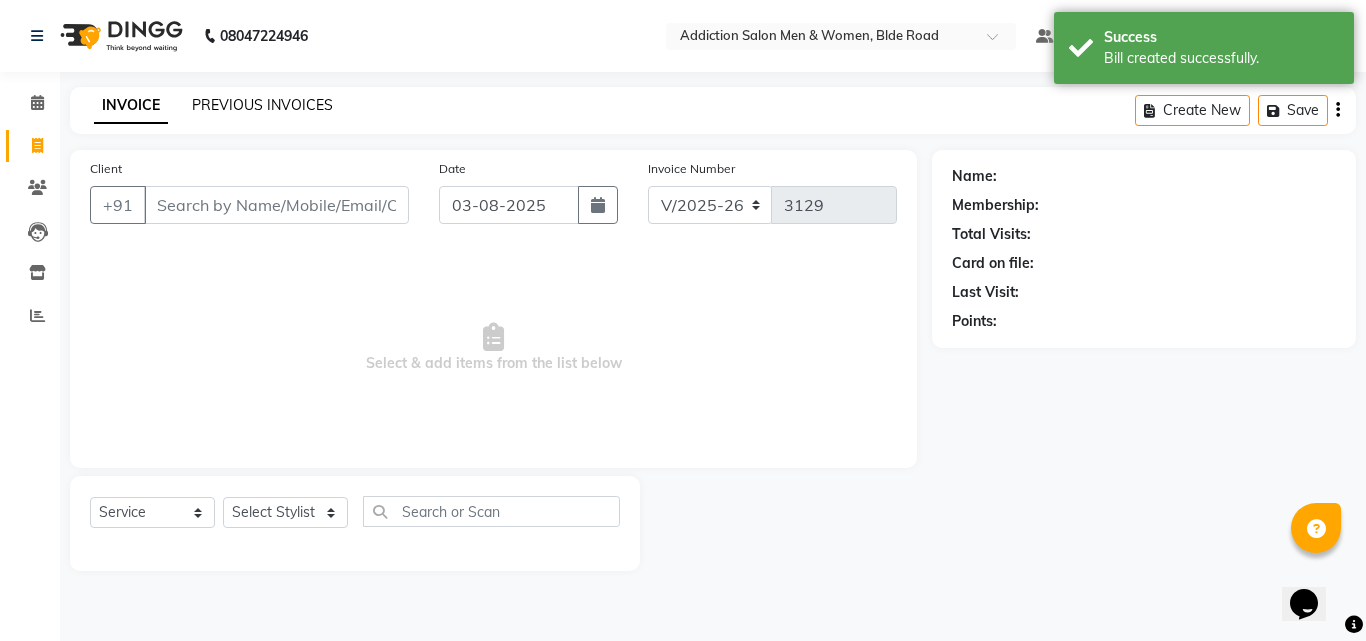 click on "PREVIOUS INVOICES" 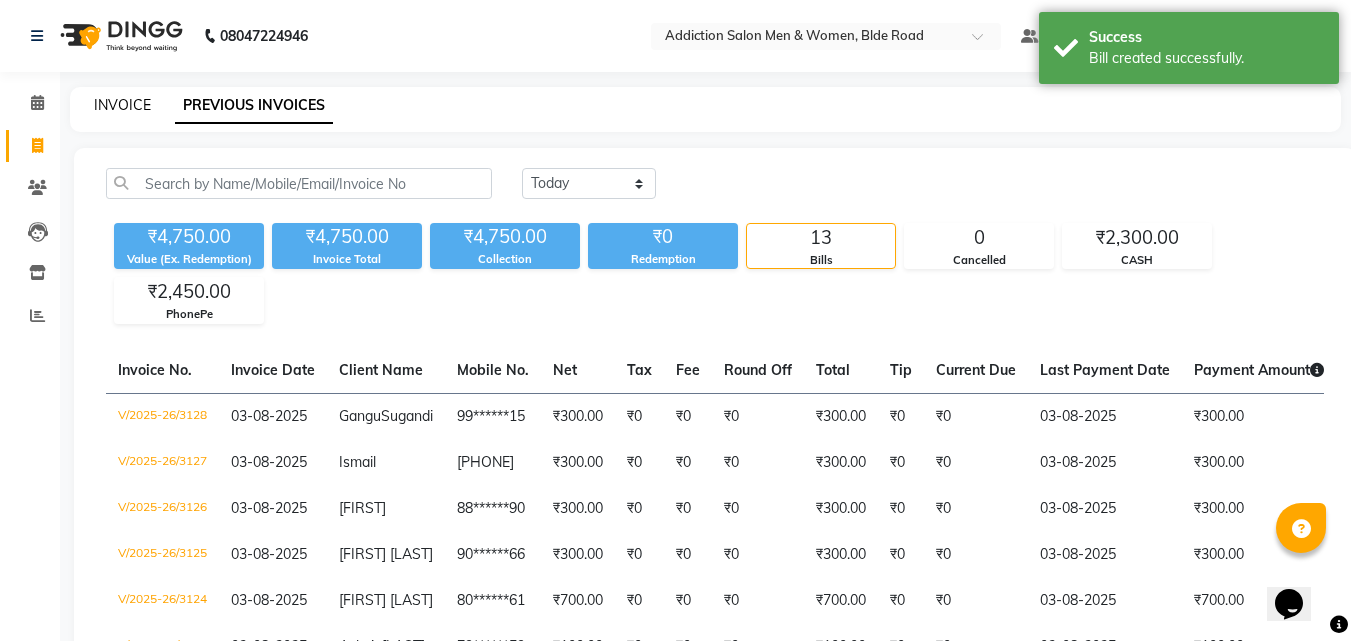 click on "INVOICE" 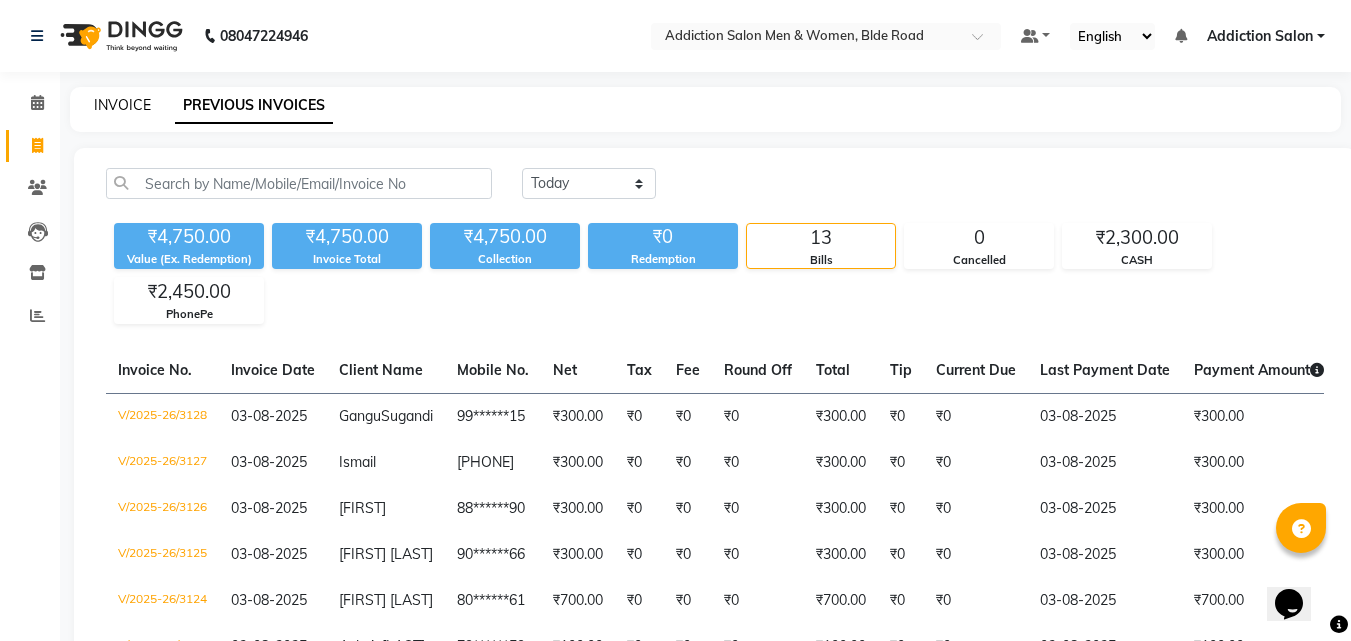 select on "6595" 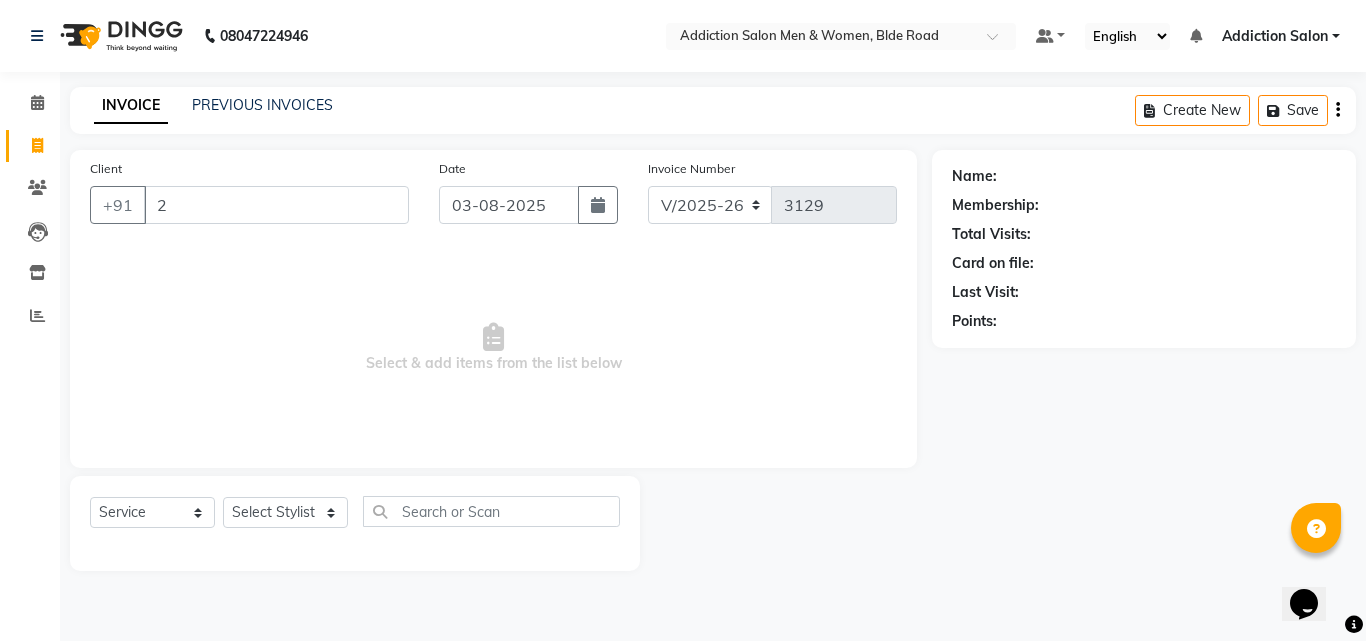 type on "2" 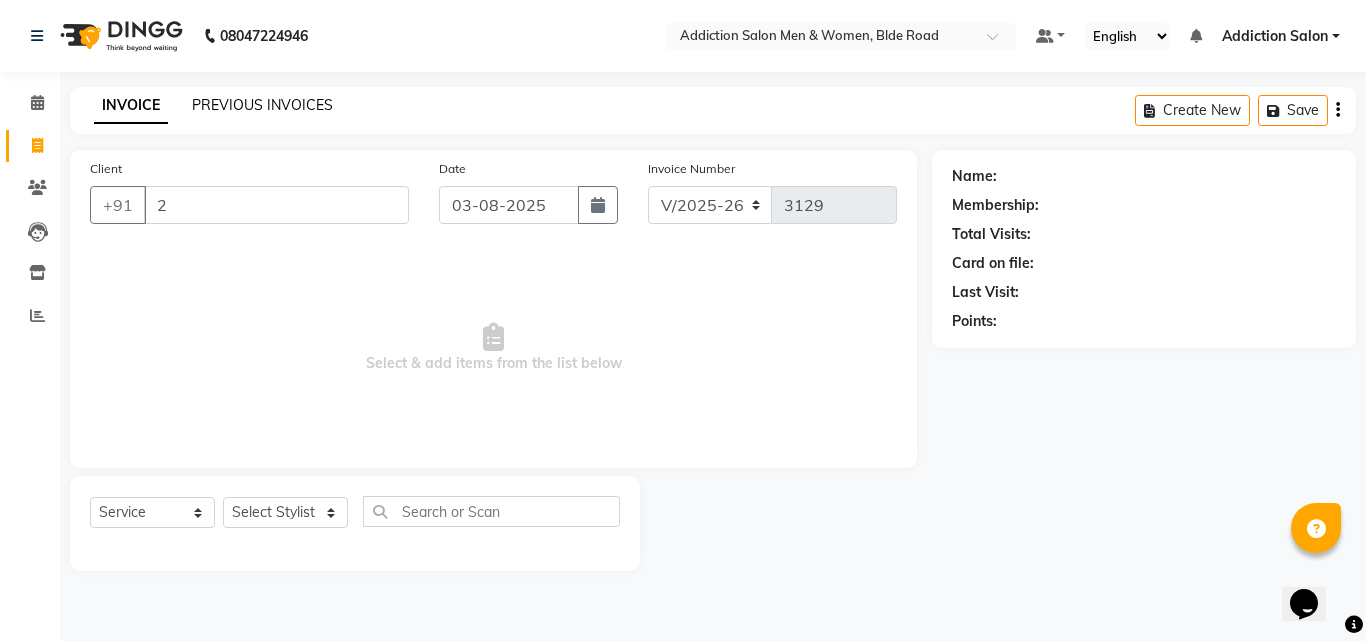 click on "PREVIOUS INVOICES" 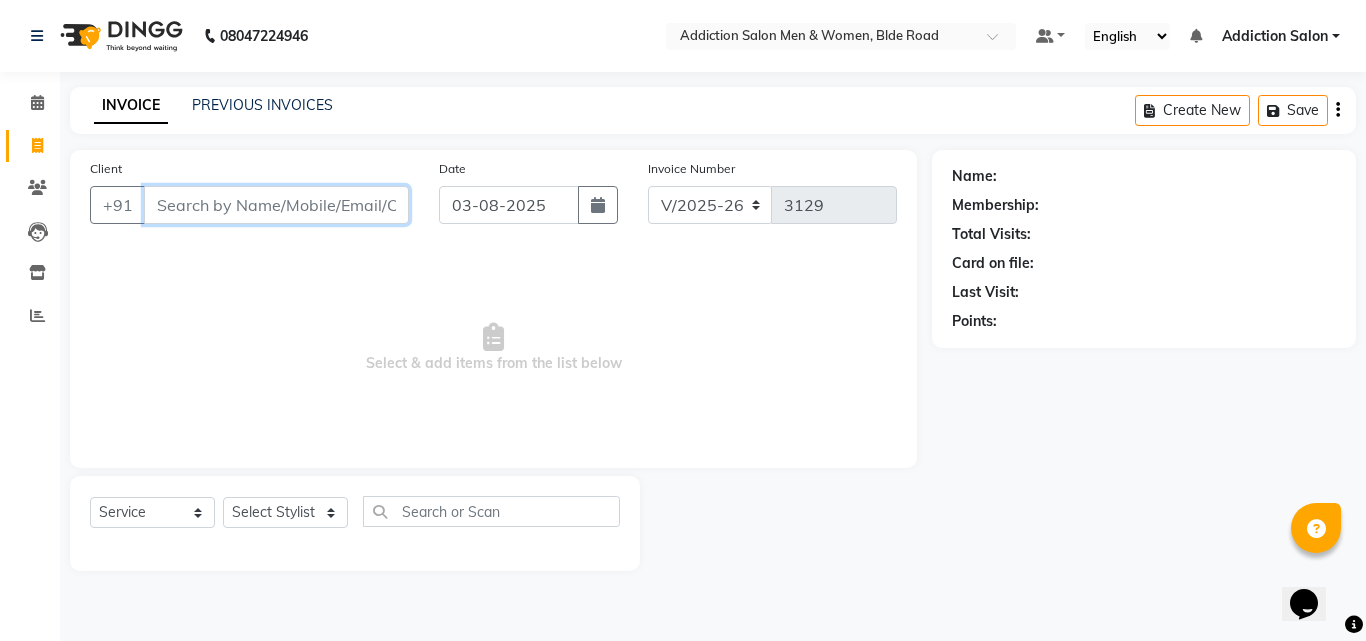 click on "Client" at bounding box center [276, 205] 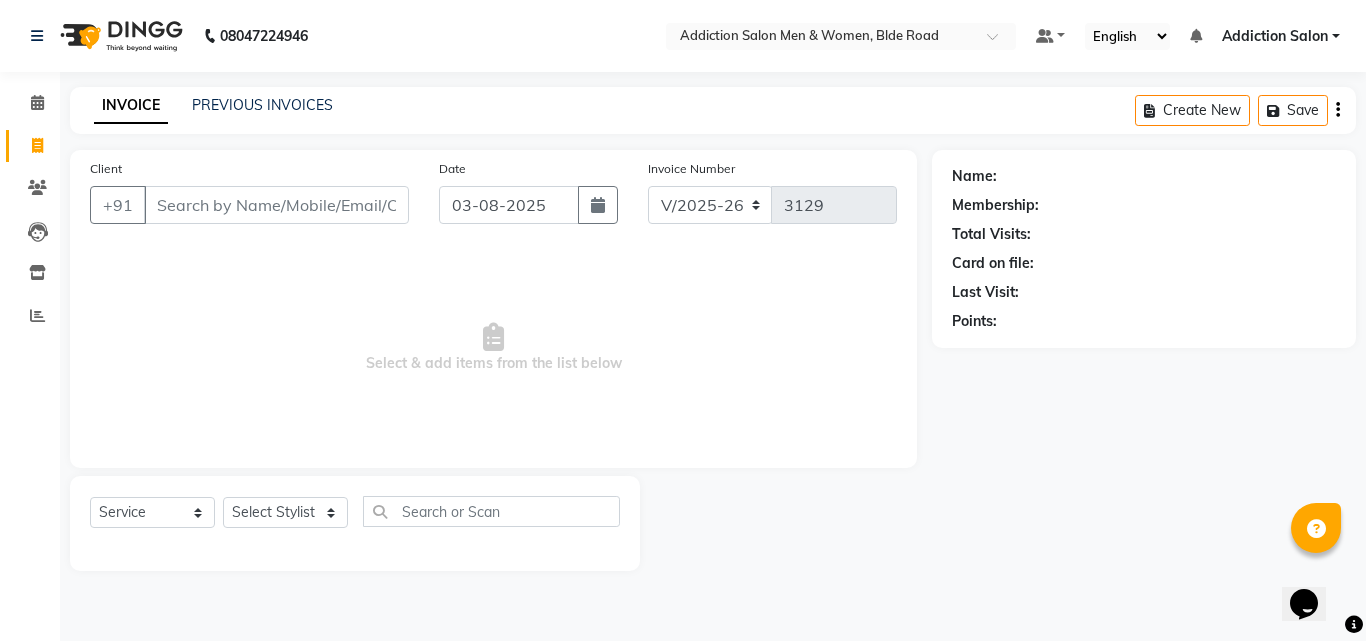 click on "INVOICE PREVIOUS INVOICES Create New   Save" 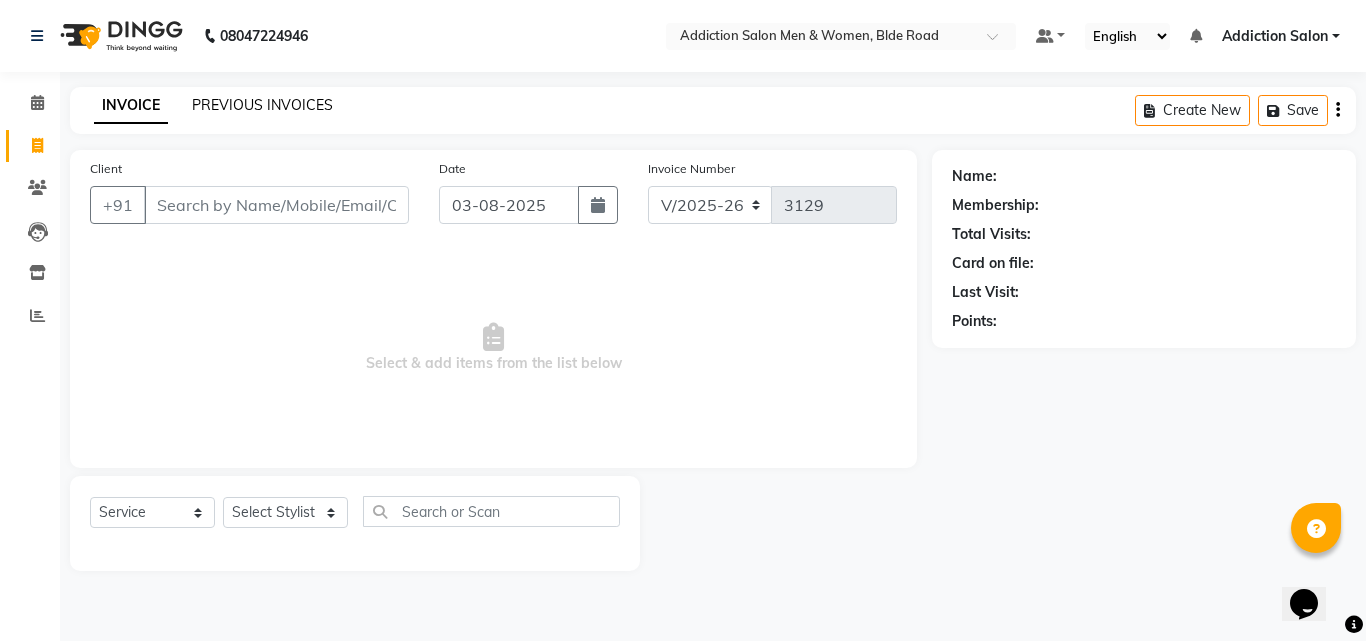 click on "PREVIOUS INVOICES" 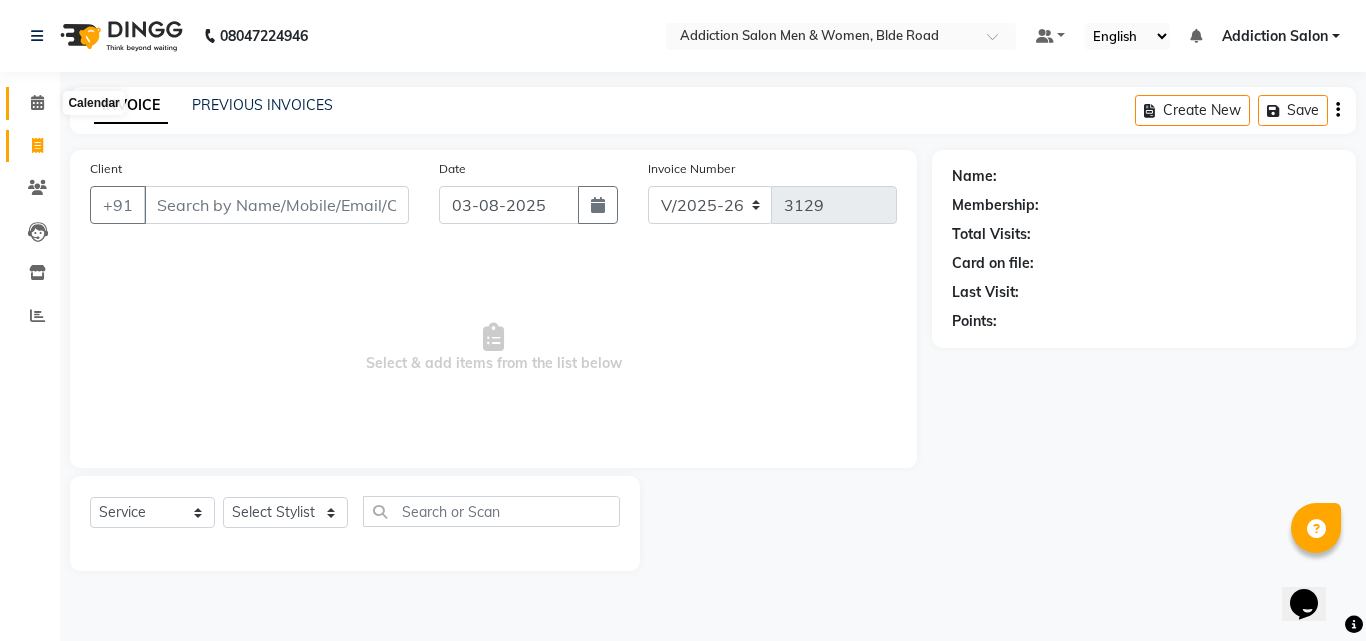 click 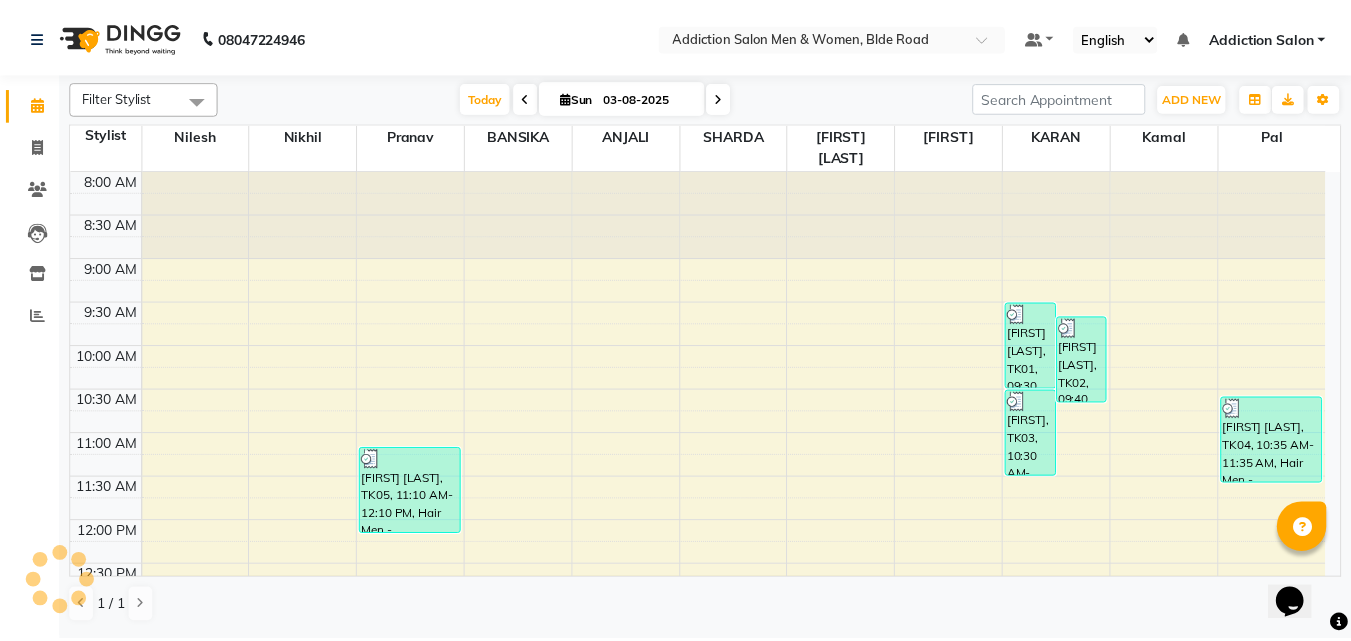 scroll, scrollTop: 735, scrollLeft: 0, axis: vertical 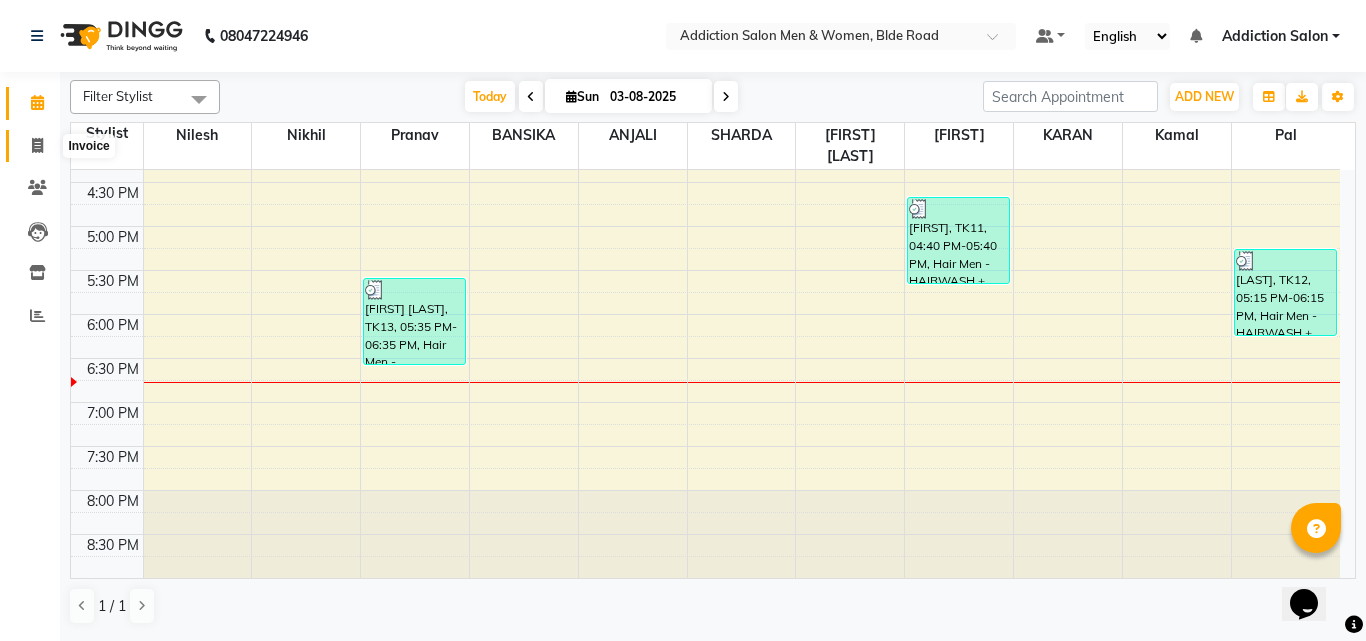 click 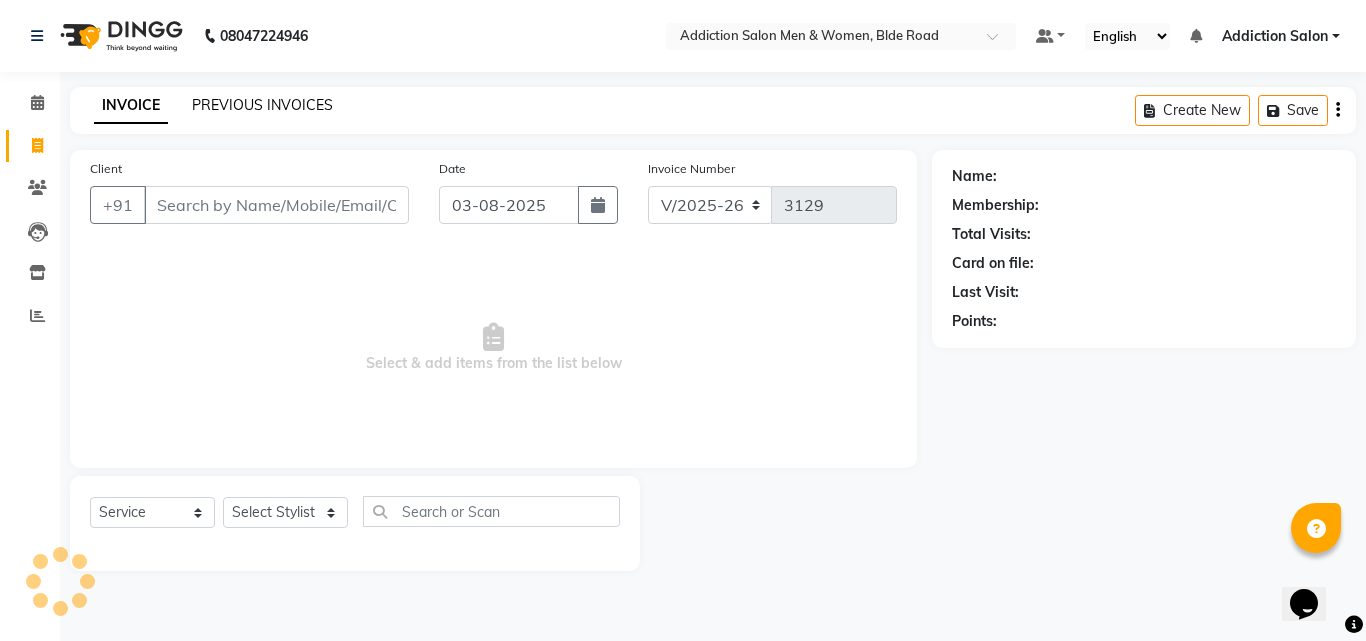 click on "PREVIOUS INVOICES" 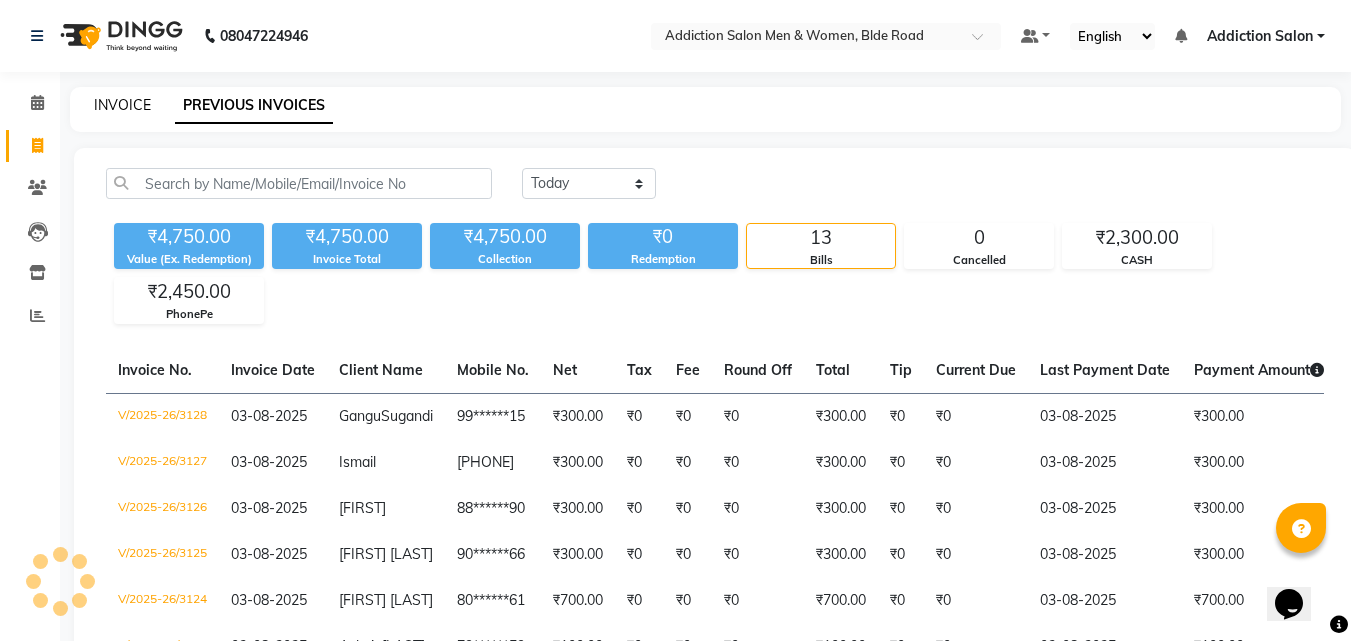 click on "INVOICE" 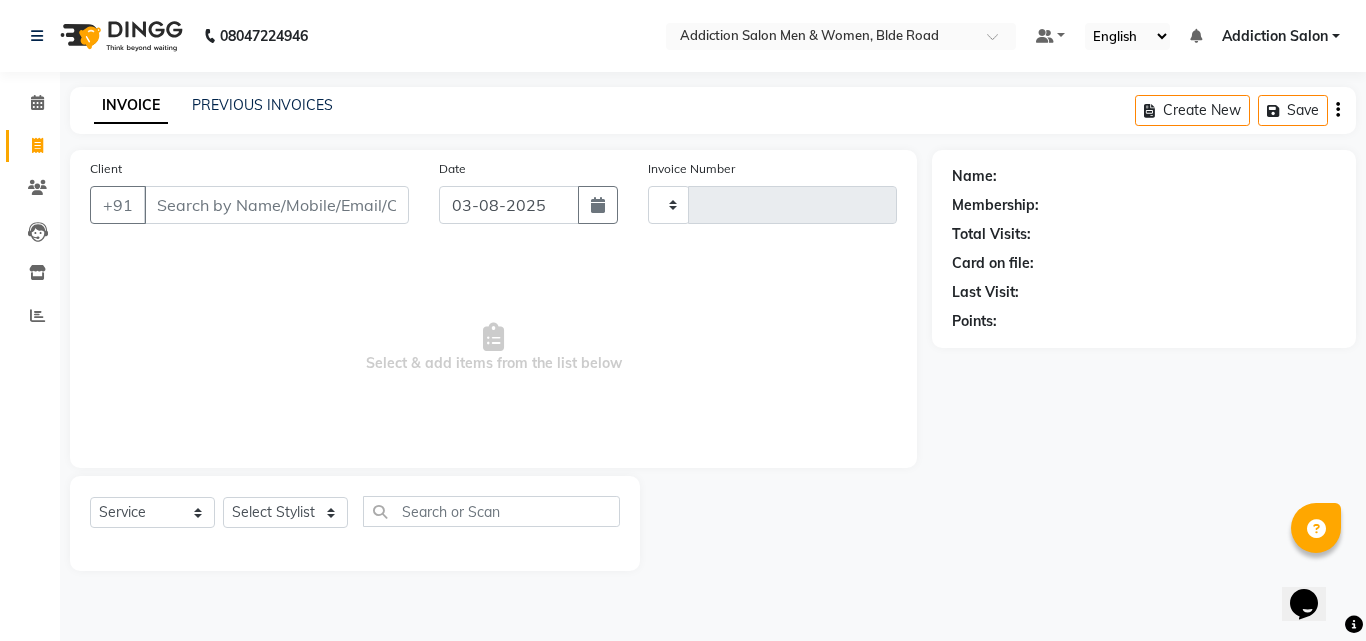 type on "3129" 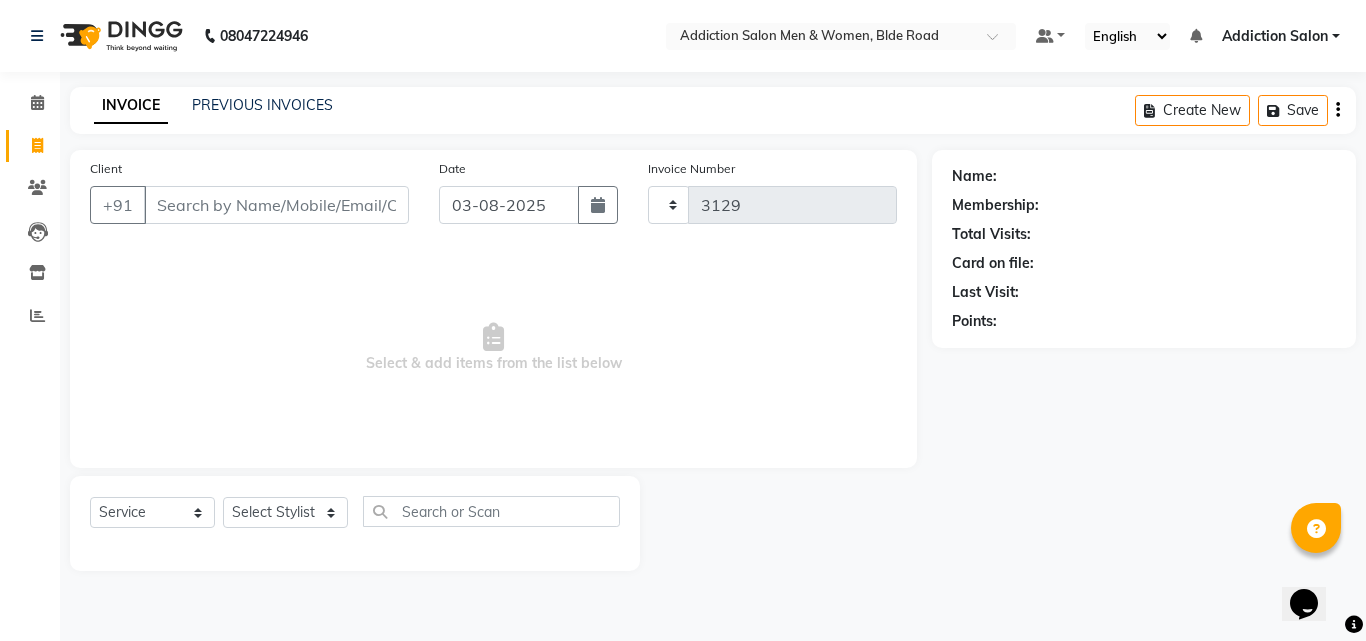 select on "6595" 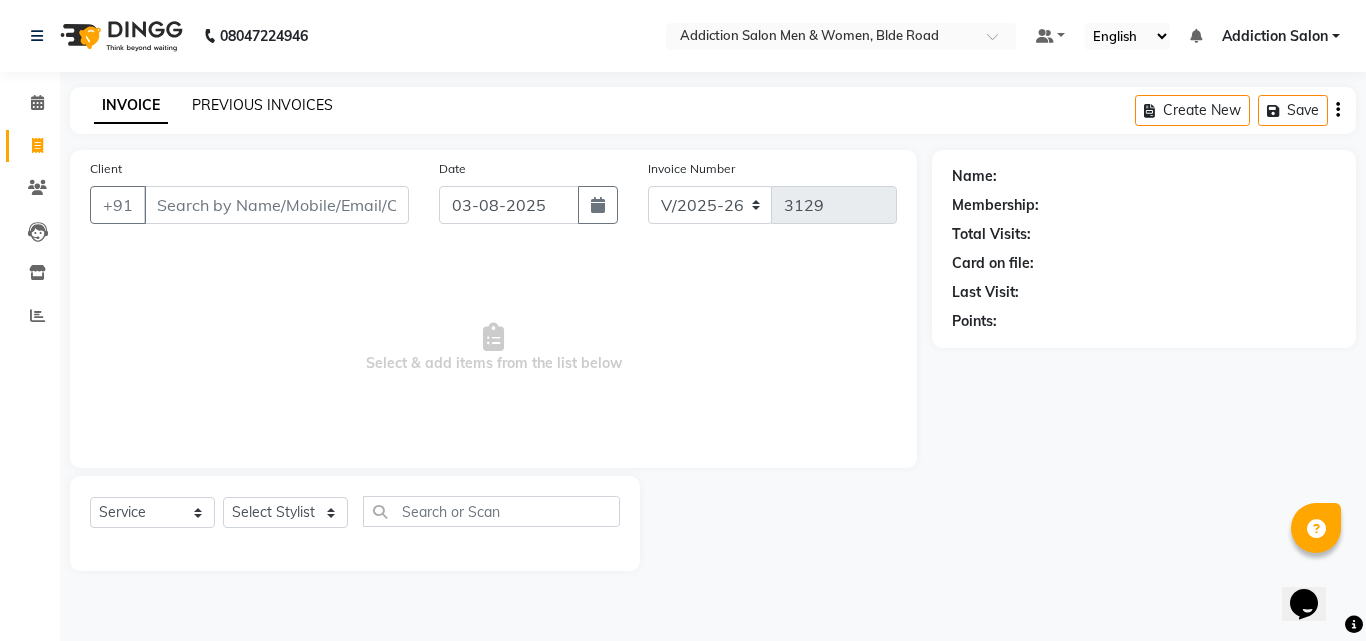 click on "PREVIOUS INVOICES" 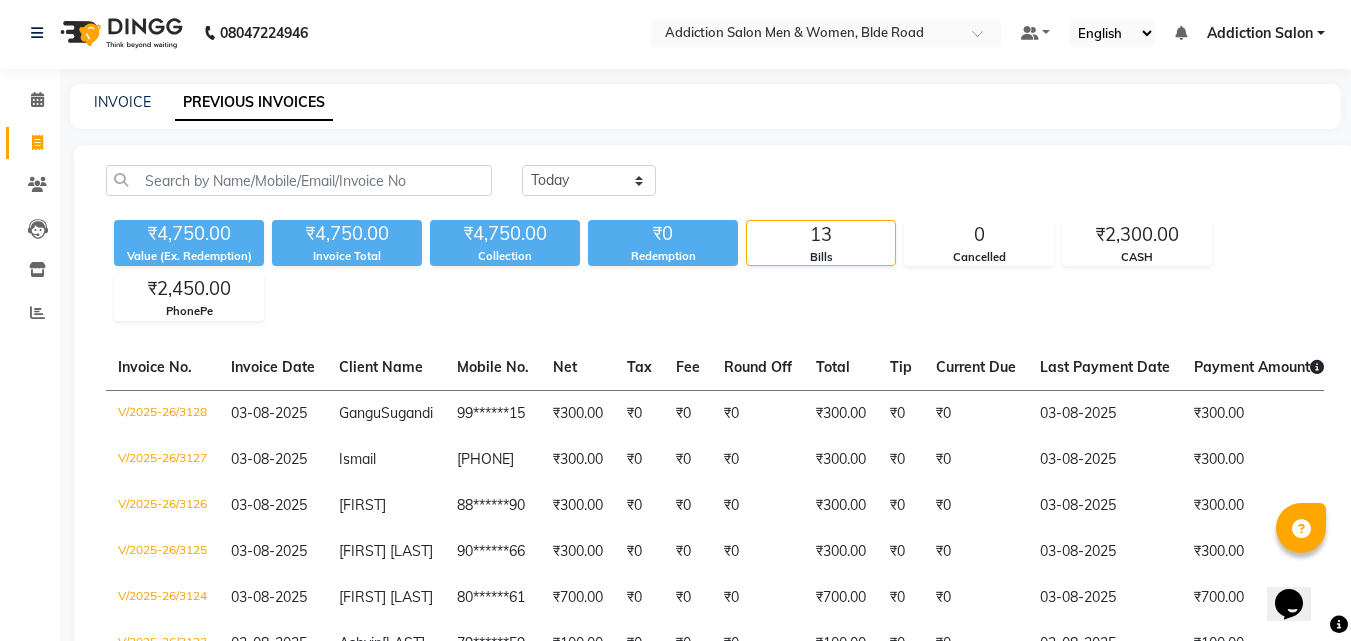 scroll, scrollTop: 0, scrollLeft: 0, axis: both 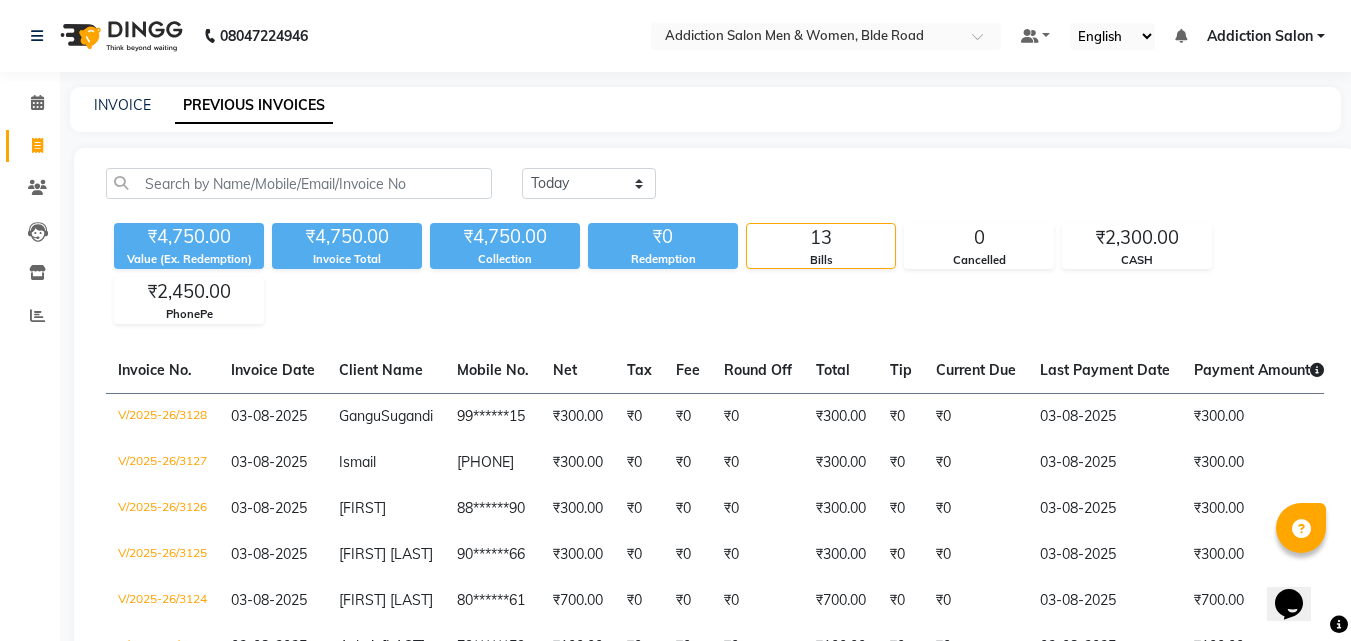 click on "INVOICE" 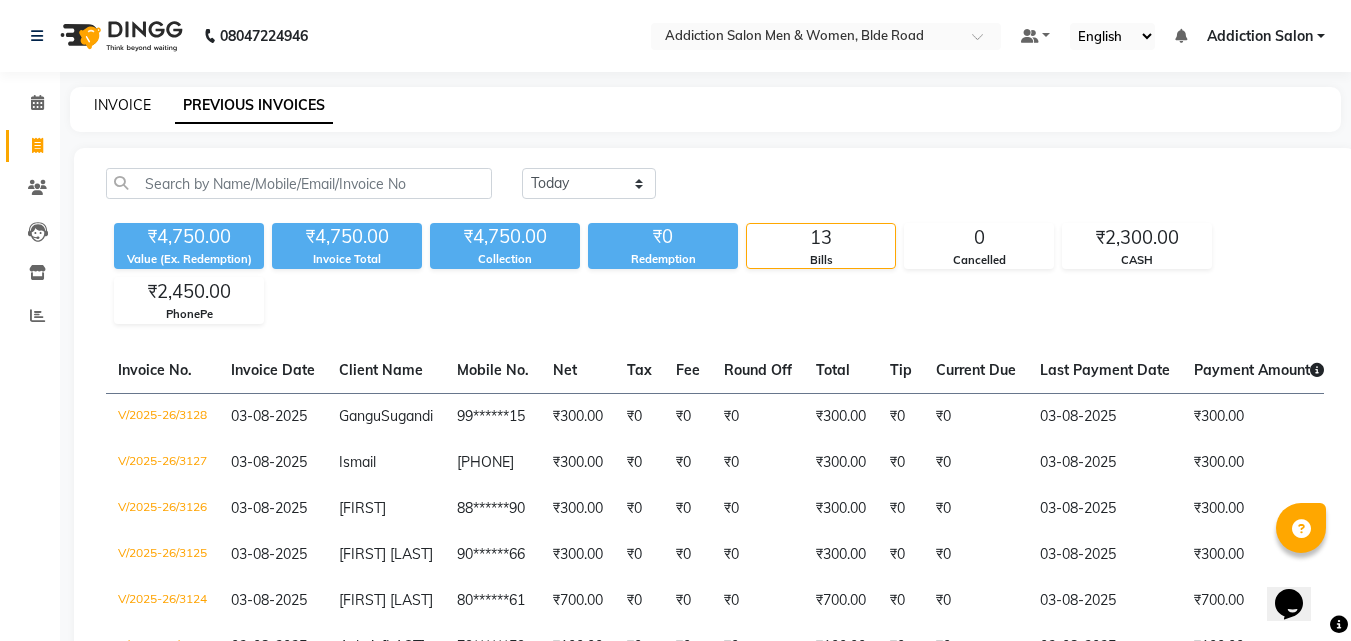 click on "INVOICE" 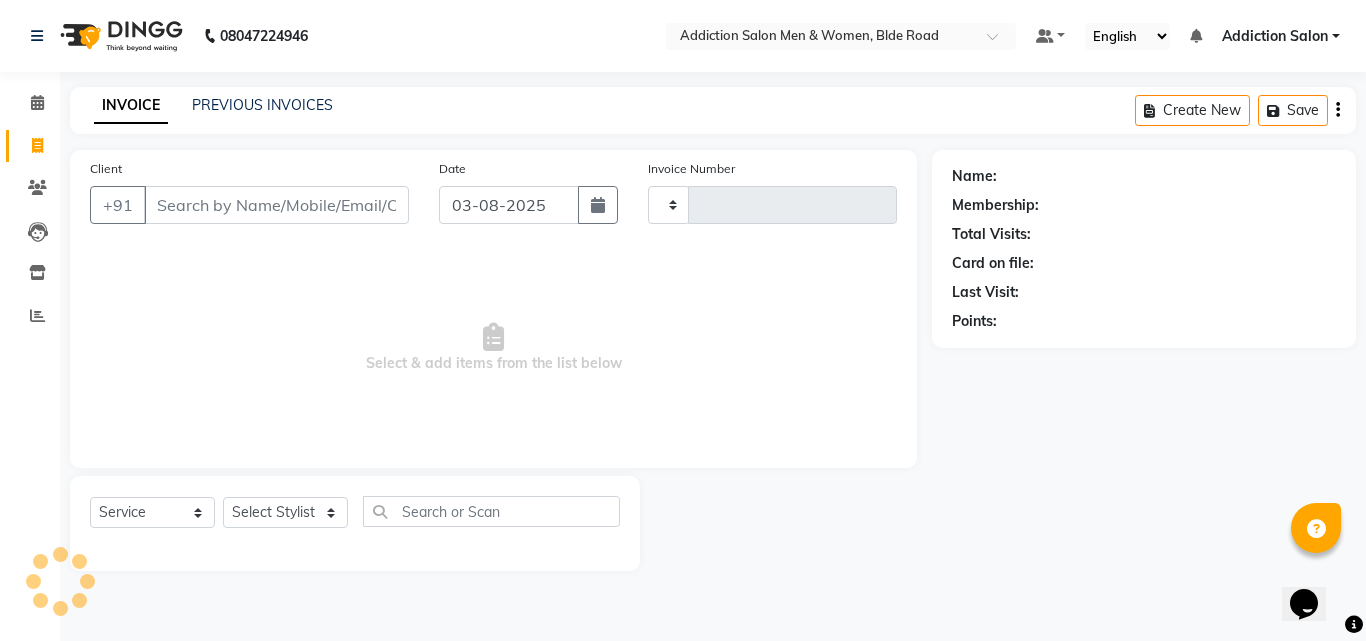 type on "3129" 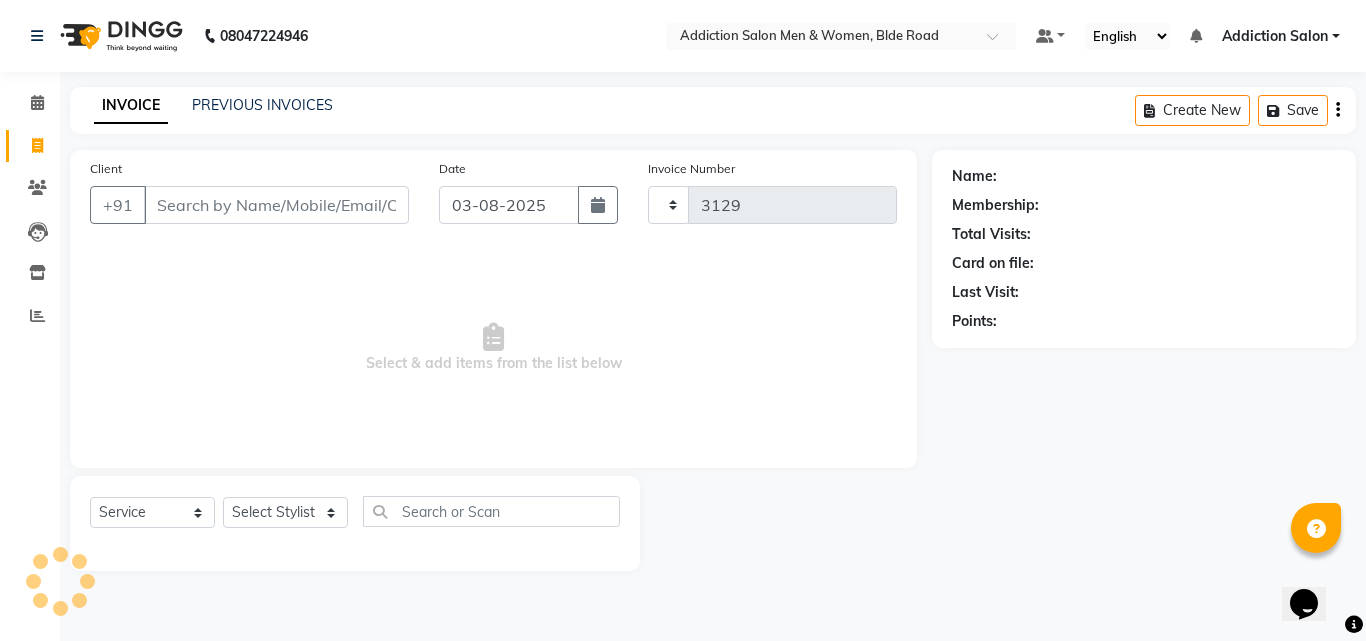 select on "6595" 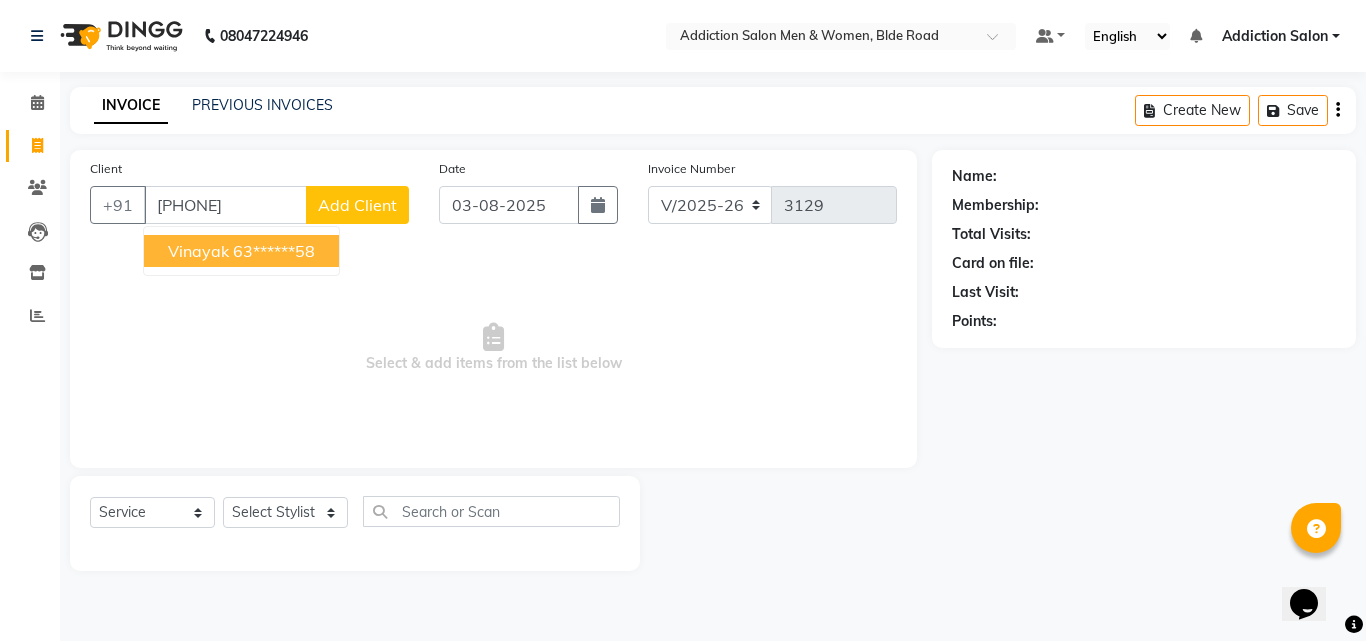 click on "63******58" at bounding box center (274, 251) 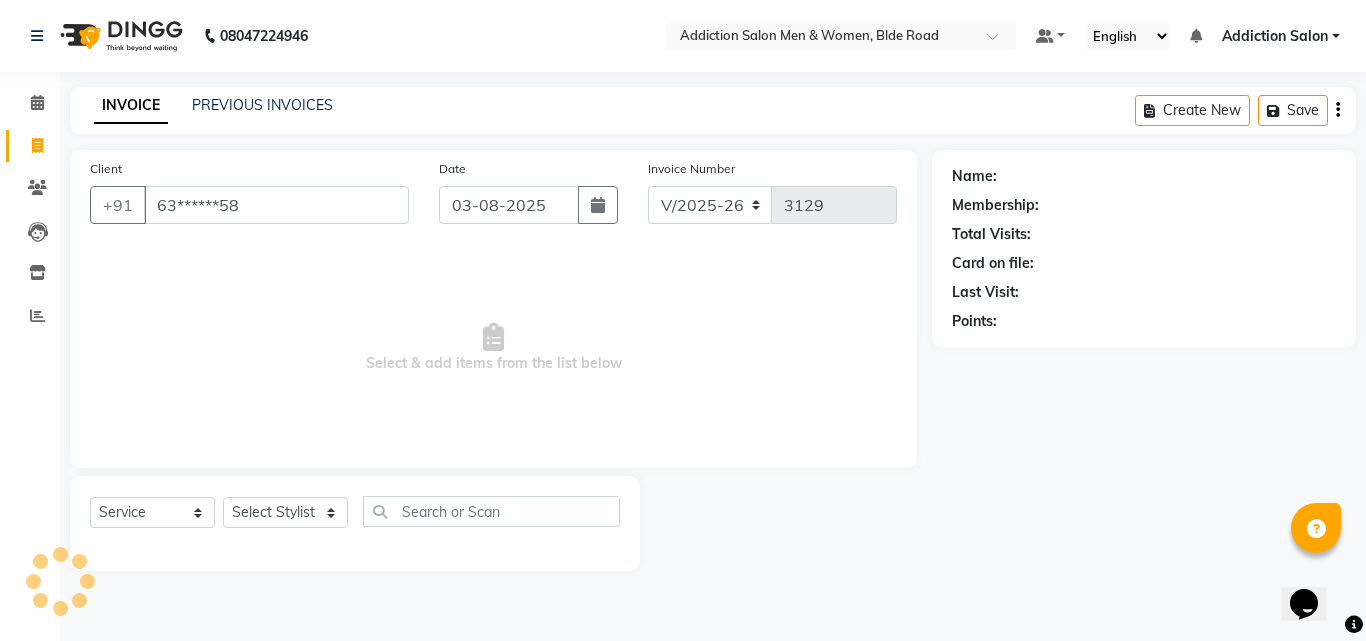 type on "63******58" 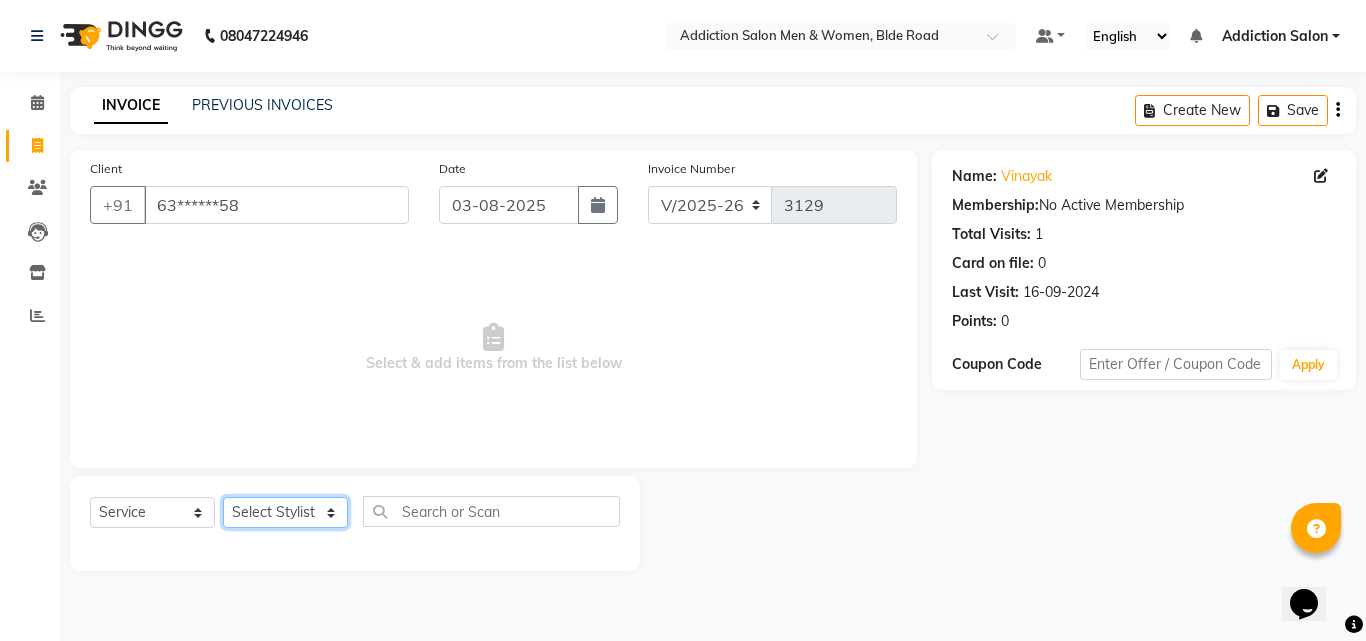 click on "Select Stylist Addiction Salon ANJALI BANSIKA Kamal KARAN KOUSHIK Nikhil Nilesh  pal Pranav REKHA RATHOD SHARDA" 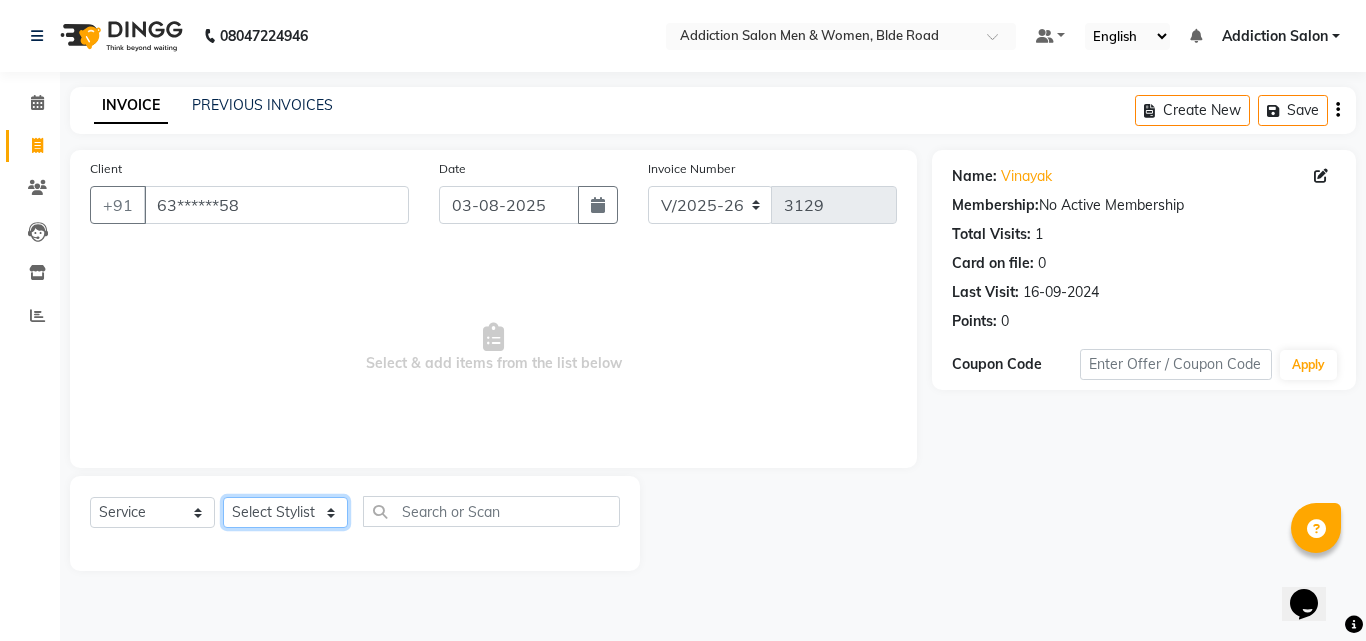 select on "67107" 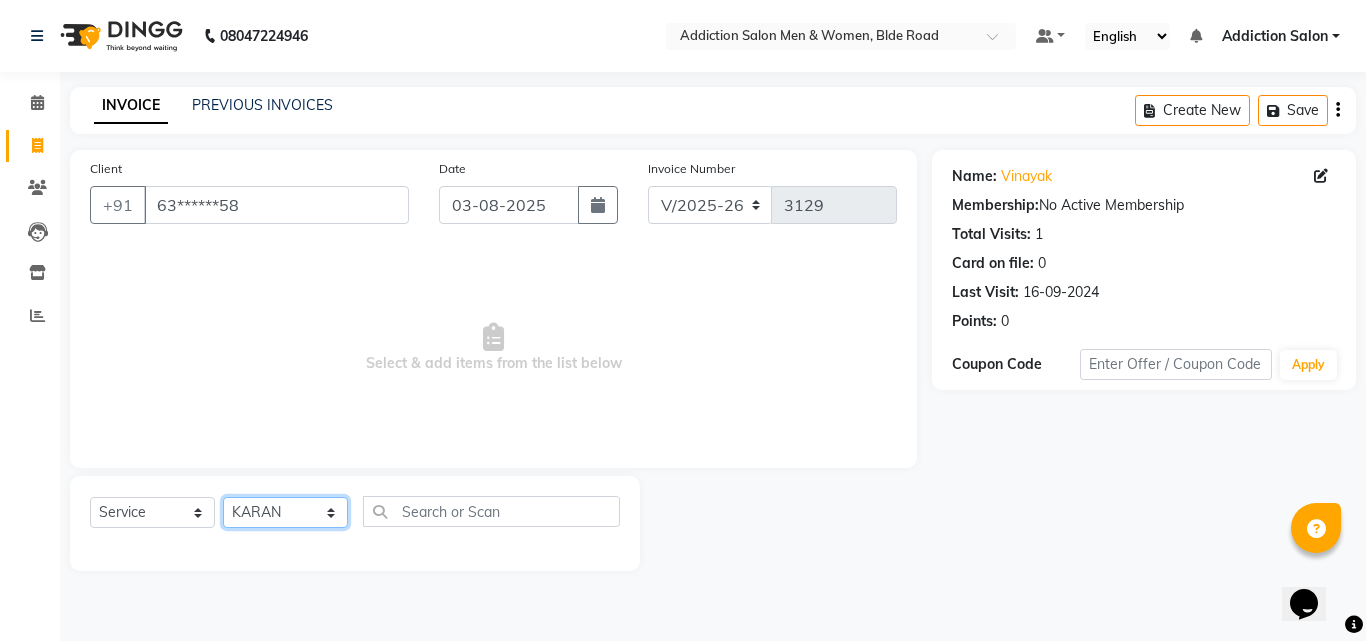 click on "Select Stylist Addiction Salon ANJALI BANSIKA Kamal KARAN KOUSHIK Nikhil Nilesh  pal Pranav REKHA RATHOD SHARDA" 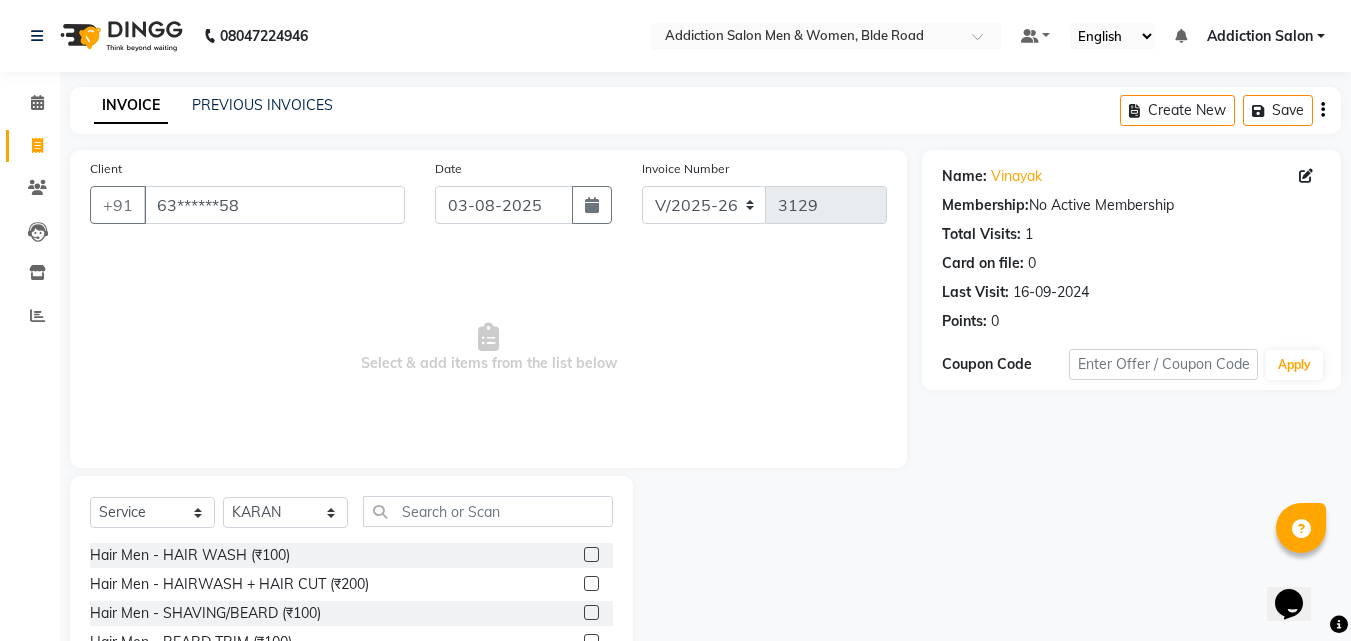 click 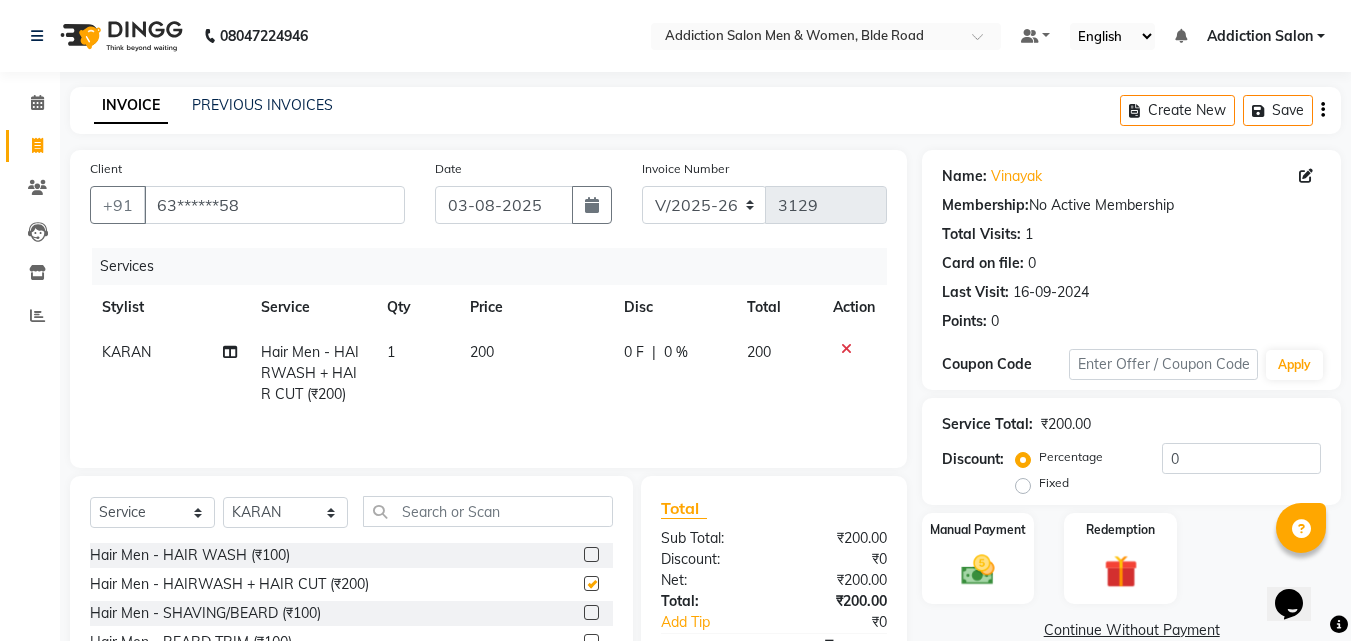 checkbox on "false" 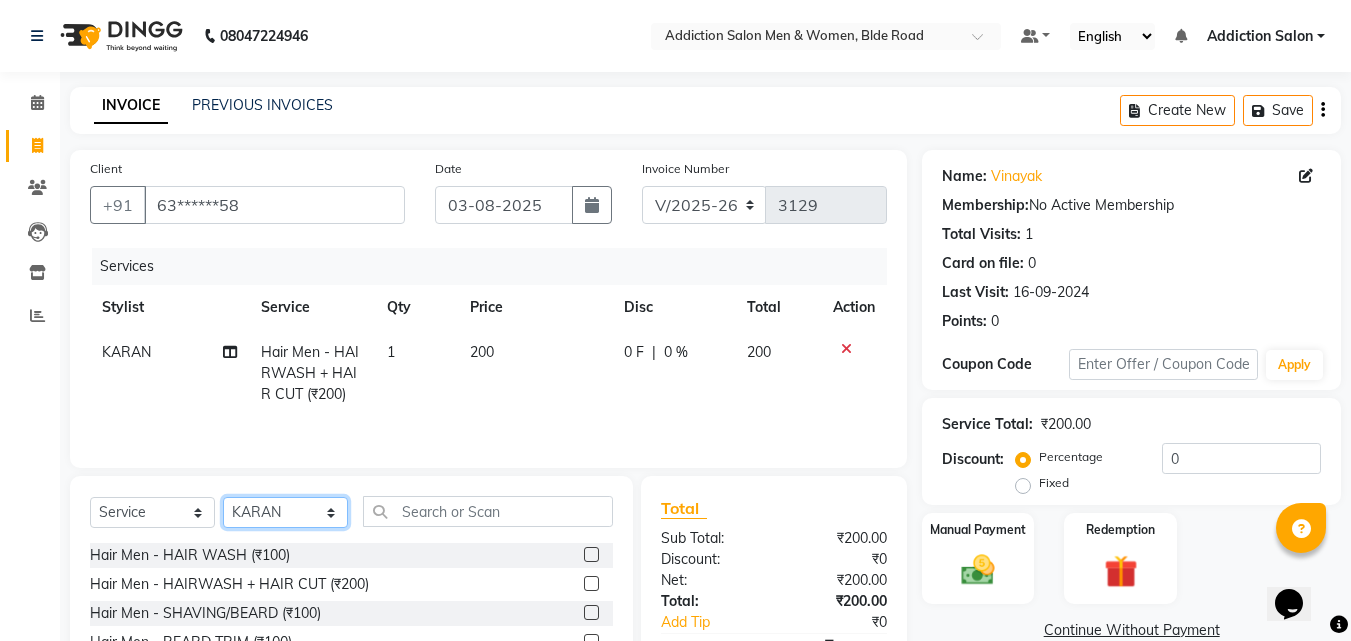 click on "Select Stylist Addiction Salon ANJALI BANSIKA Kamal KARAN KOUSHIK Nikhil Nilesh  pal Pranav REKHA RATHOD SHARDA" 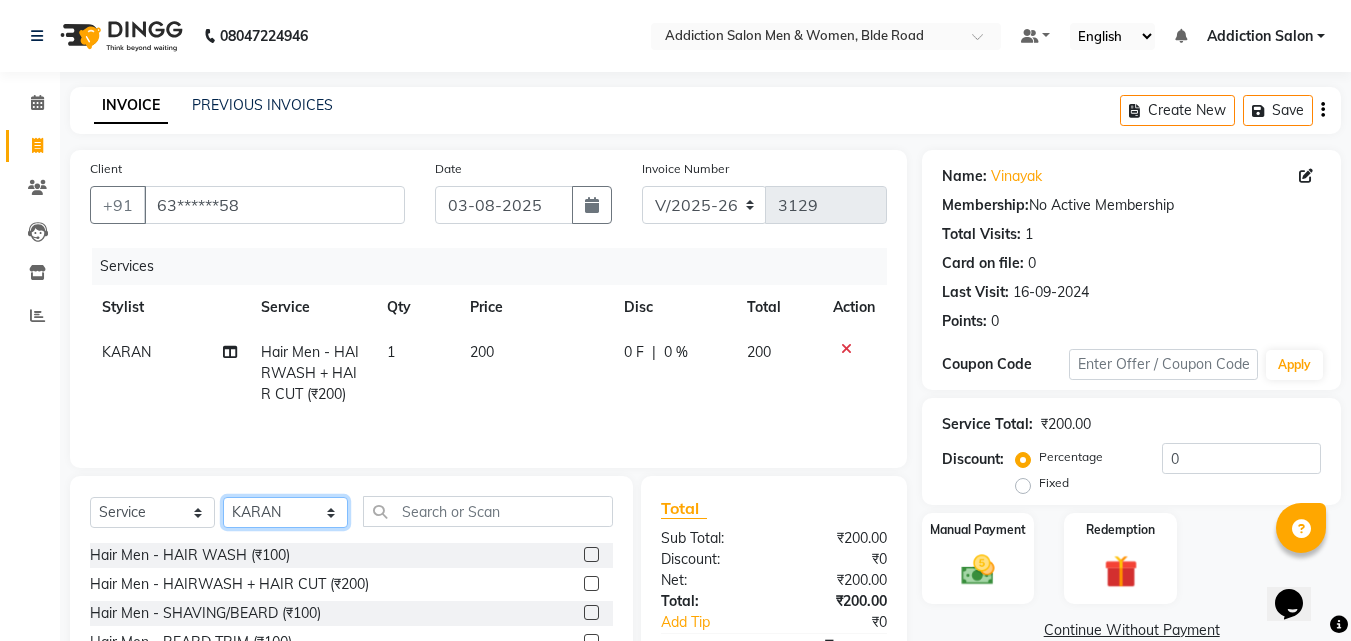 select on "61697" 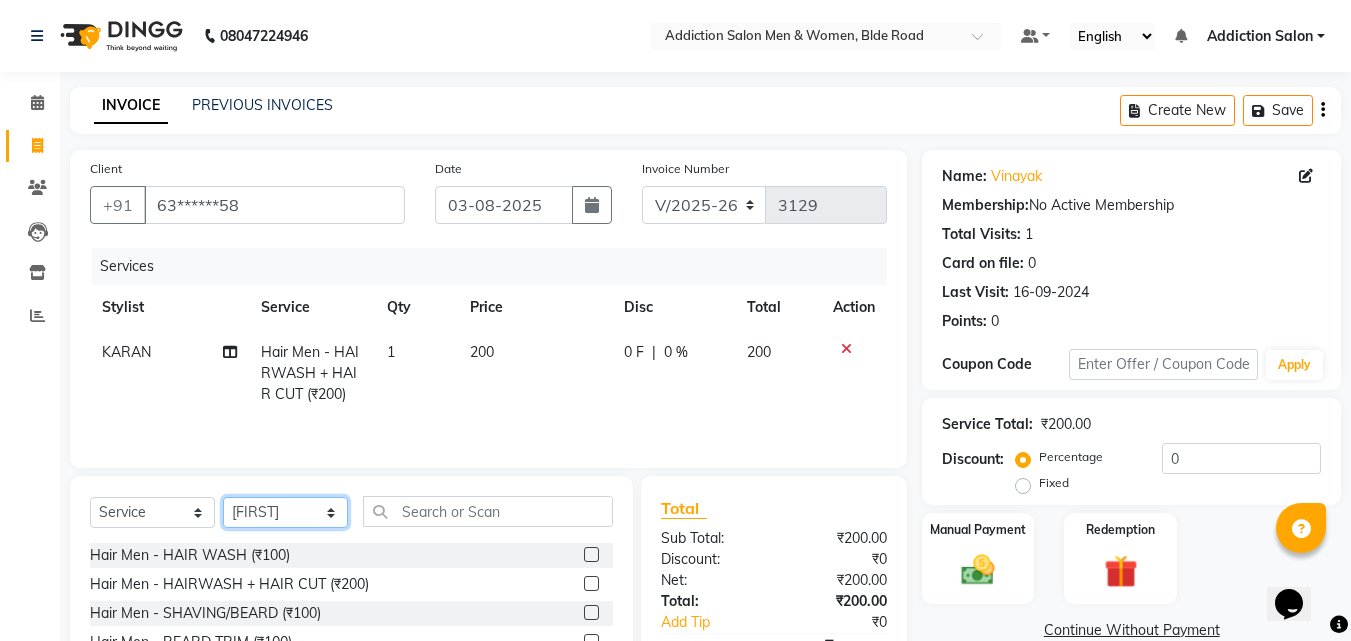 click on "Select Stylist Addiction Salon ANJALI BANSIKA Kamal KARAN KOUSHIK Nikhil Nilesh  pal Pranav REKHA RATHOD SHARDA" 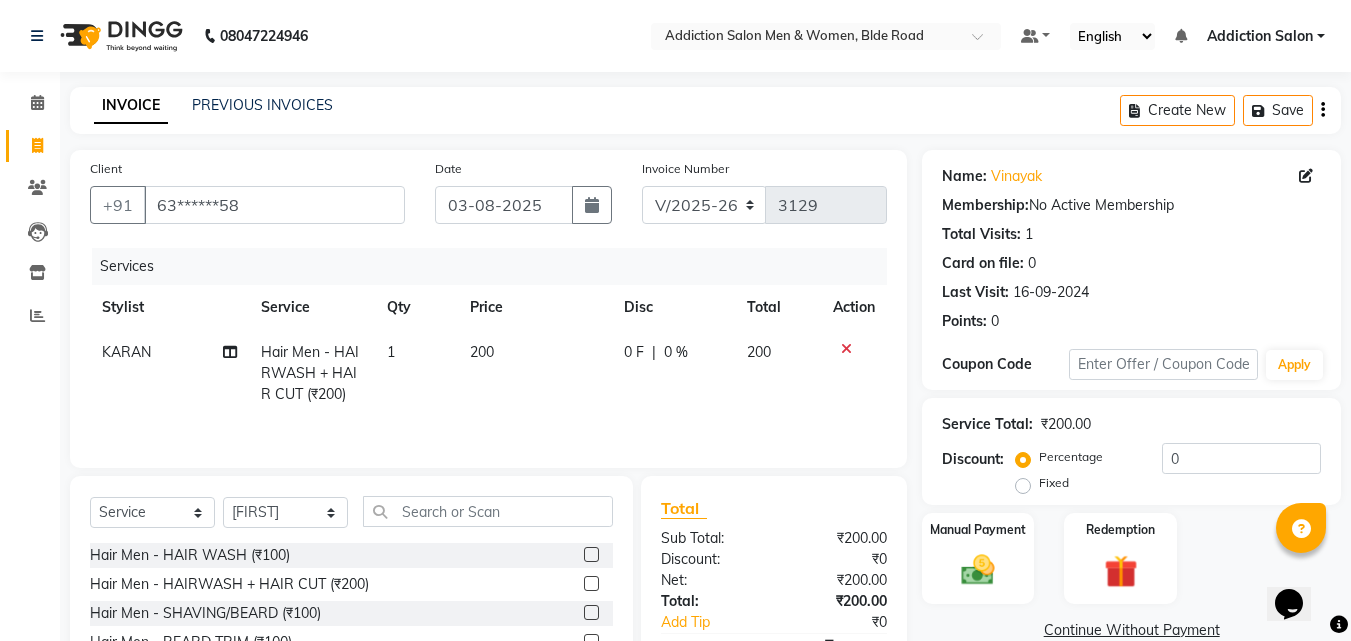 click 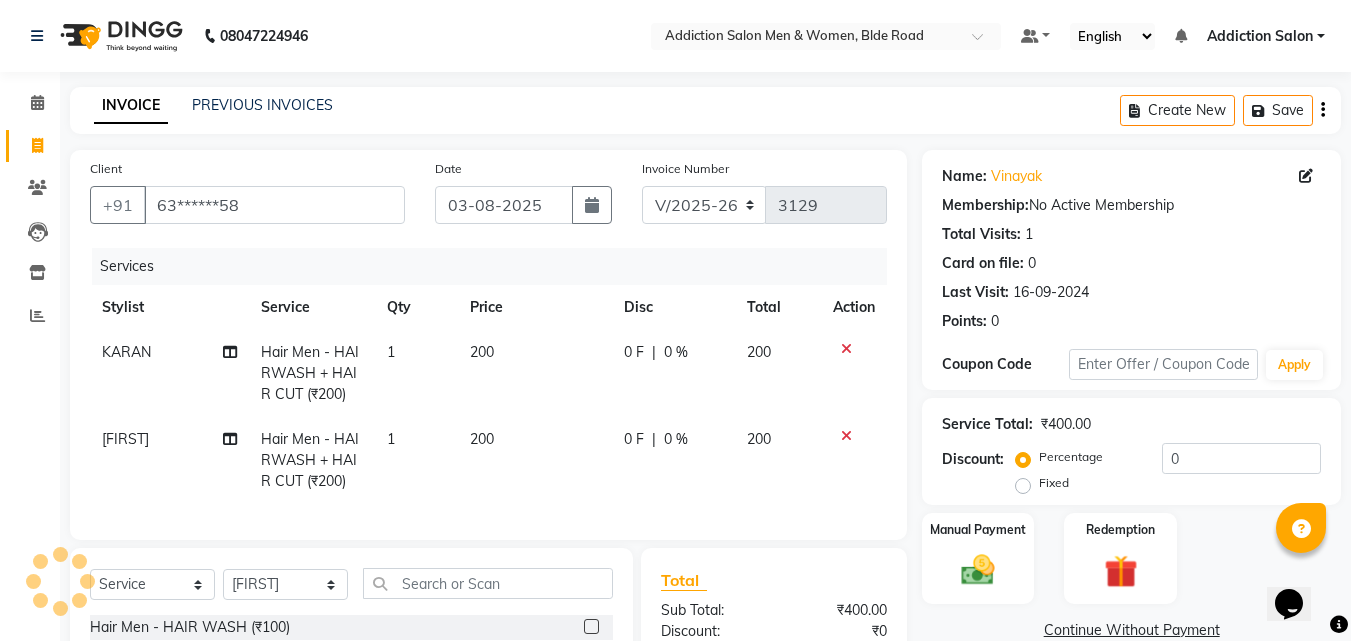 checkbox on "false" 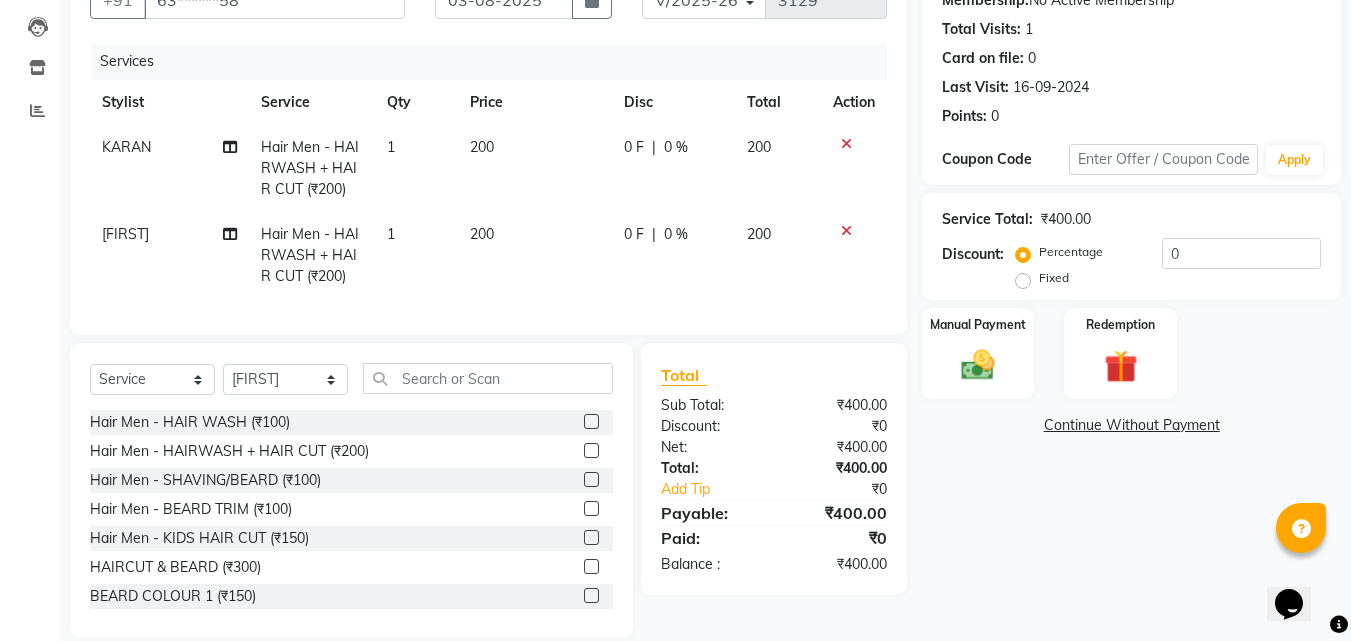 scroll, scrollTop: 247, scrollLeft: 0, axis: vertical 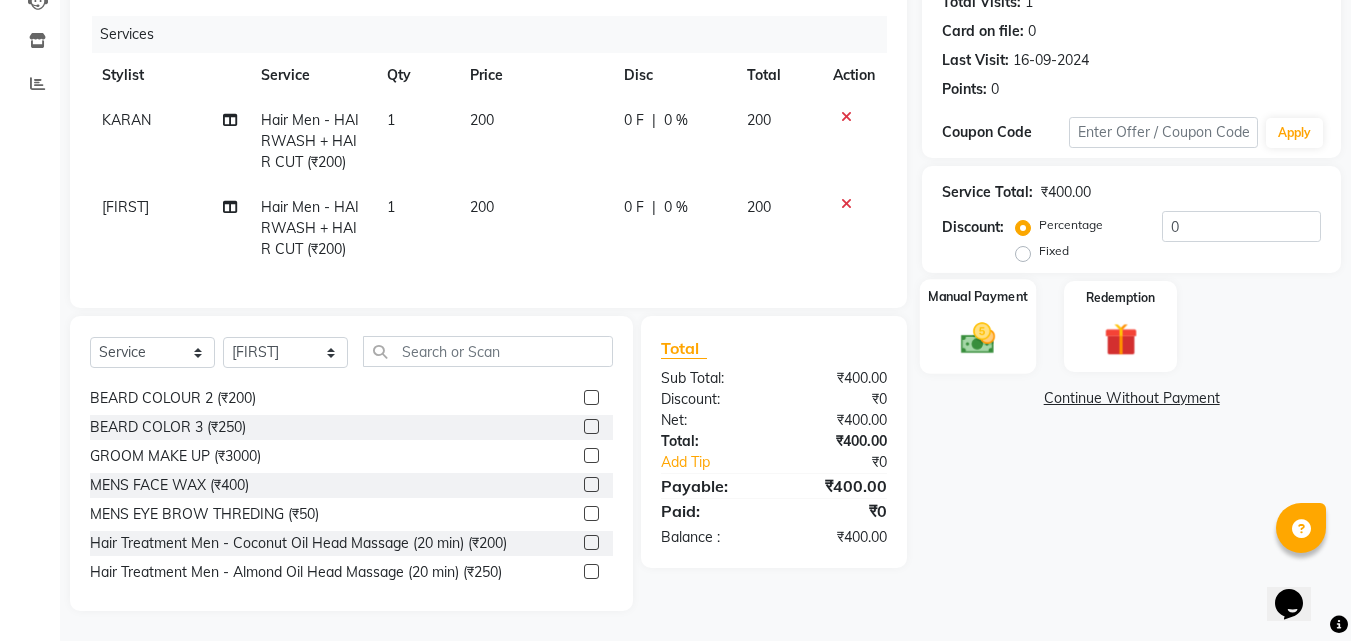 click 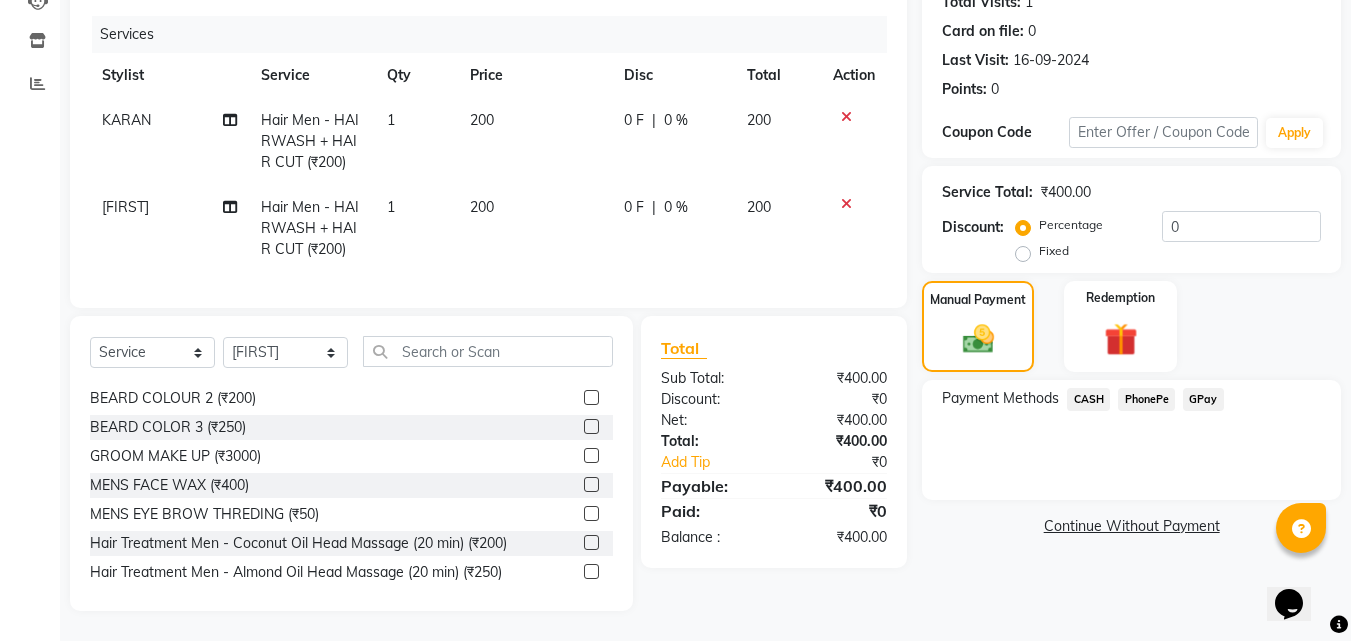 click on "CASH" 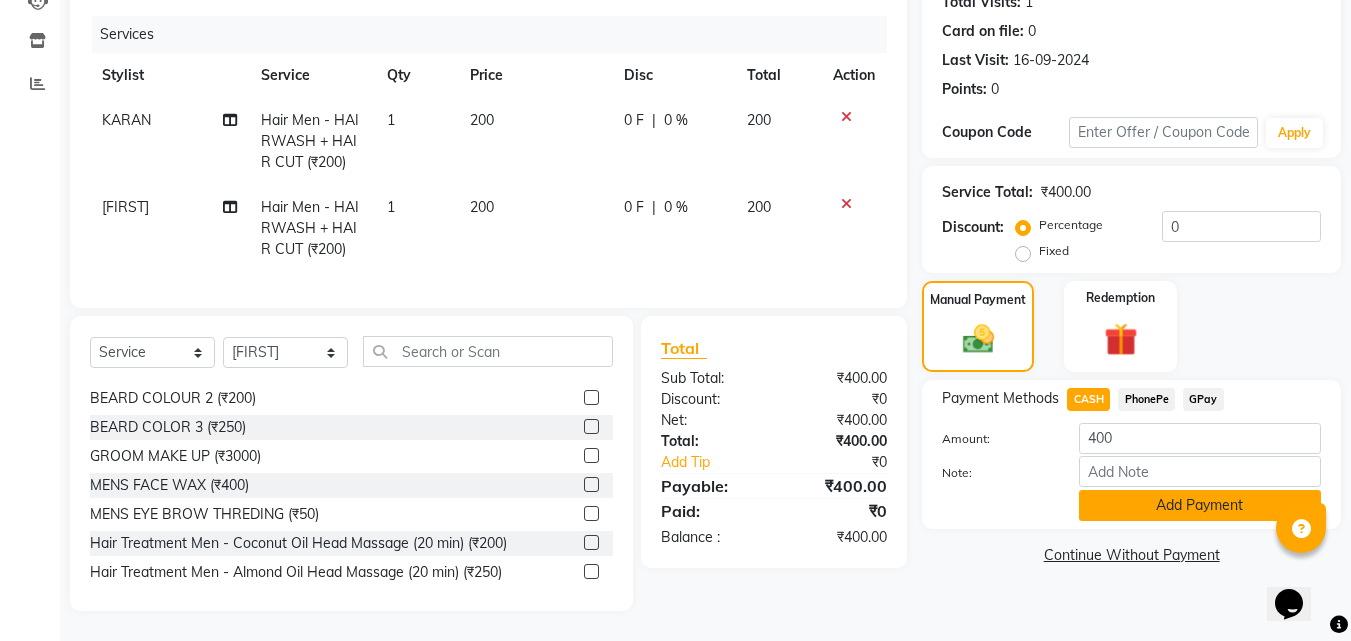 click on "Add Payment" 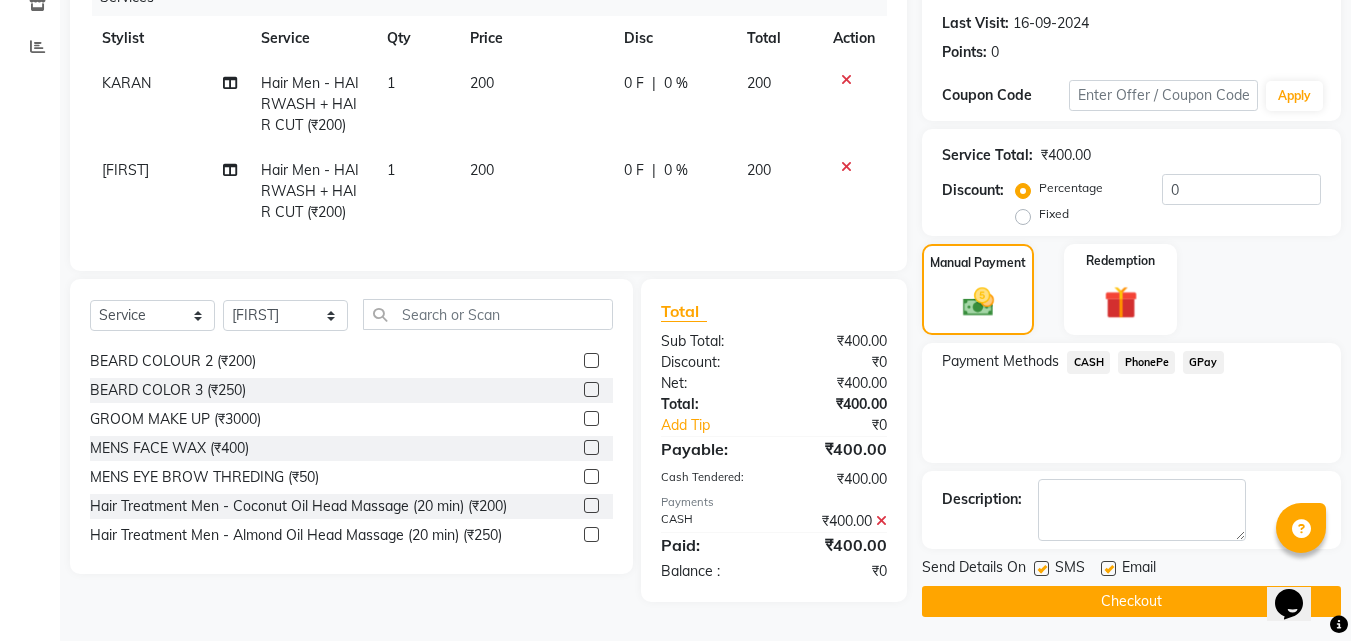 scroll, scrollTop: 275, scrollLeft: 0, axis: vertical 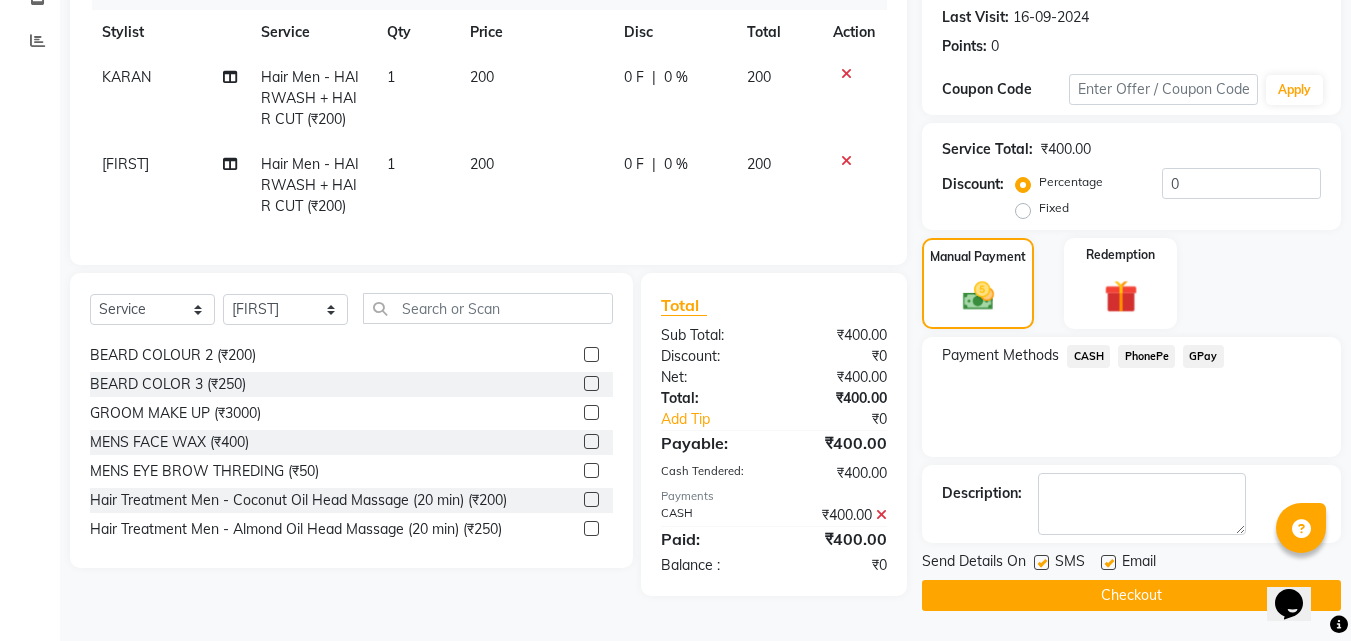 click on "Checkout" 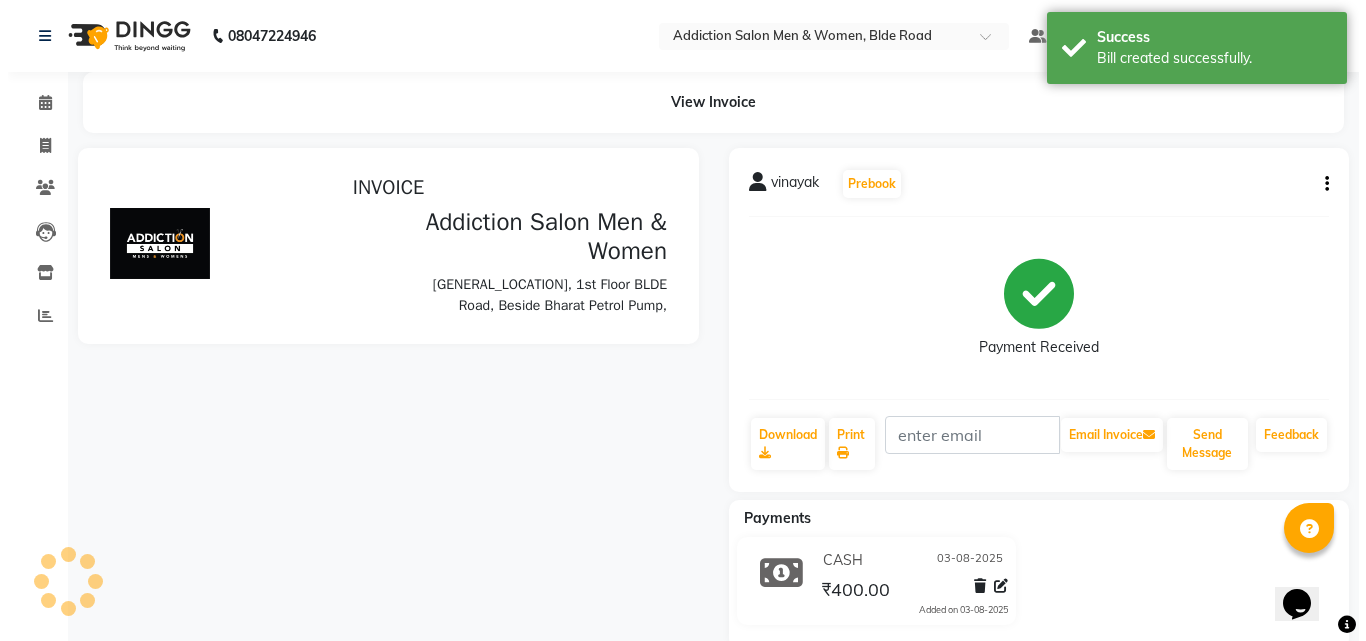 scroll, scrollTop: 0, scrollLeft: 0, axis: both 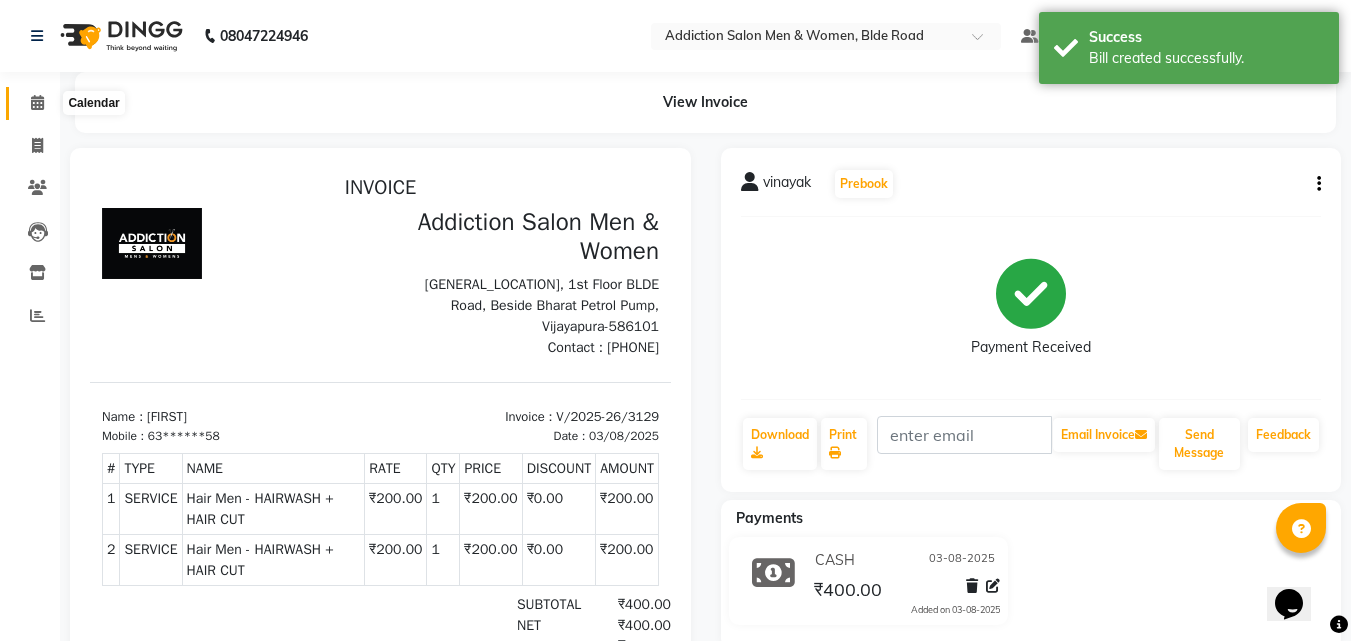 click 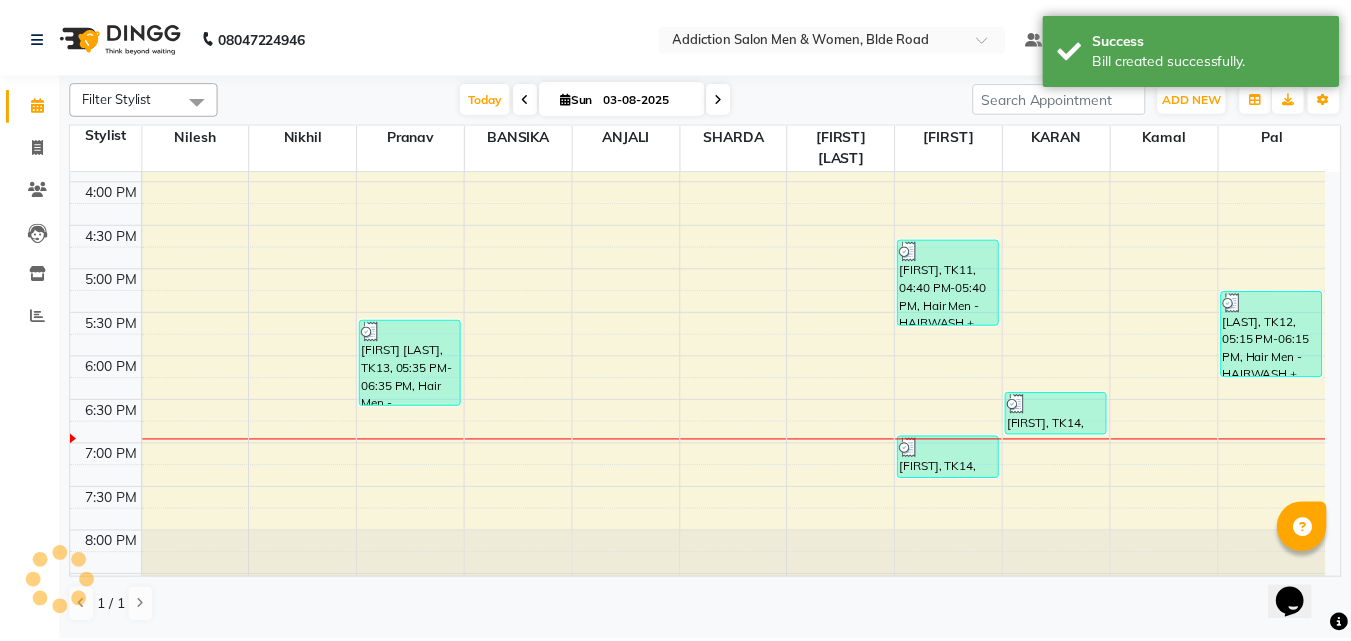 scroll, scrollTop: 735, scrollLeft: 0, axis: vertical 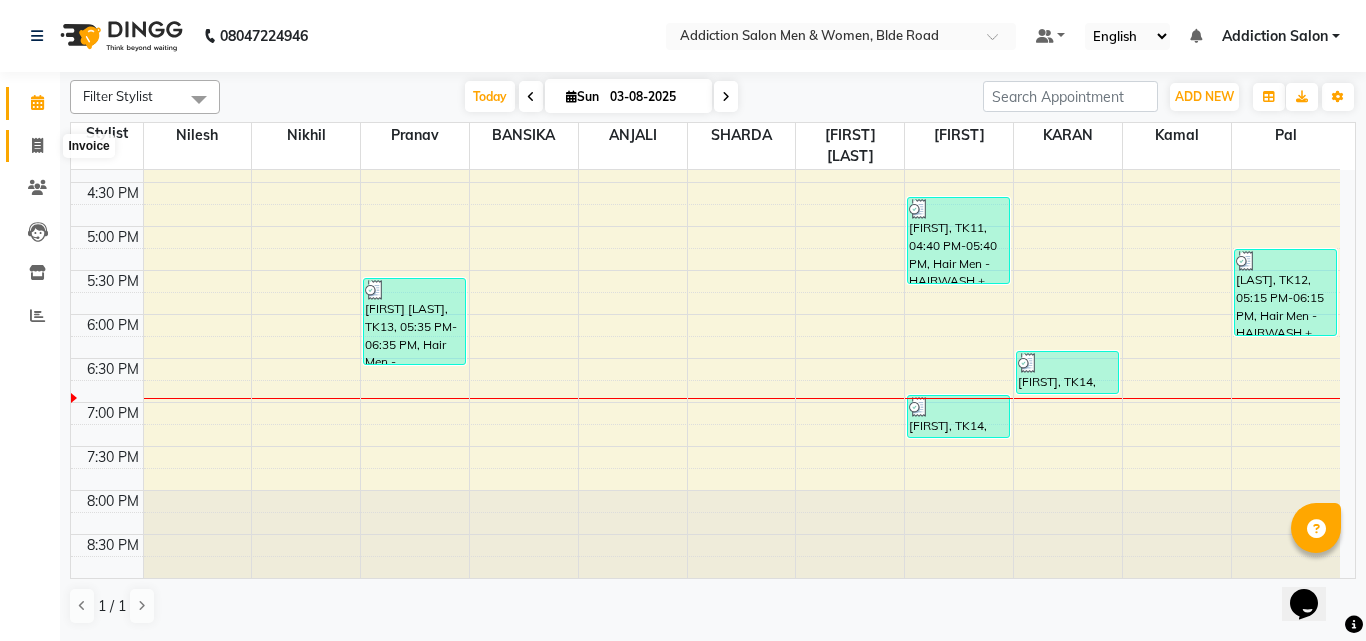 click 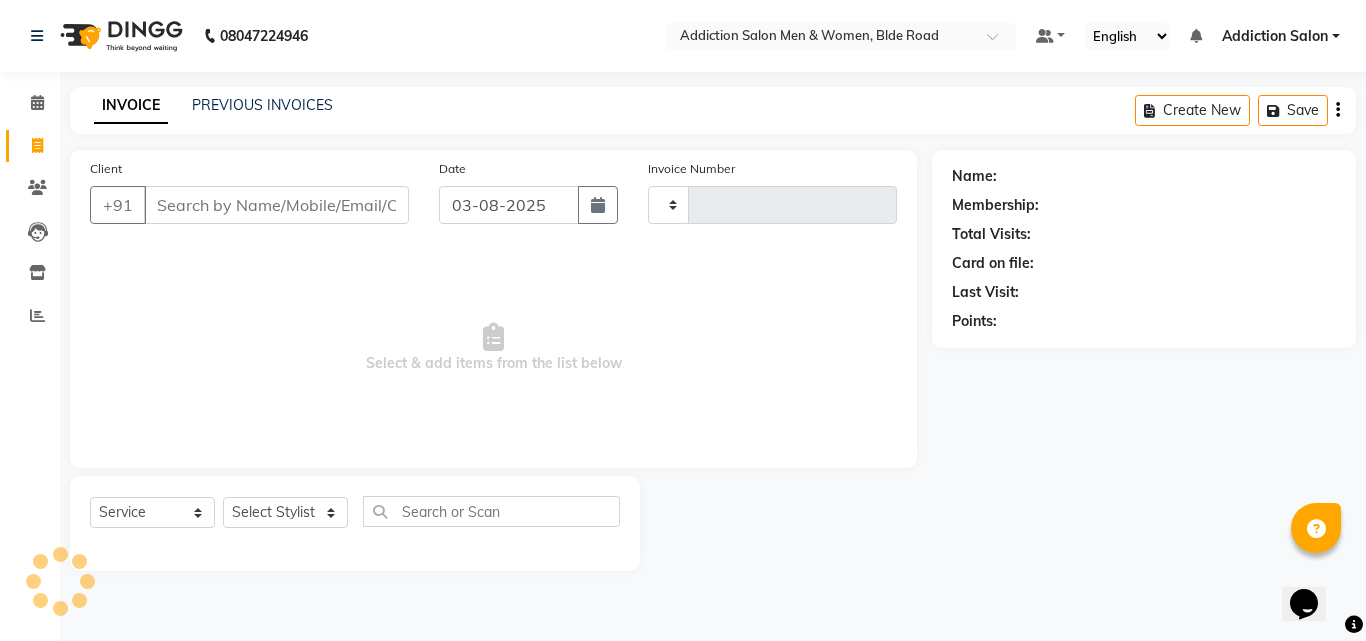 type on "3130" 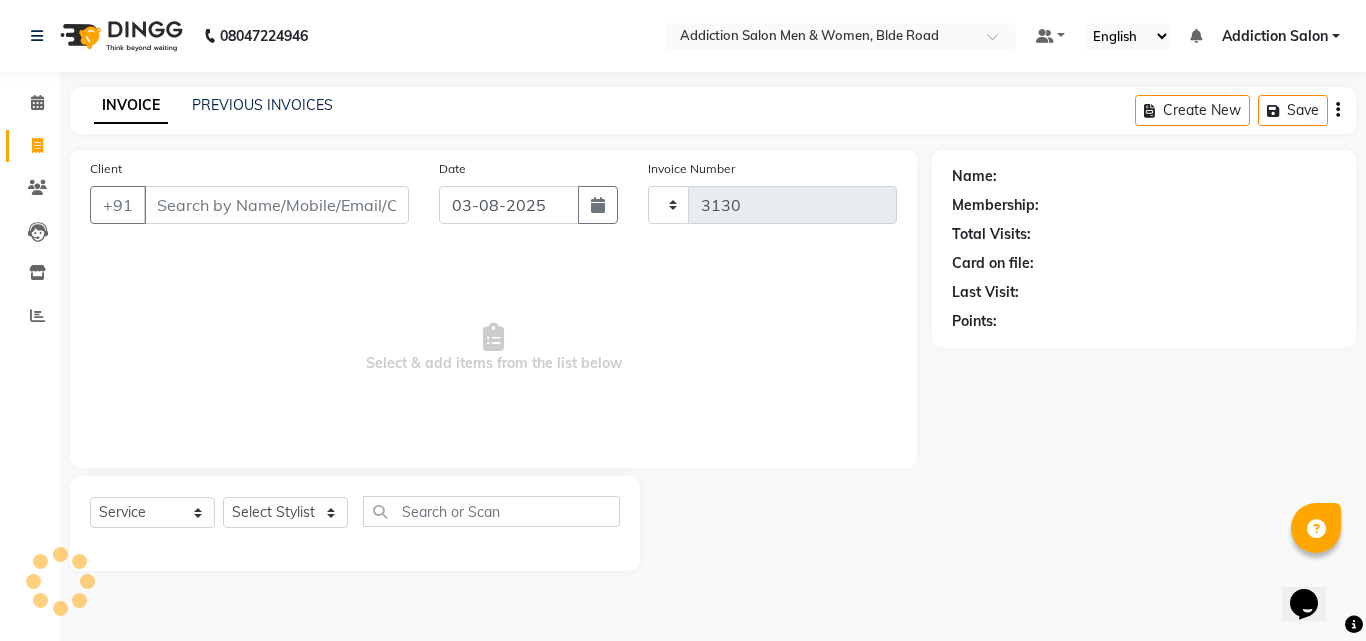 select on "6595" 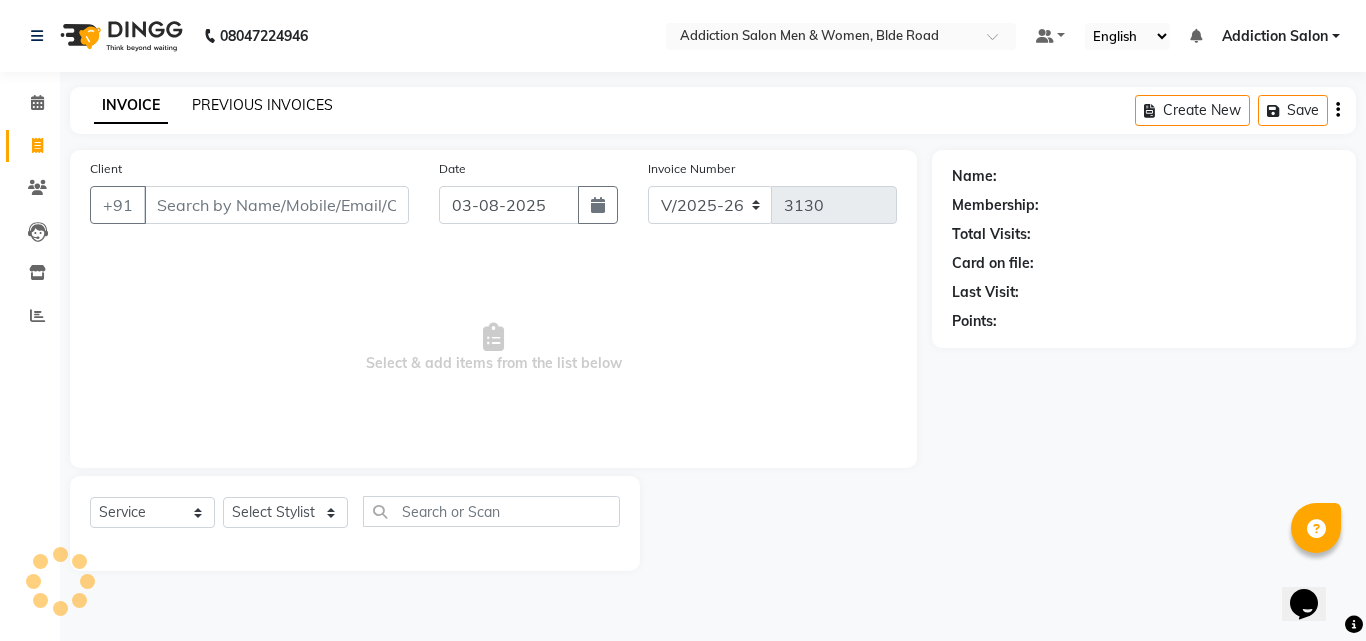 click on "PREVIOUS INVOICES" 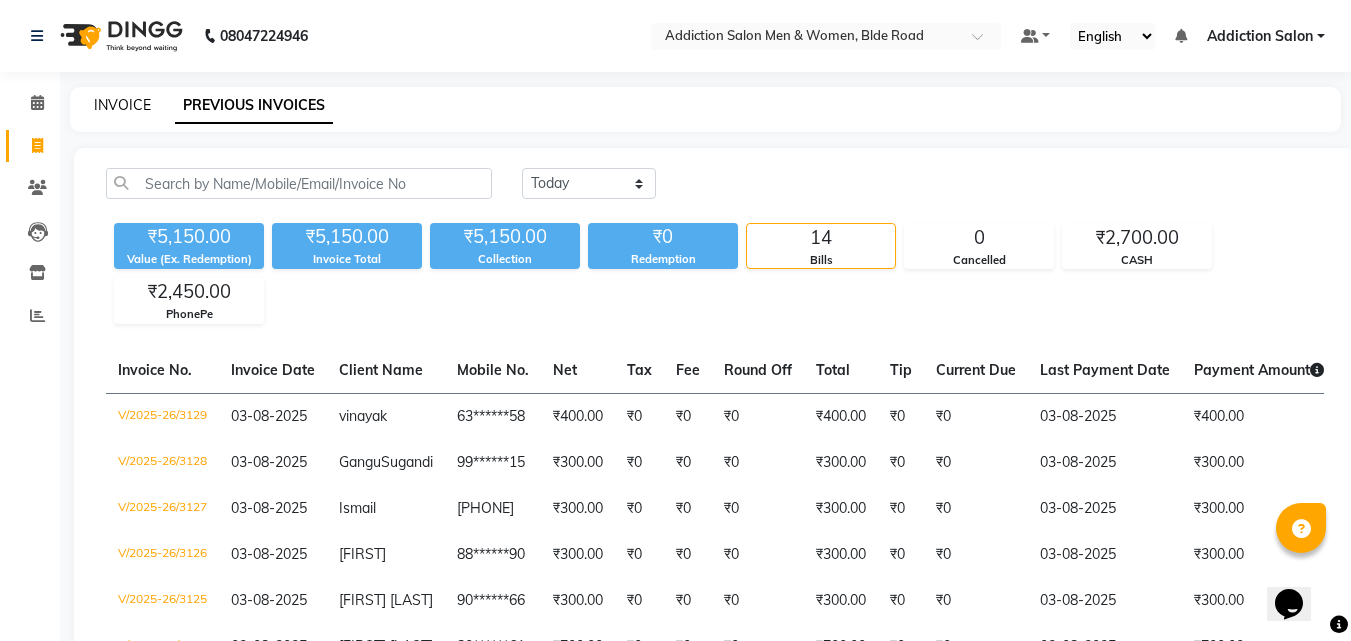 click on "INVOICE" 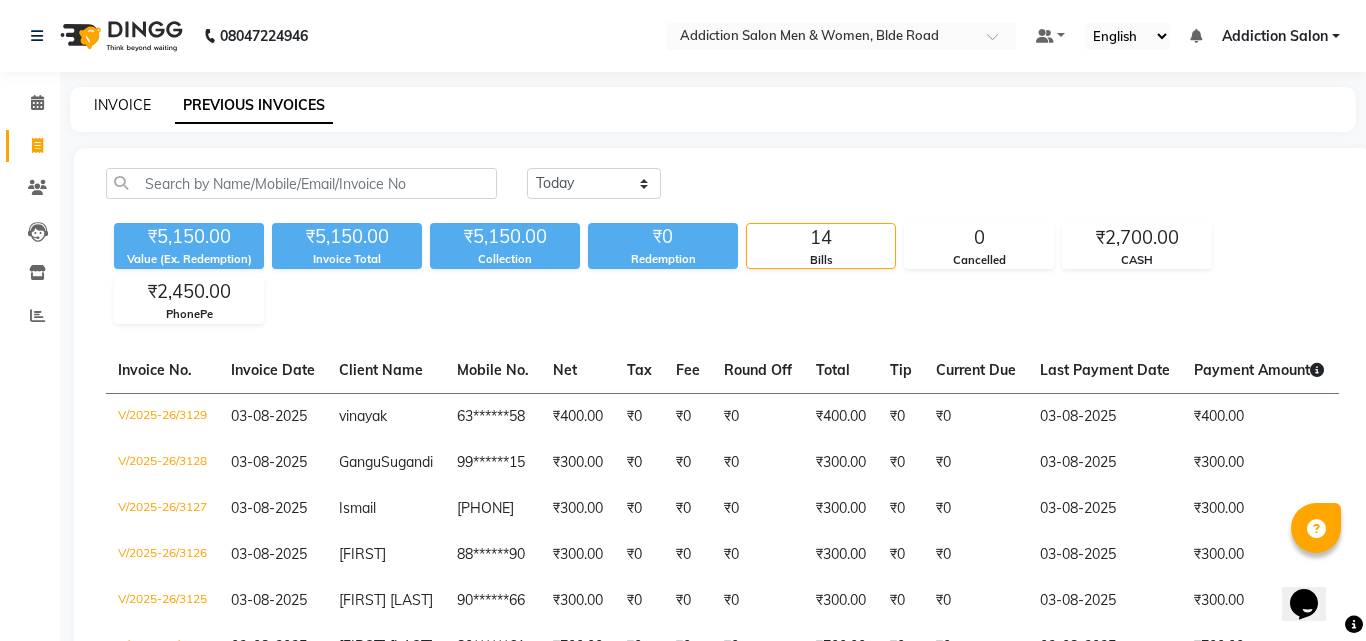 select on "service" 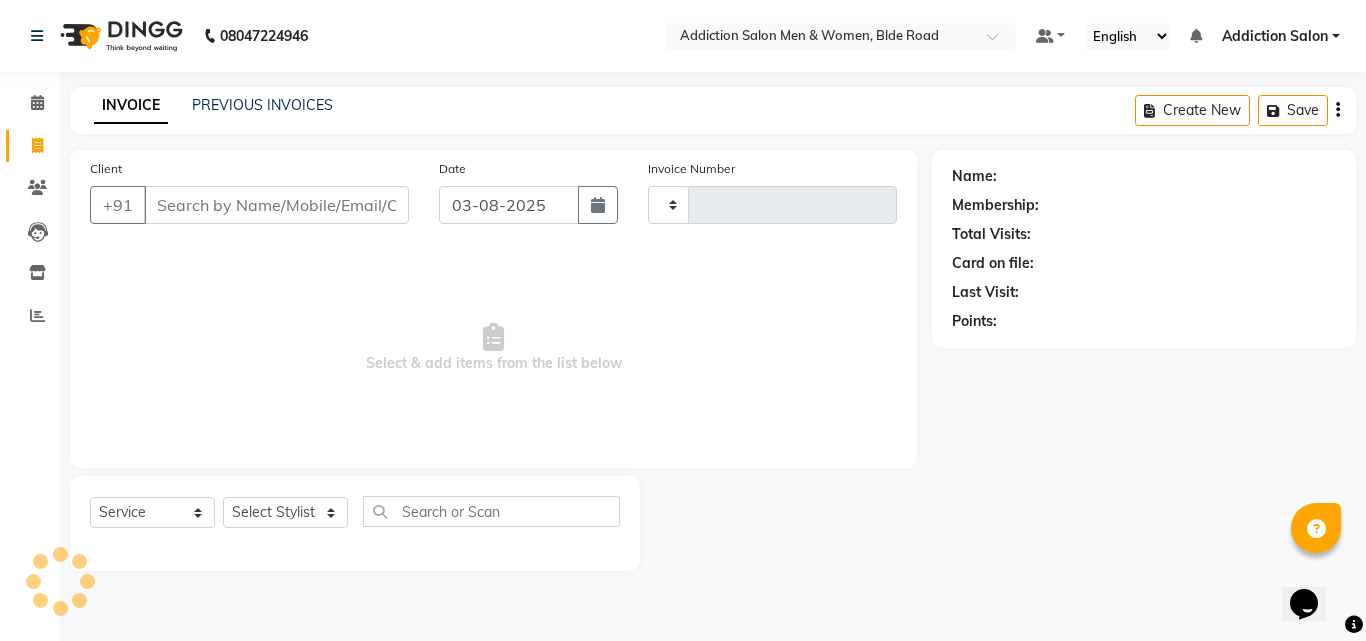 type on "3130" 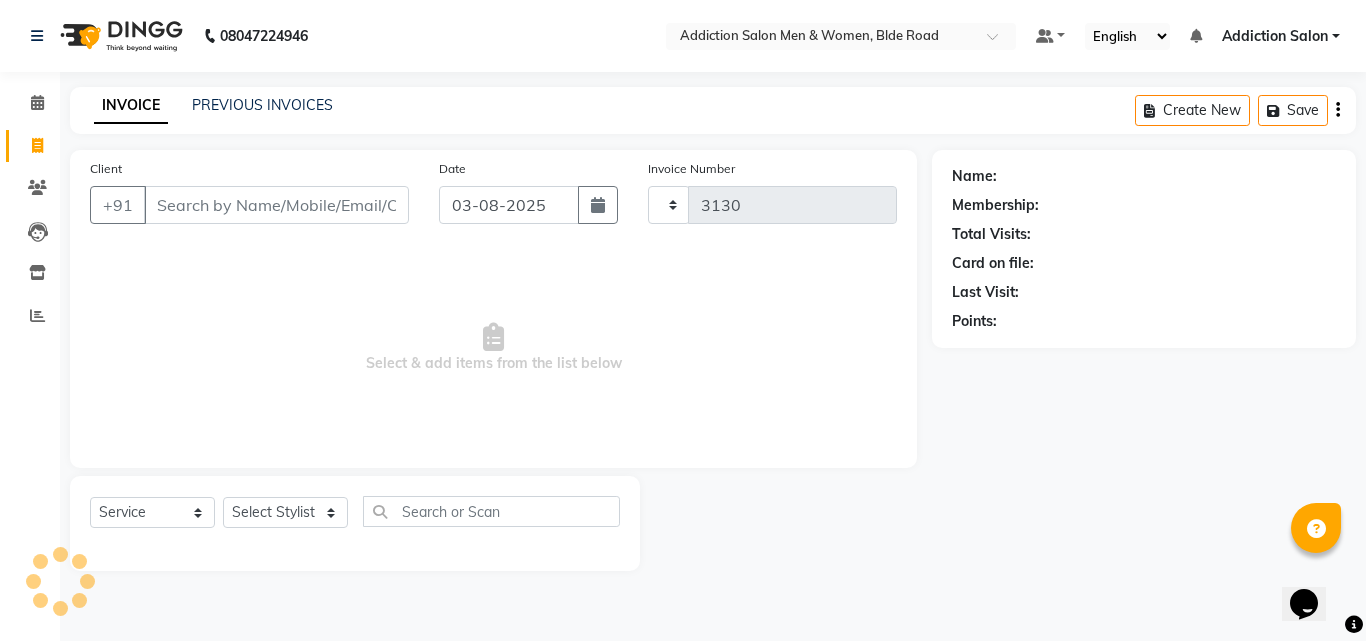 select on "6595" 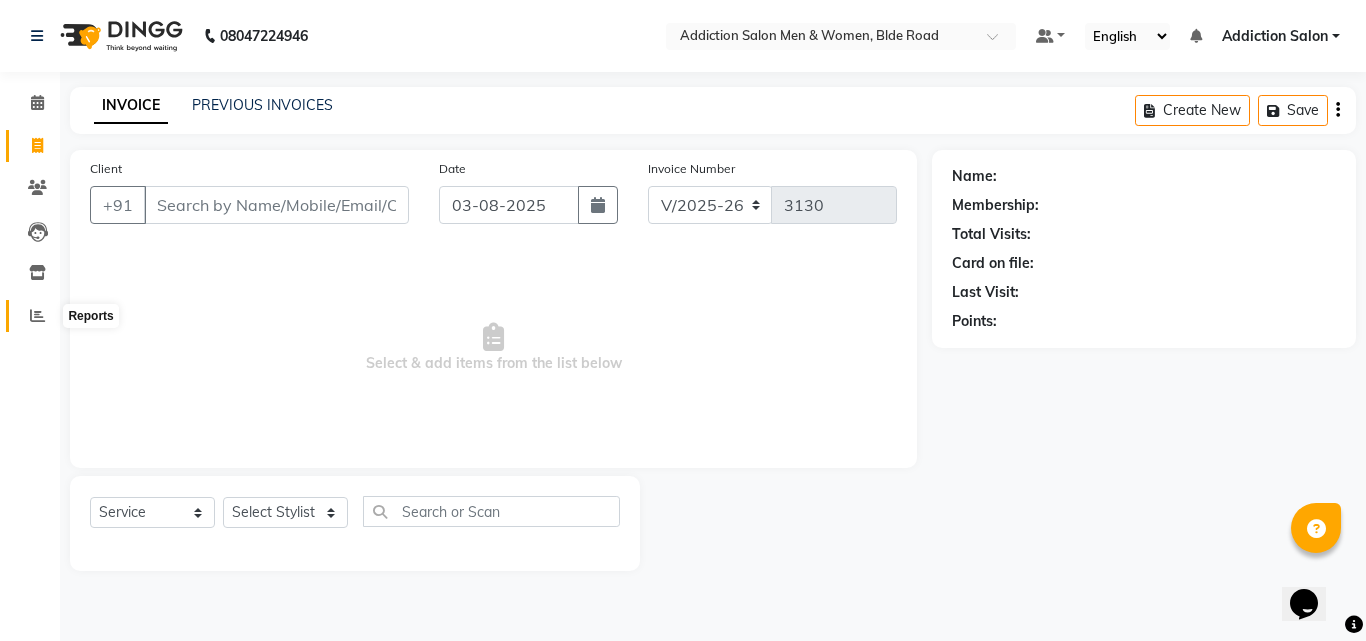 click 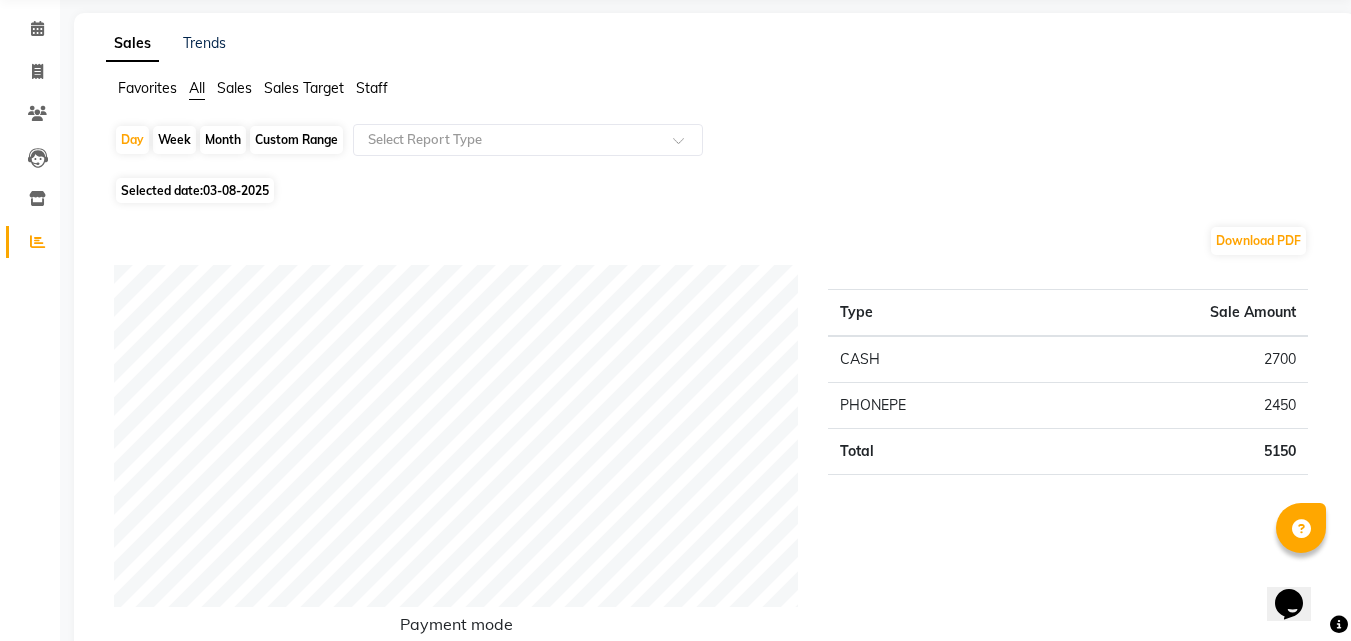 scroll, scrollTop: 0, scrollLeft: 0, axis: both 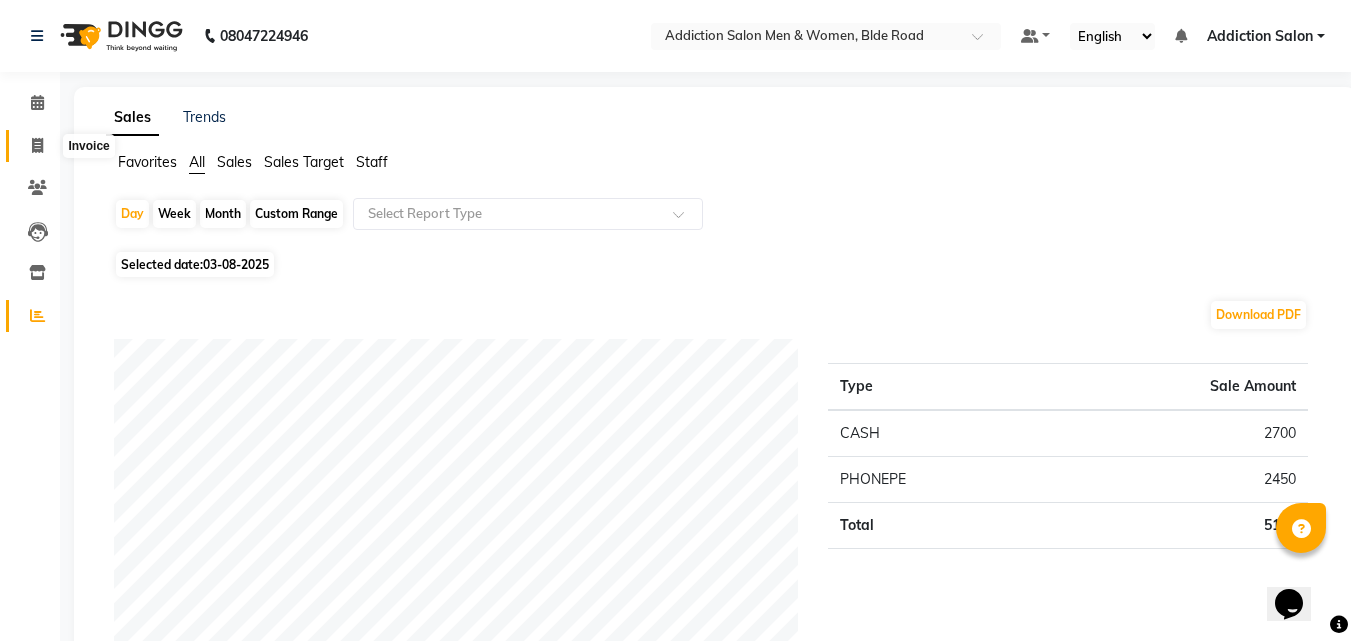 drag, startPoint x: 34, startPoint y: 143, endPoint x: 47, endPoint y: 159, distance: 20.615528 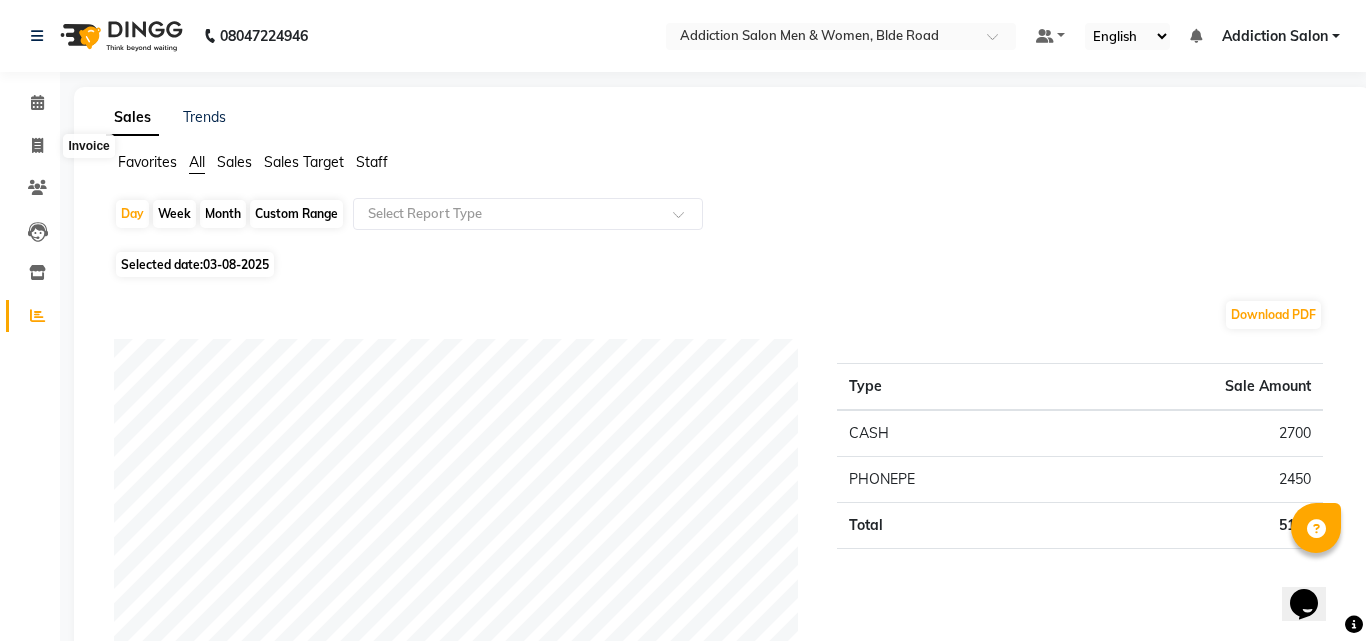 select on "service" 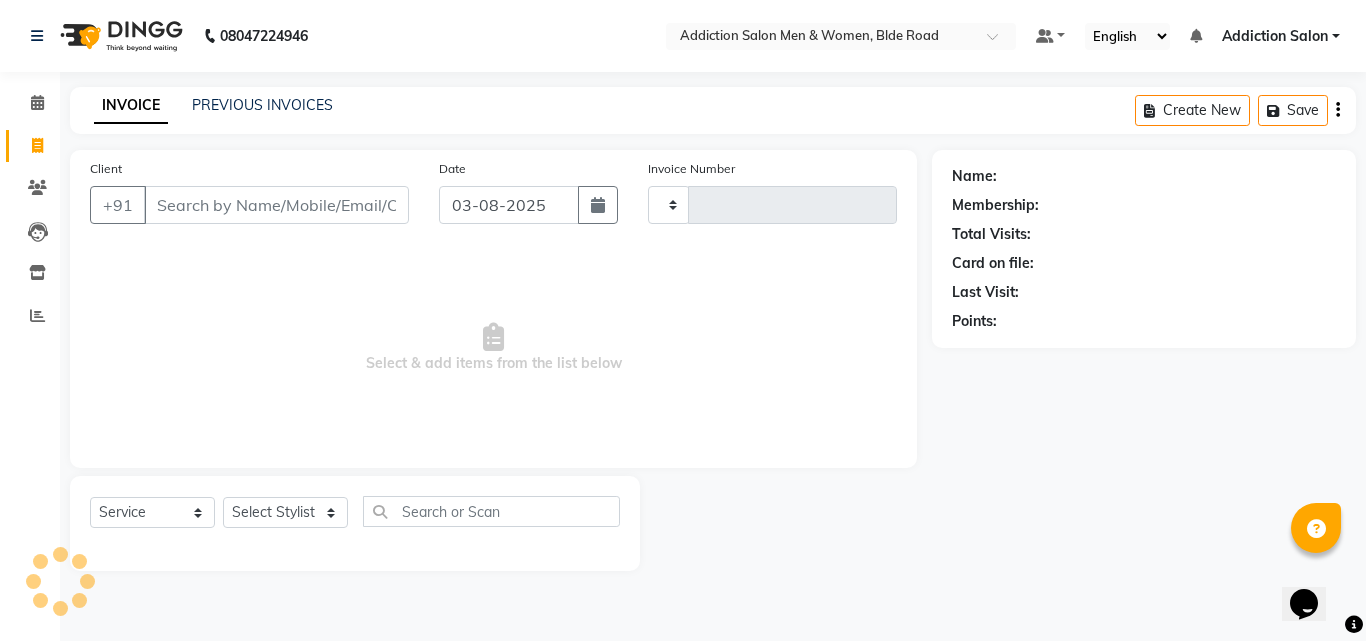 type on "3130" 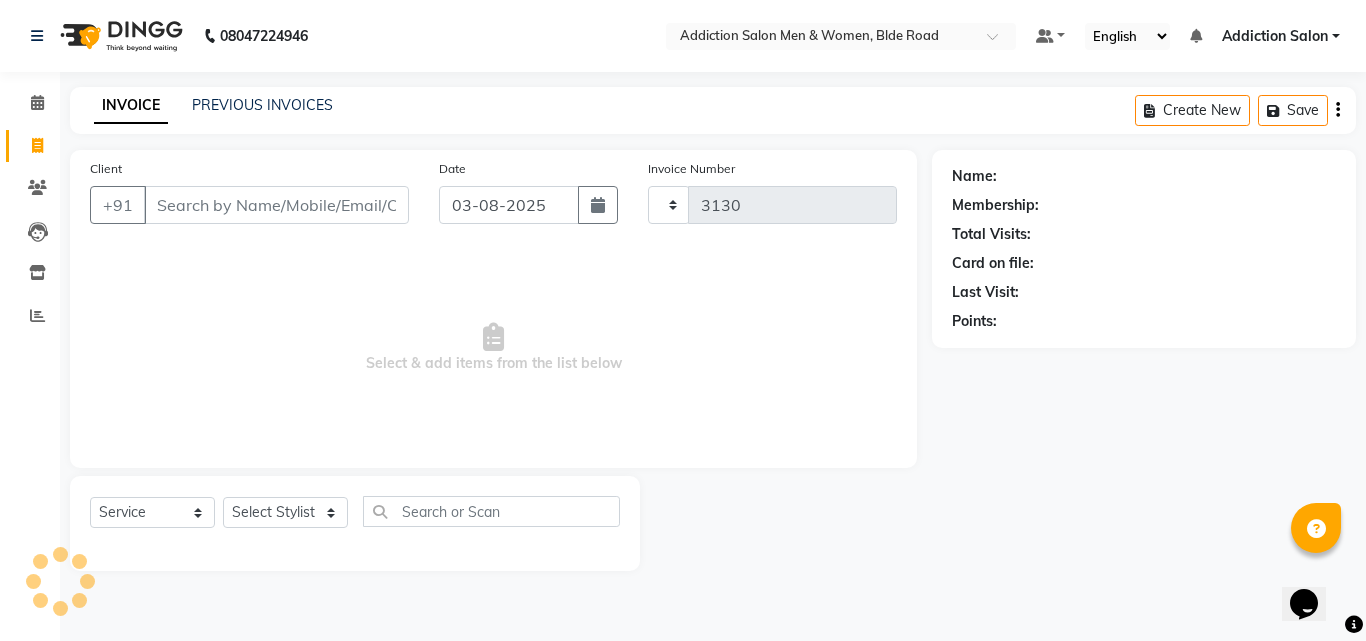 select on "6595" 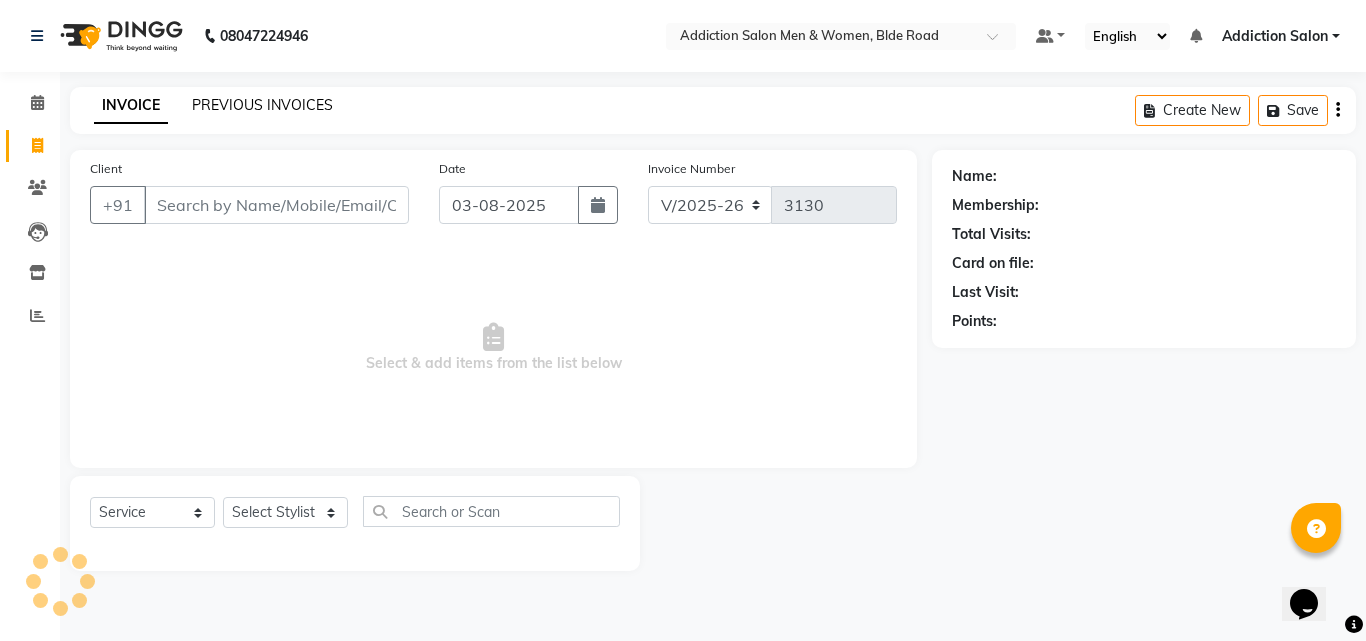 click on "INVOICE PREVIOUS INVOICES Create New   Save" 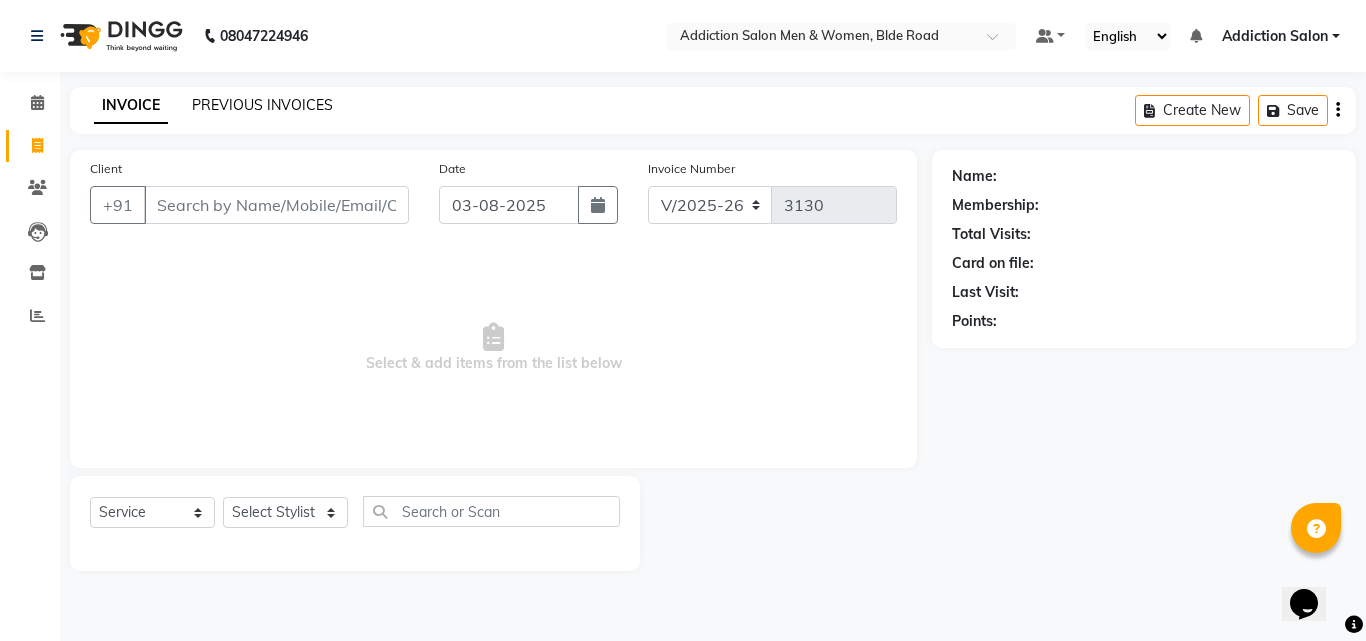 click on "PREVIOUS INVOICES" 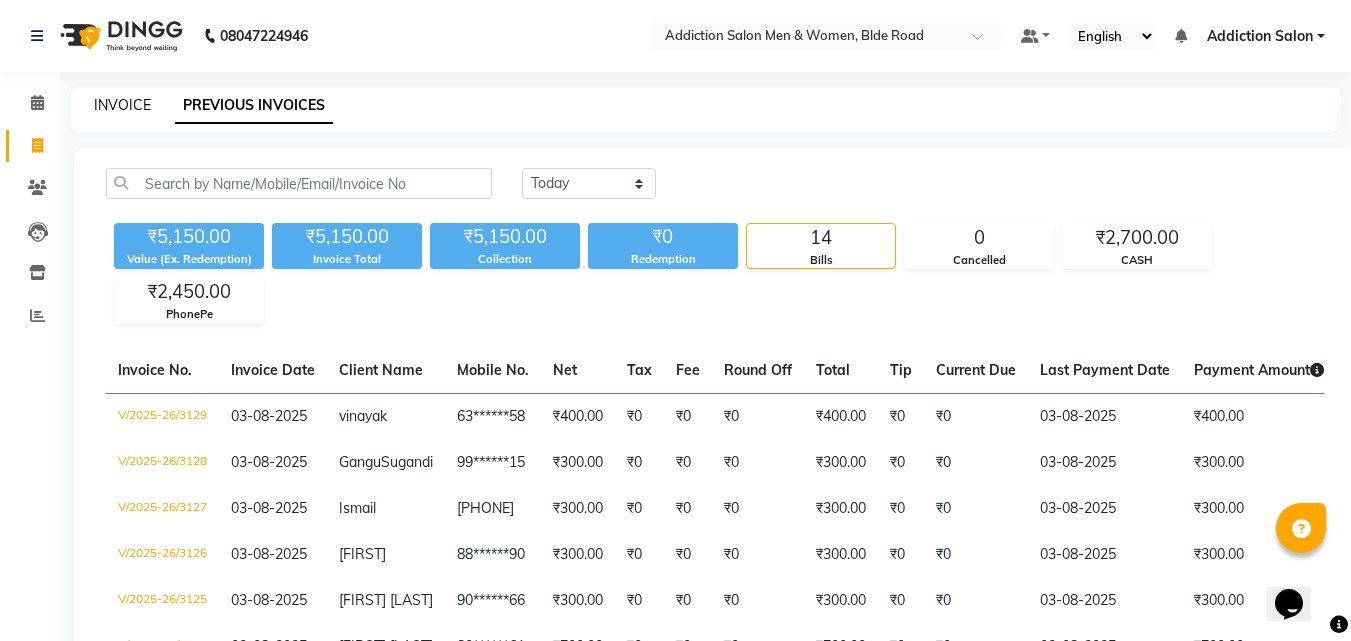 click on "INVOICE" 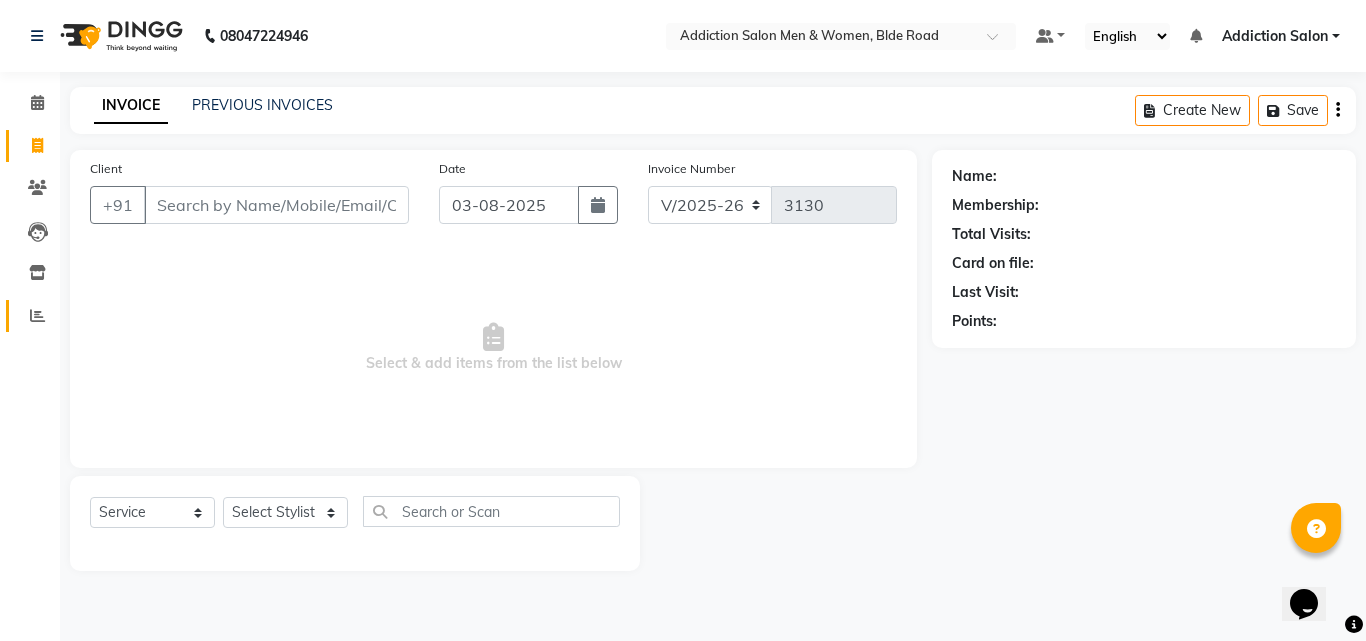 click on "Reports" 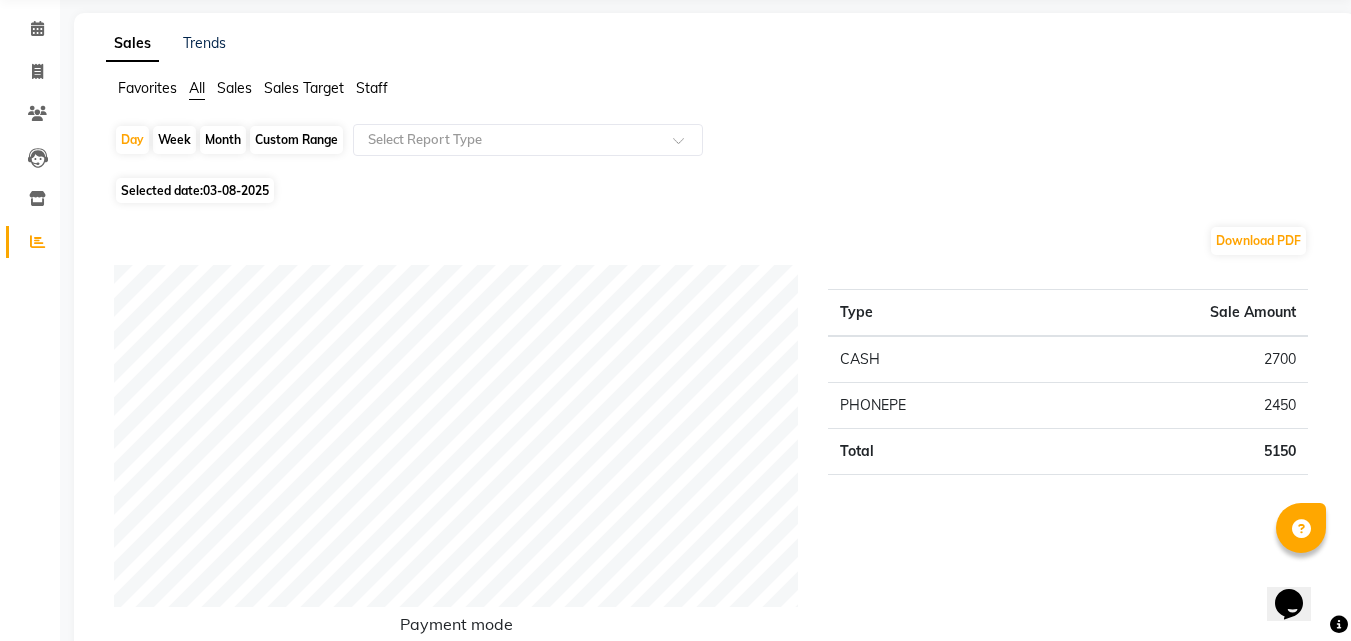 scroll, scrollTop: 0, scrollLeft: 0, axis: both 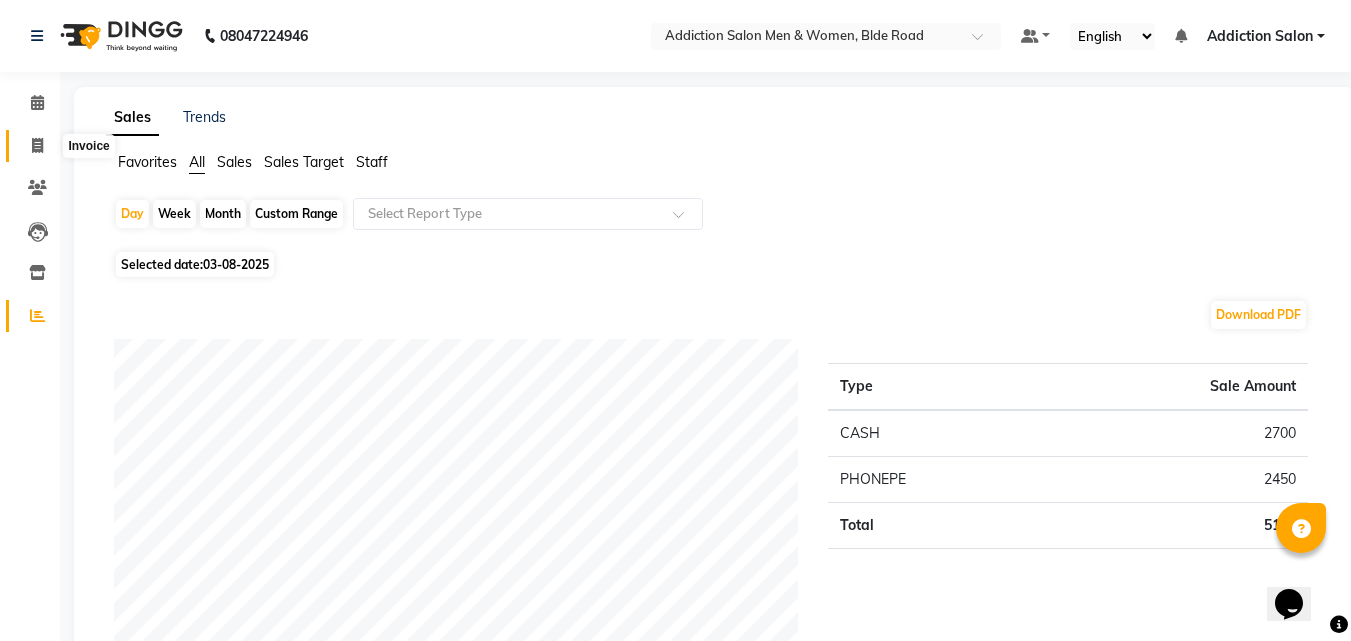 click 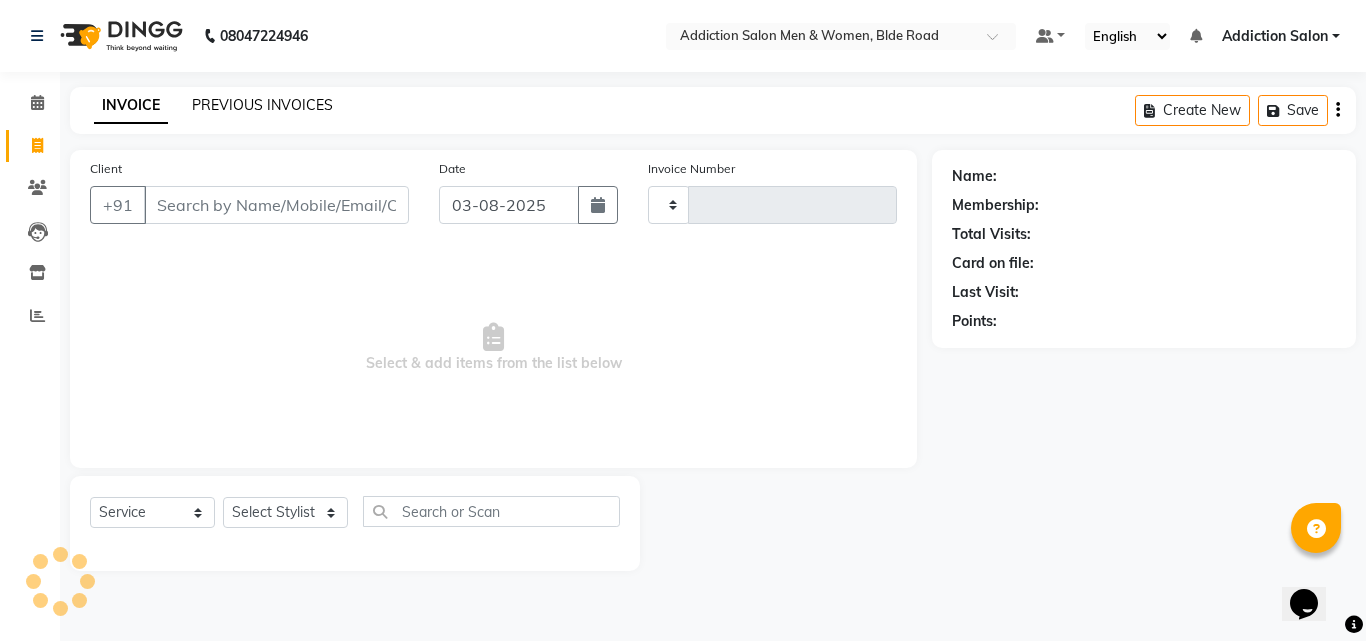type on "3130" 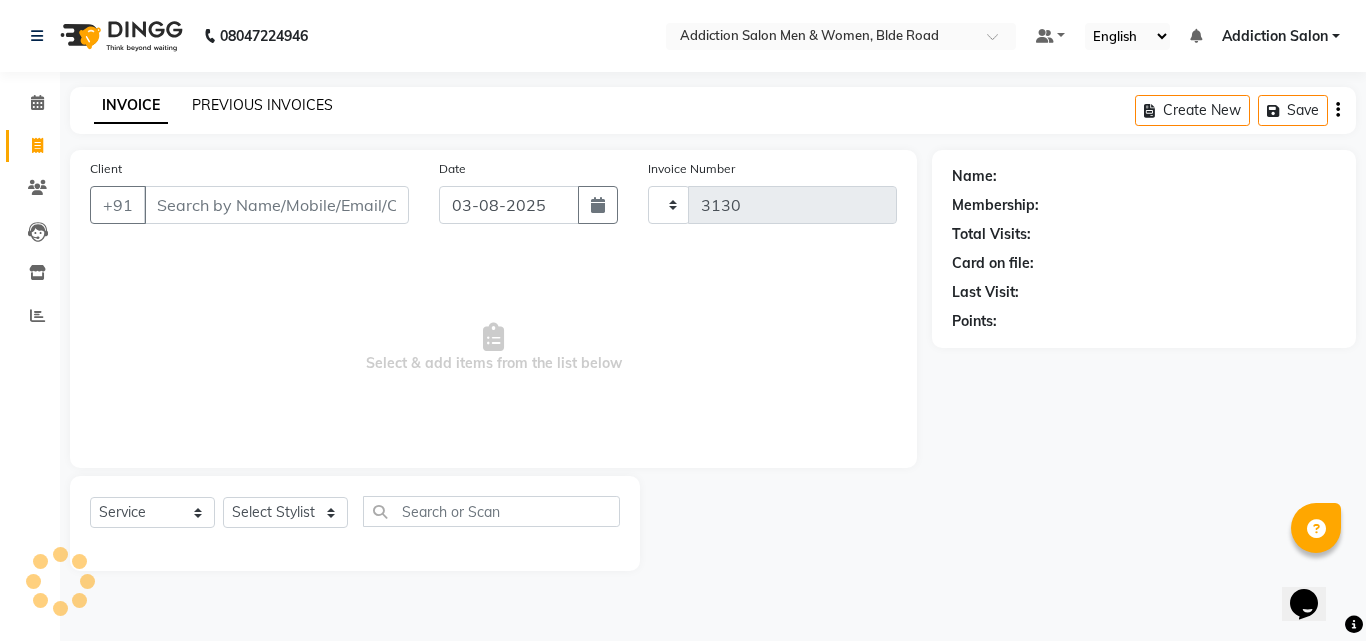 select on "6595" 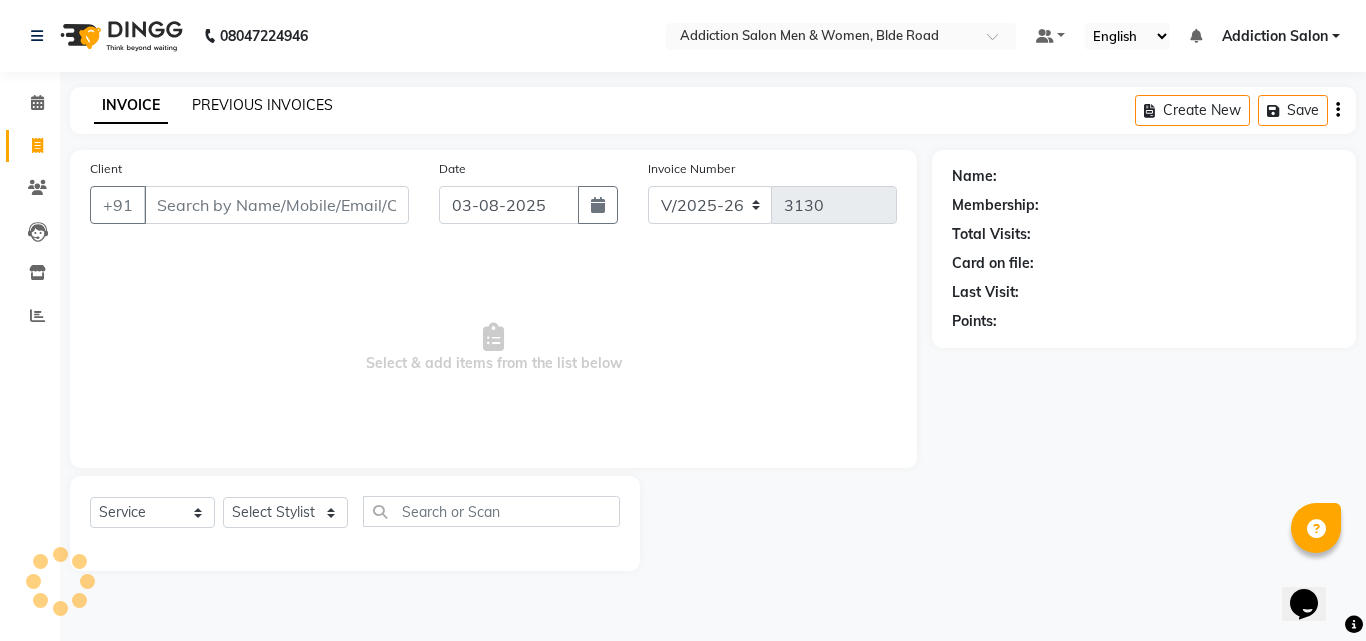 click on "PREVIOUS INVOICES" 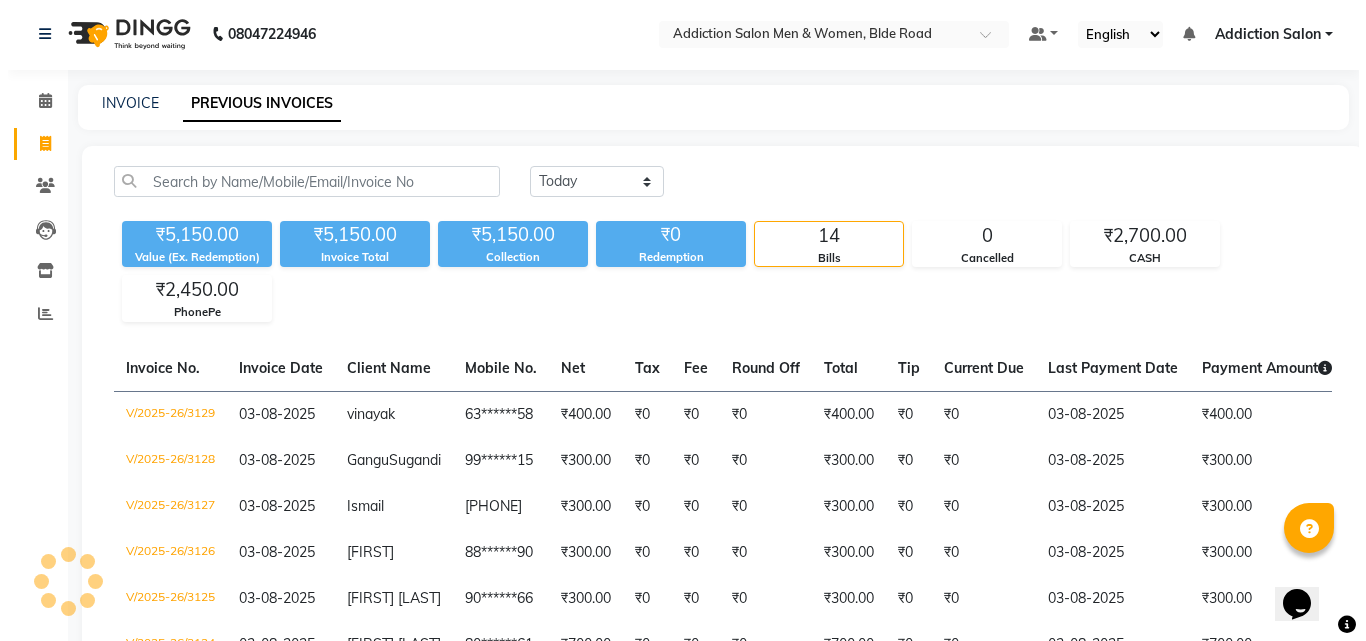 scroll, scrollTop: 0, scrollLeft: 0, axis: both 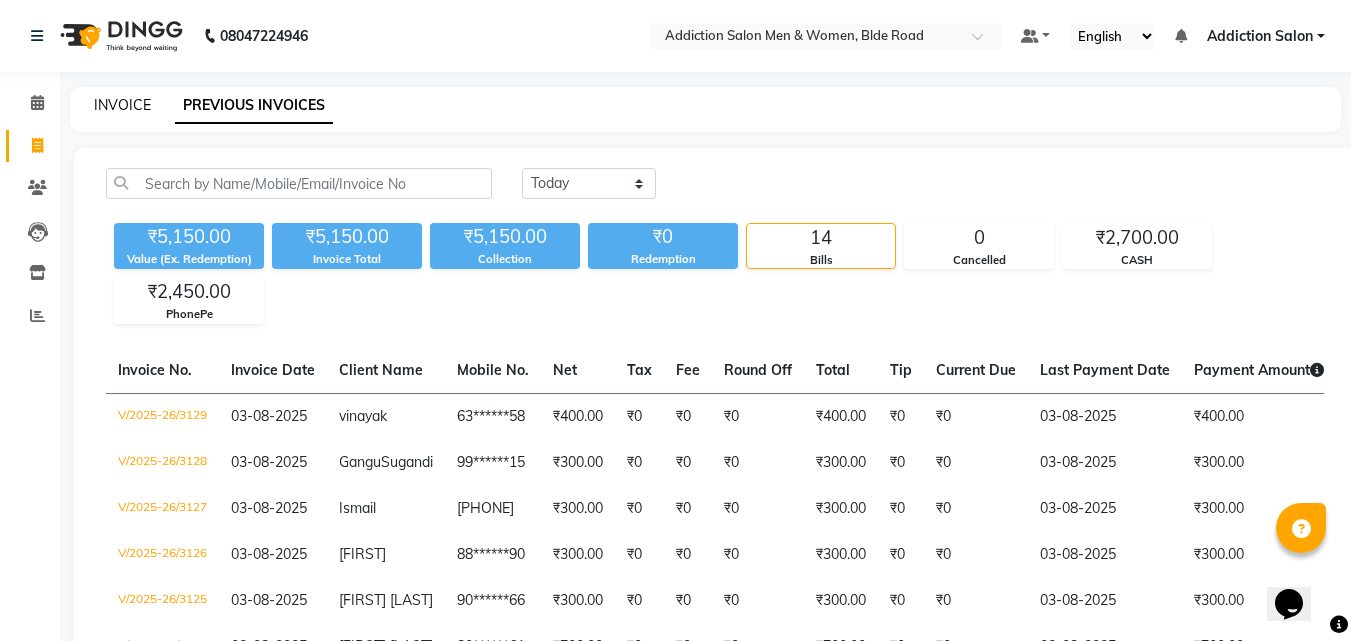 click on "INVOICE" 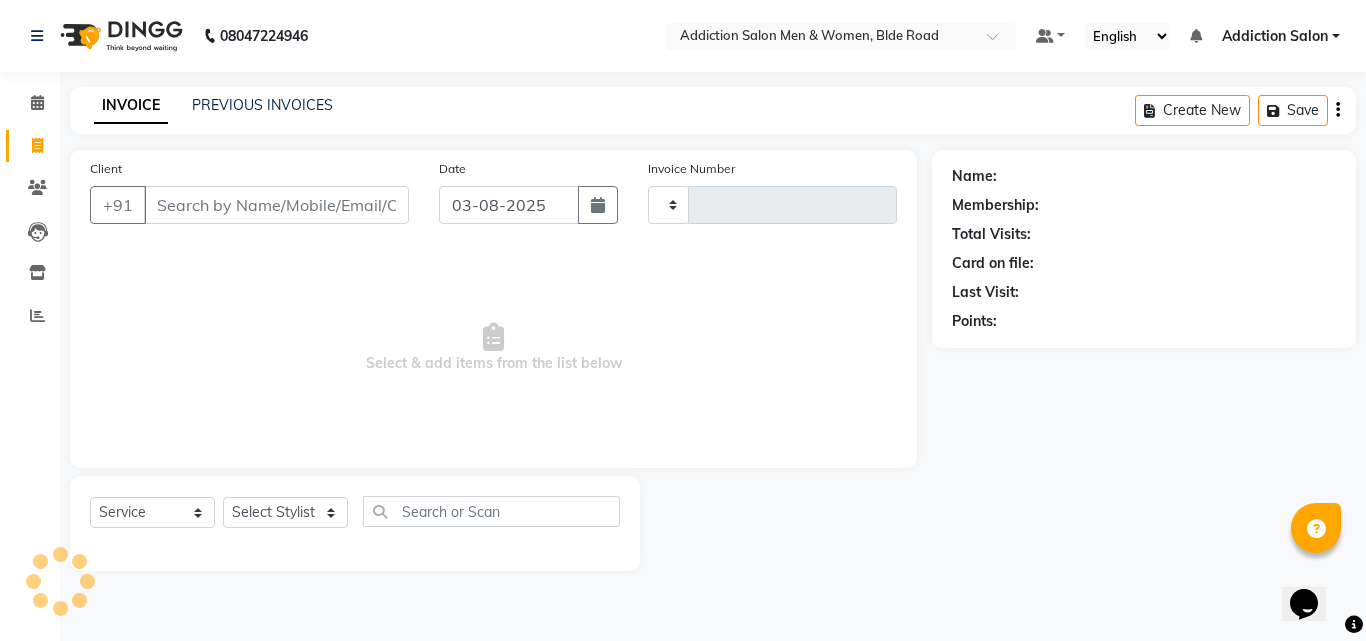 type on "3130" 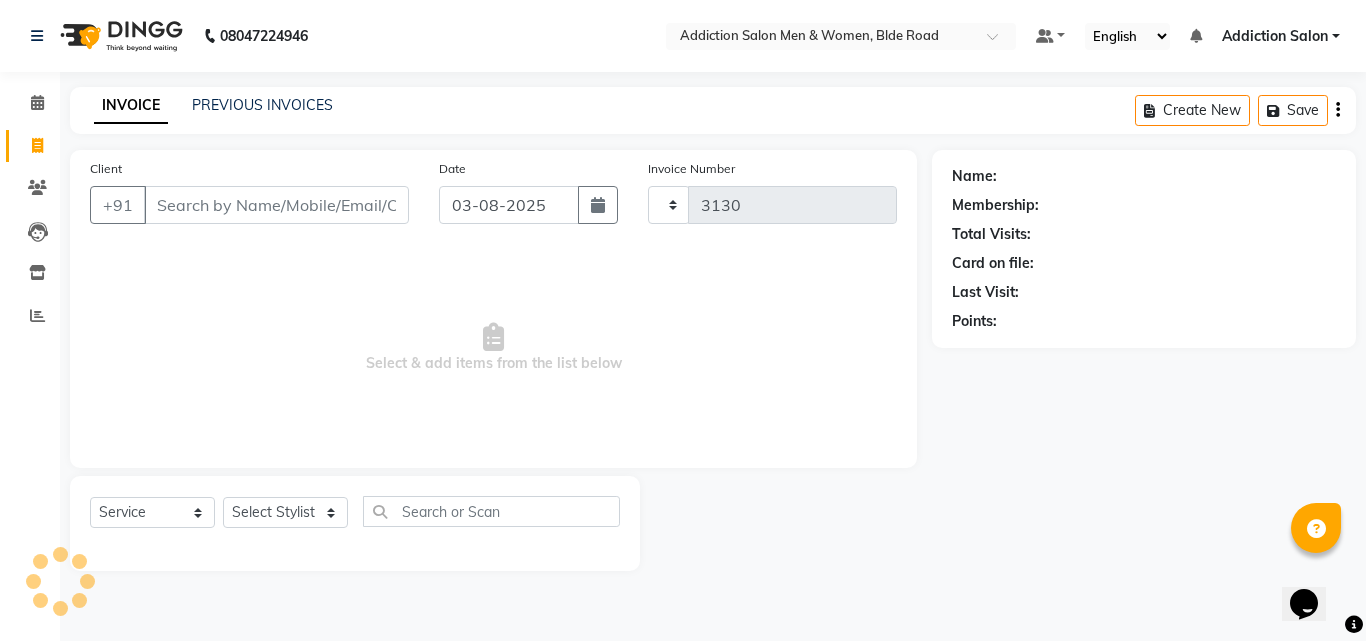 select on "6595" 